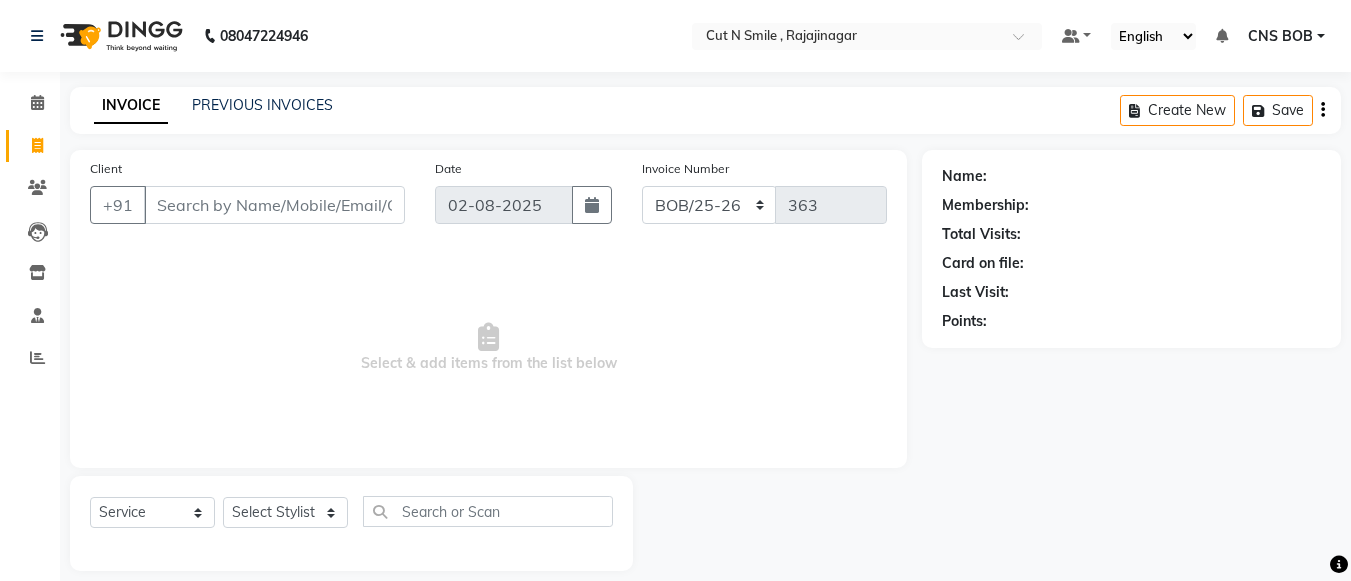 select on "service" 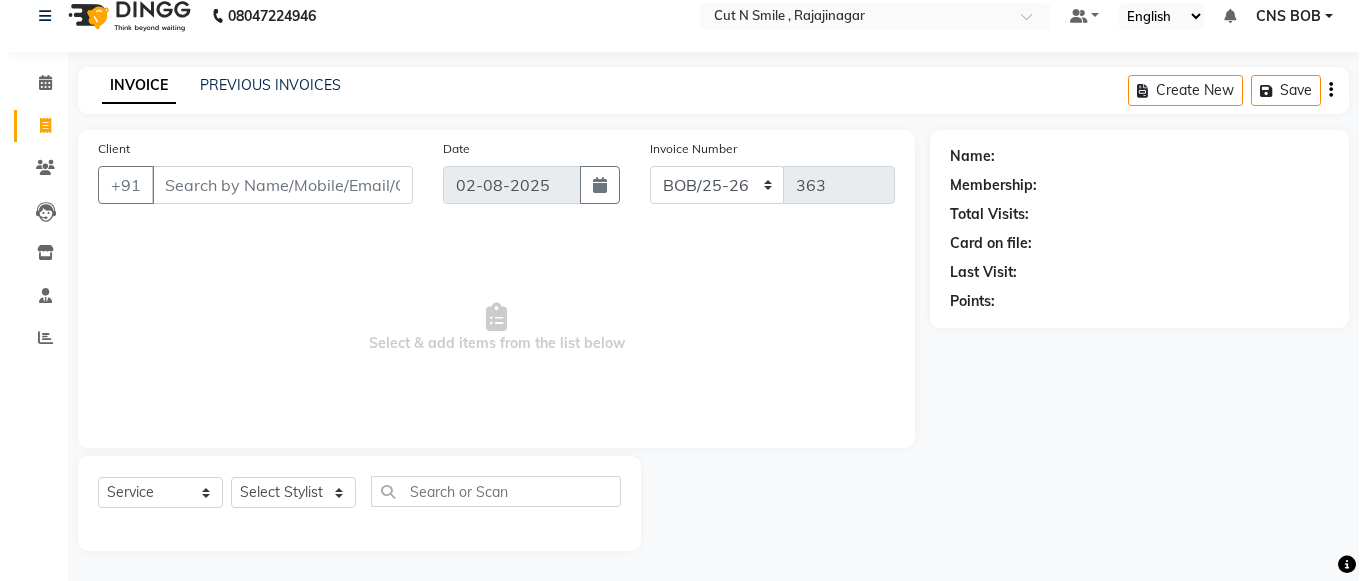 scroll, scrollTop: 0, scrollLeft: 0, axis: both 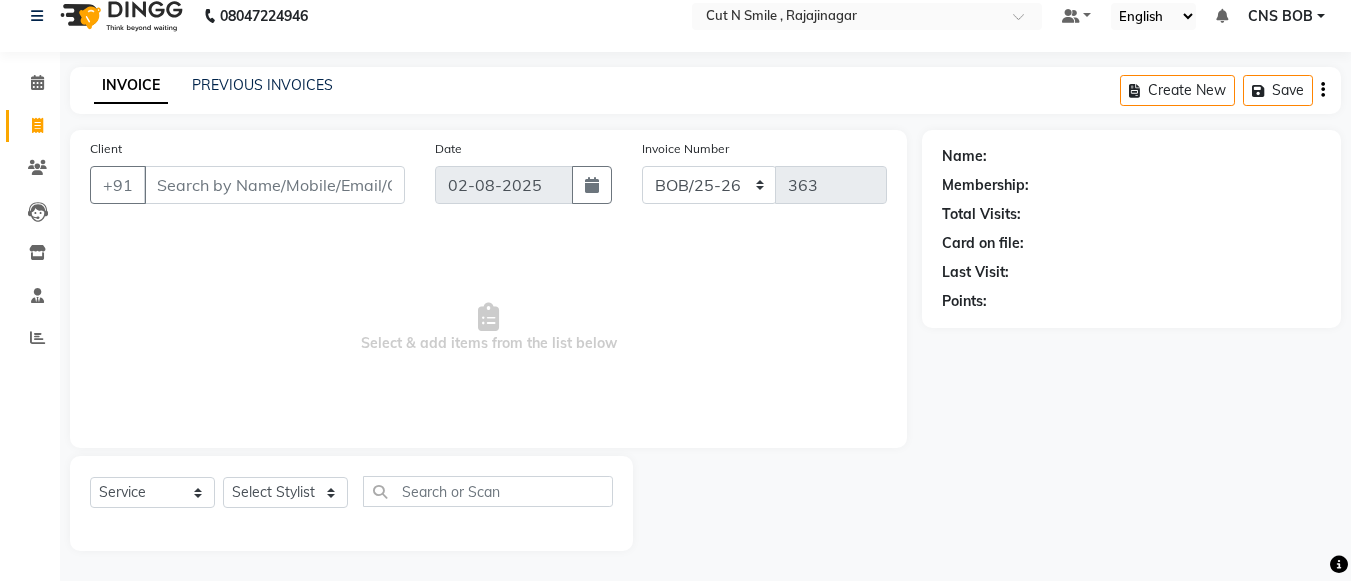 click on "Select & add items from the list below" at bounding box center (488, 328) 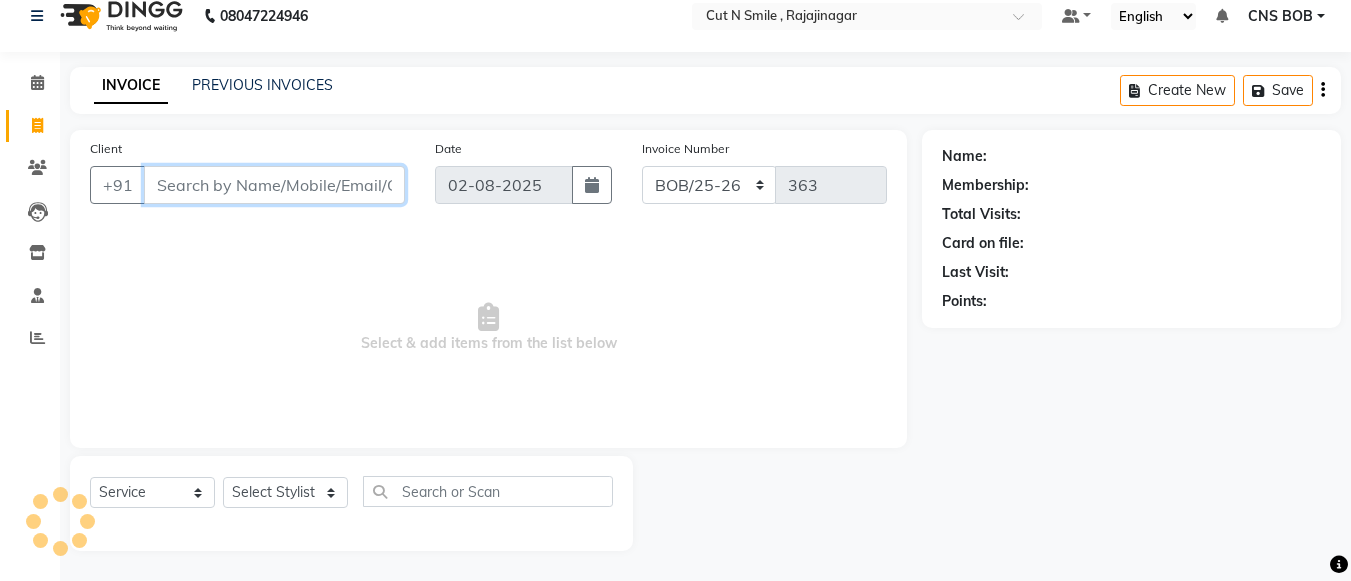 click on "Client" at bounding box center [274, 185] 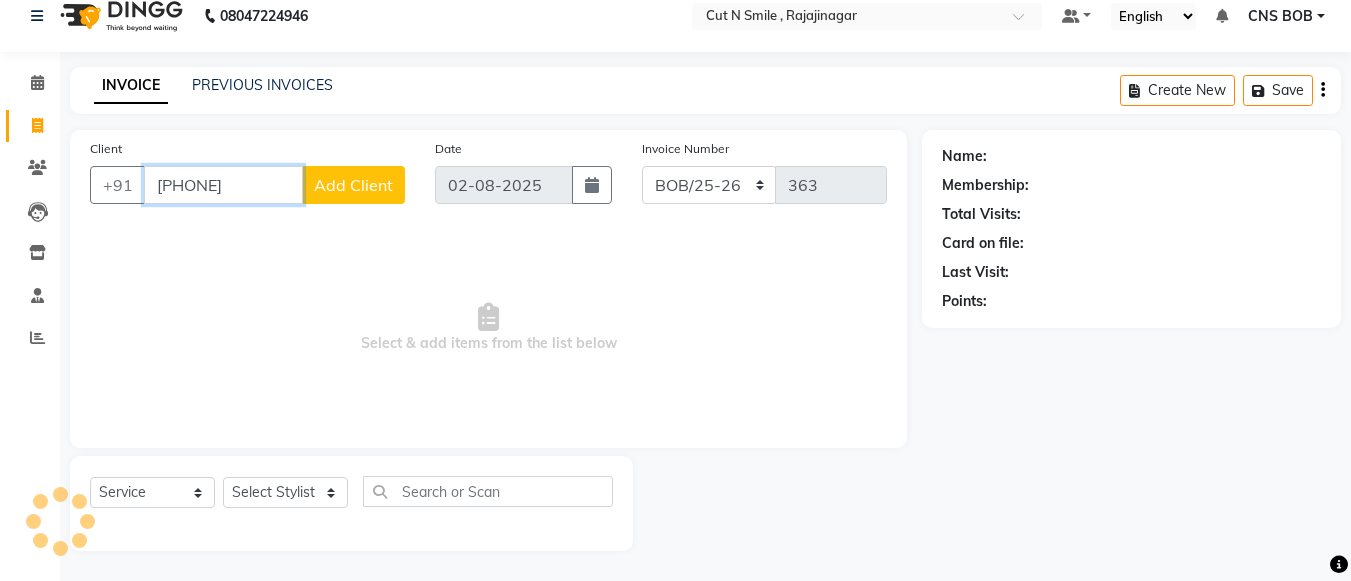 type on "[PHONE]" 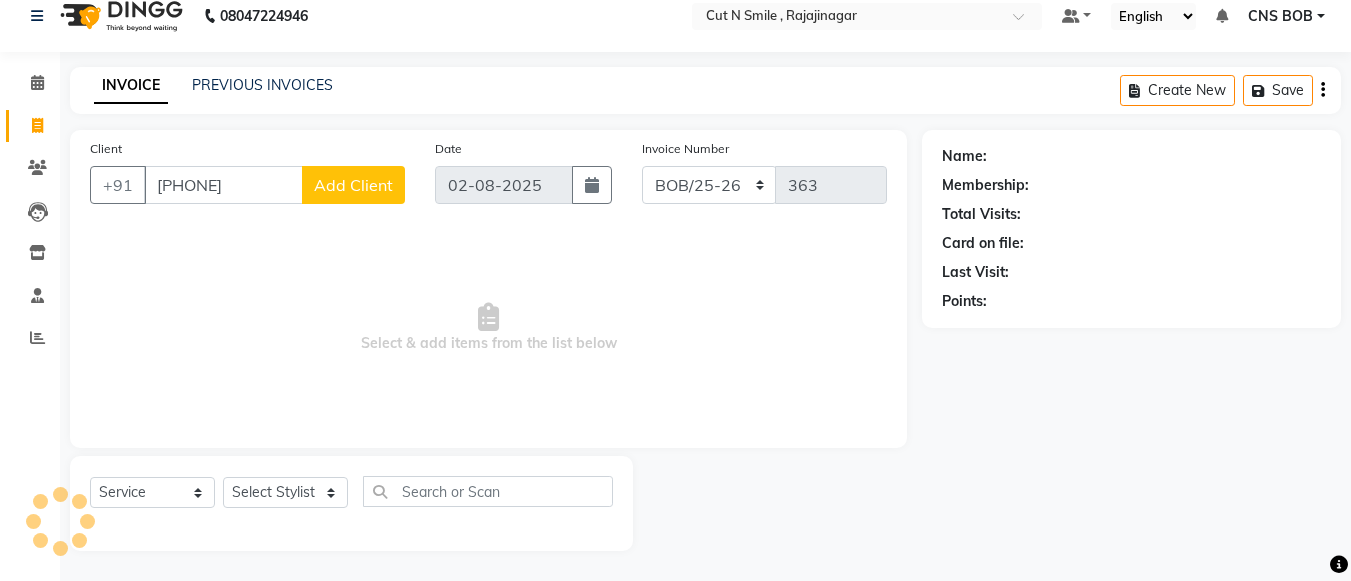 click on "Add Client" 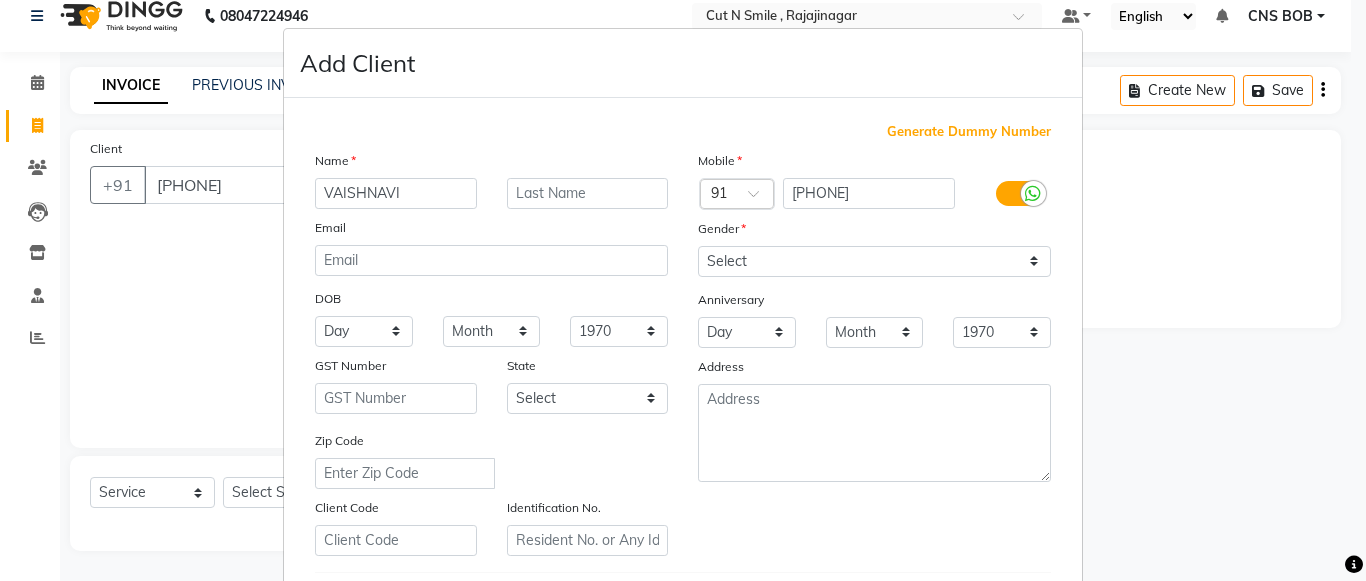 type on "VAISHNAVI" 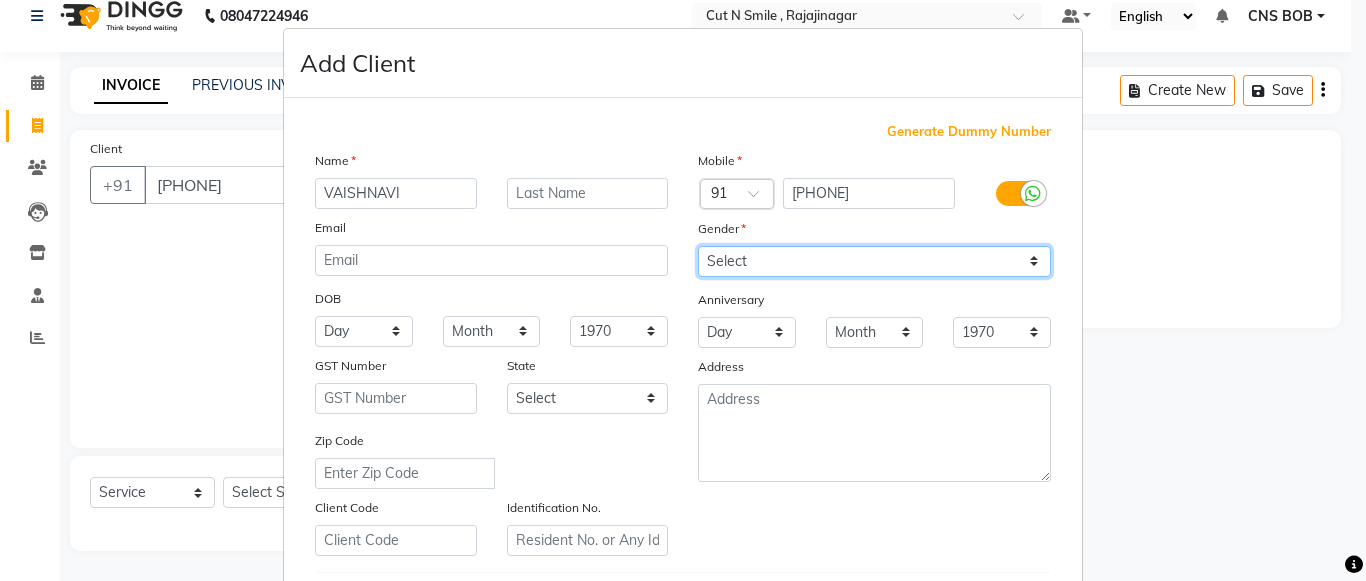 click on "Select Male Female Other Prefer Not To Say" at bounding box center [874, 261] 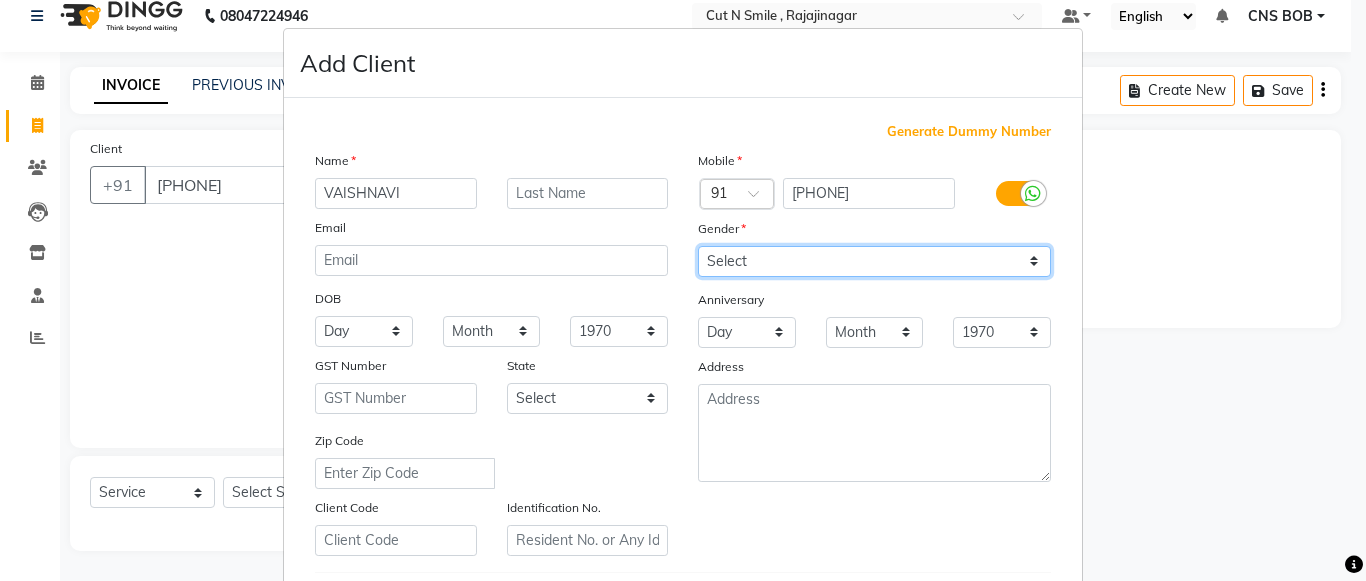 select on "female" 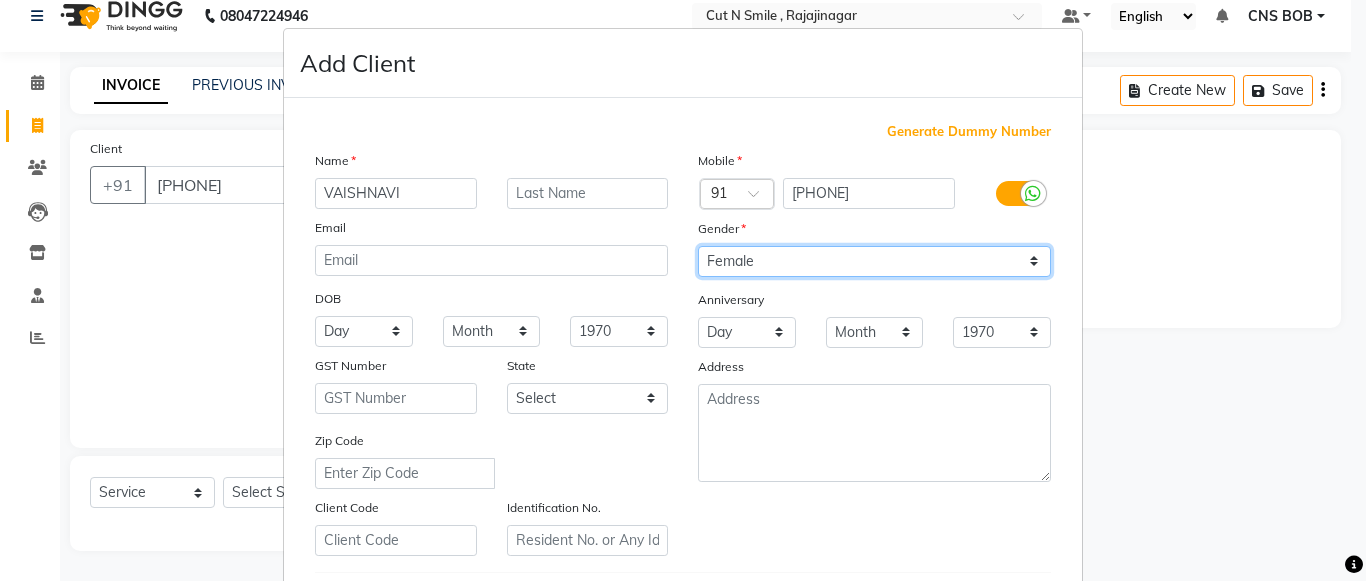 click on "Select Male Female Other Prefer Not To Say" at bounding box center [874, 261] 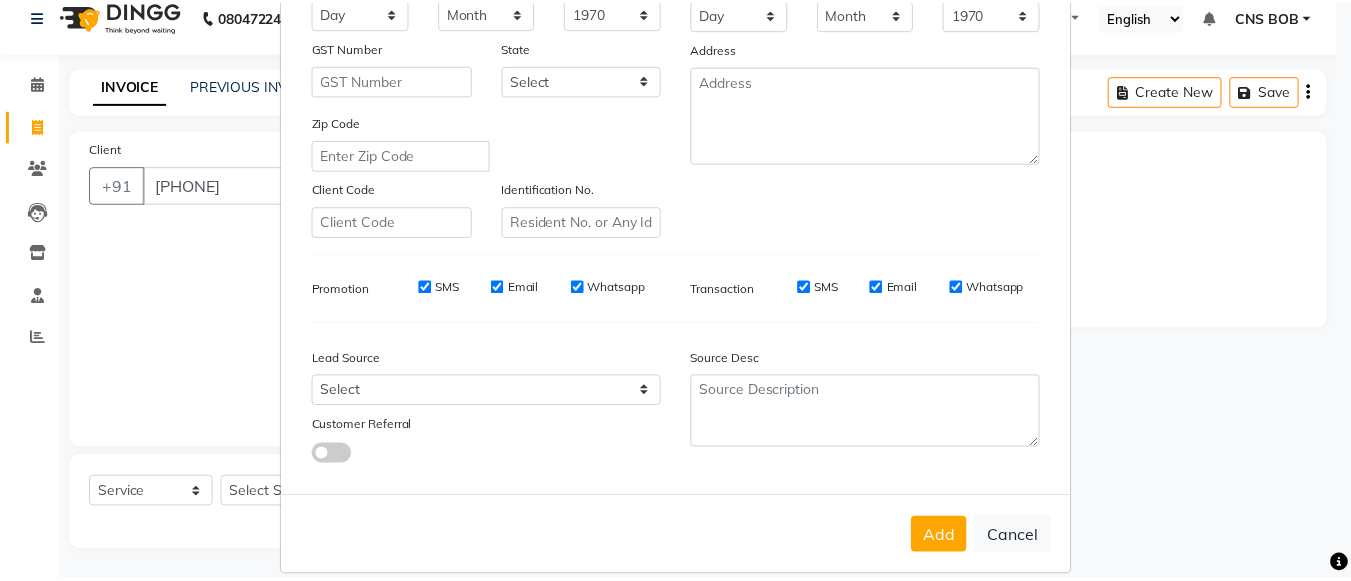 scroll, scrollTop: 342, scrollLeft: 0, axis: vertical 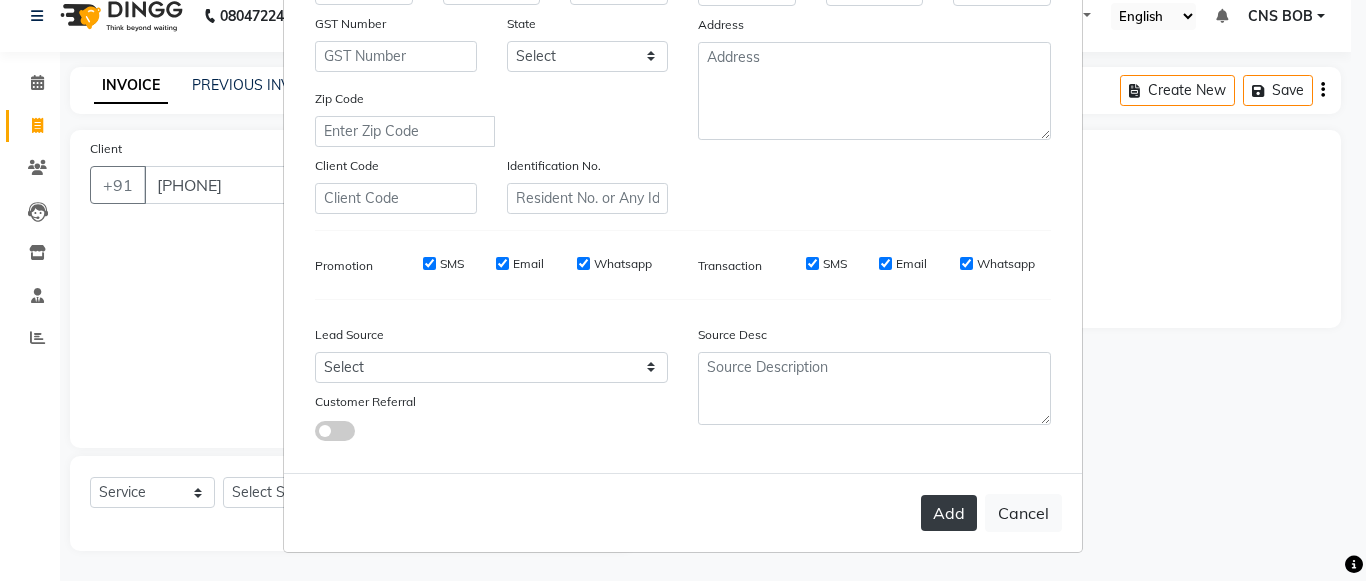 click on "Add" at bounding box center [949, 513] 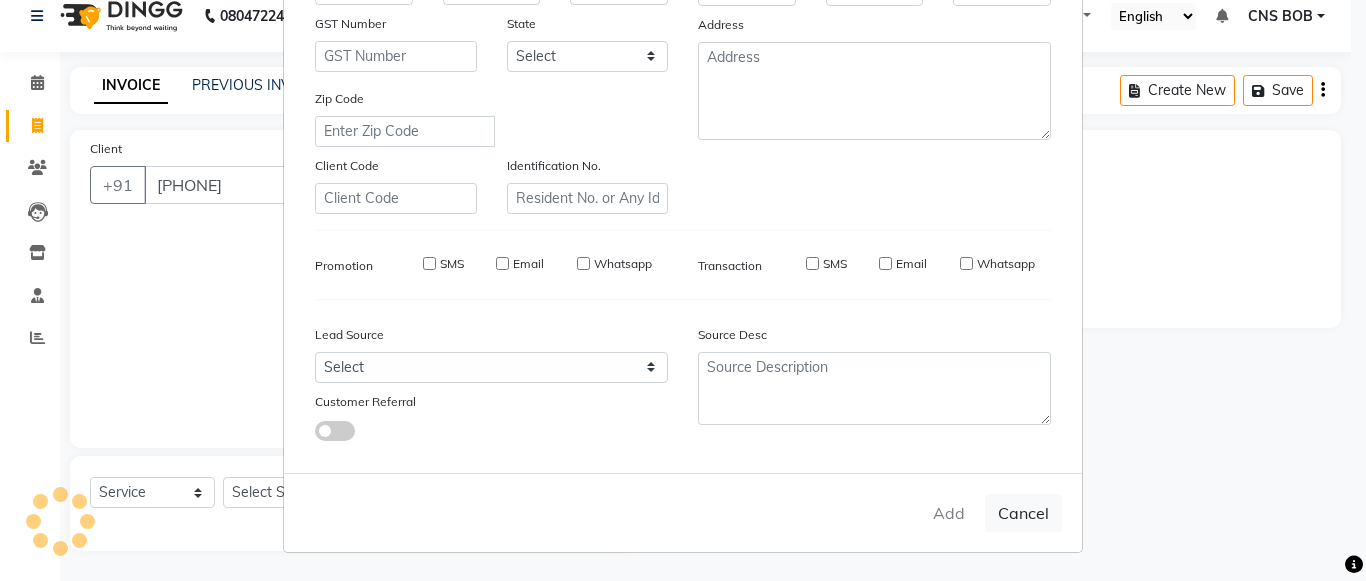 type 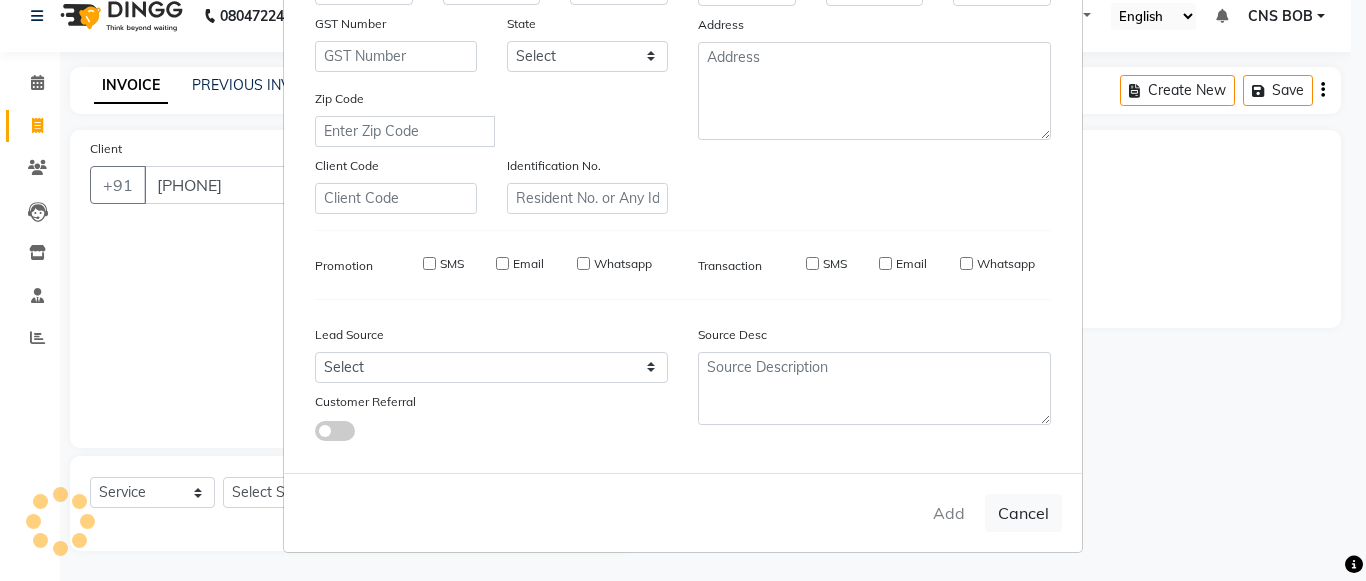 select 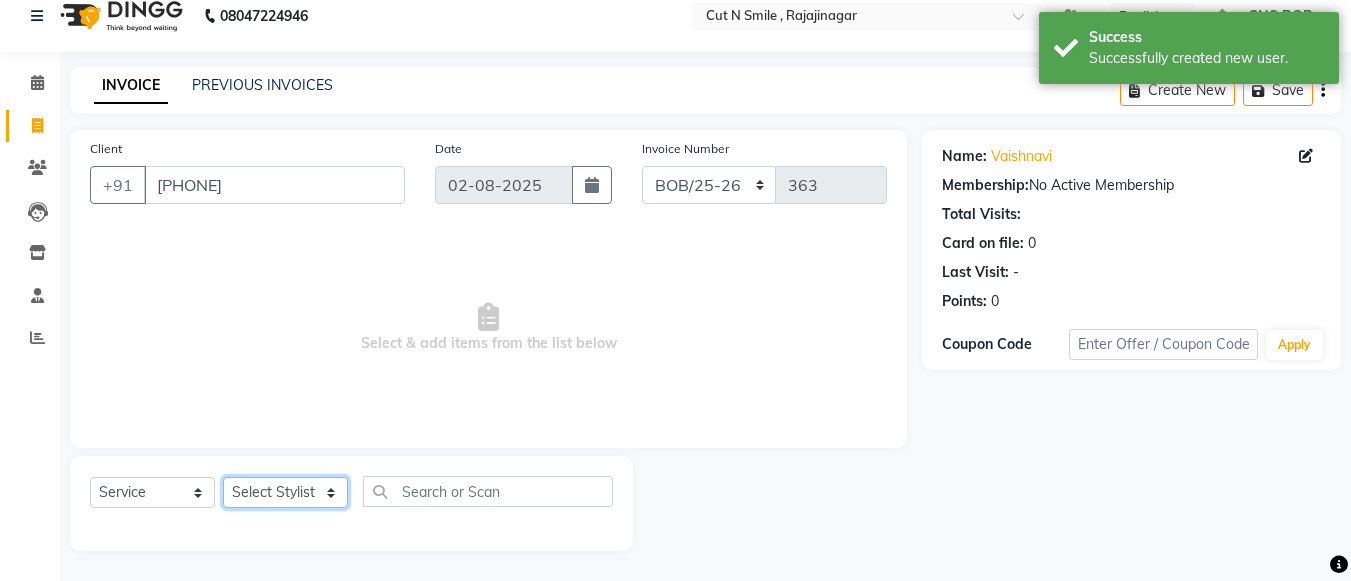 click on "Select Stylist Ali ML Ammu 3R Ankith VN Ash Mohammed 3R Atheek 3R Binitha 3R Bipana 4R CNS BOB  Cut N Smile 17M  Cut N Smile 3R Cut n Smile 4R Cut N Smile 9M Cut N Smile ML Cut N Smile V Fazil Ali 4R Govind VN Hema 4R Jayashree VN Karan VN Love 4R Mani Singh 3R Manu 4R  Muskaan VN Nadeem 4R N D M 4R NDM Alam 4R Noushad VN Pavan 4R Priya BOB Priyanka 3R Rahul 3R Ravi 3R Riya BOB Rohith 4R Roobina 3R Roopa 4R Rubina BOB Sahil Ahmed 3R Sahil Bhatti 4R Sameer 3R Sanajana BOB  Sanjana BOB Sarita VN Shaan 4R Shahid 4R Shakir VN Shanavaaz BOB Shiney 3R Shivu Raj 4R Srijana BOB Sunil Laddi 4R Sunny VN Supriya BOB Sushmitha 4R Vakeel 3R Varas 4R Varas BOB Vishwa VN" 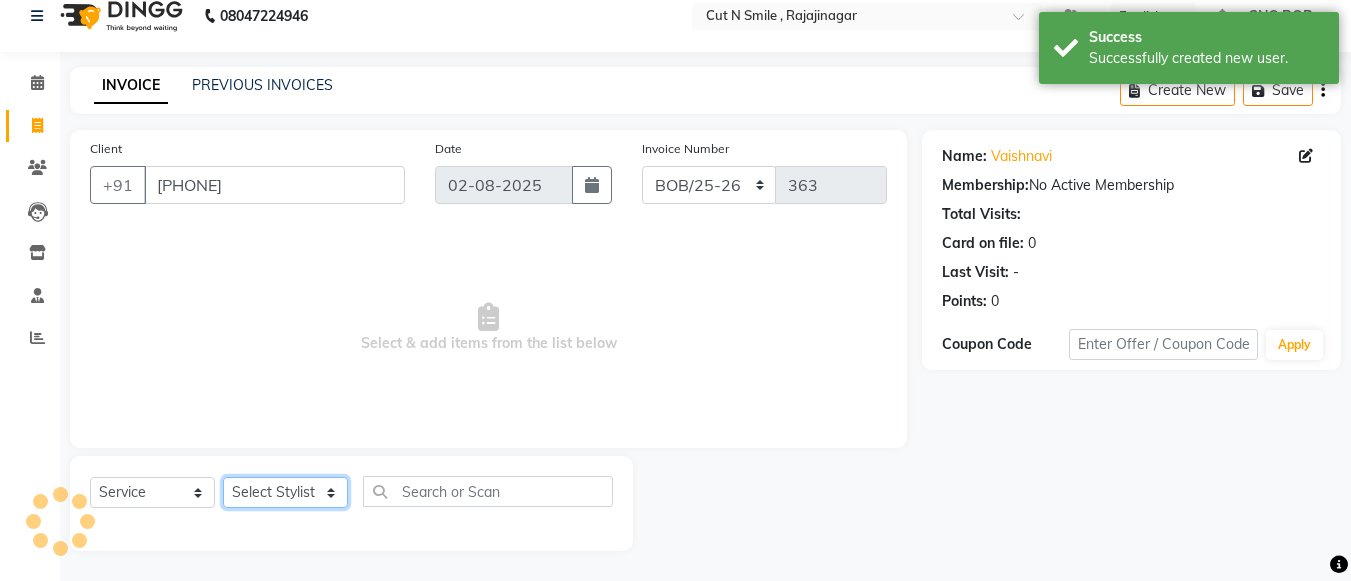 select on "76423" 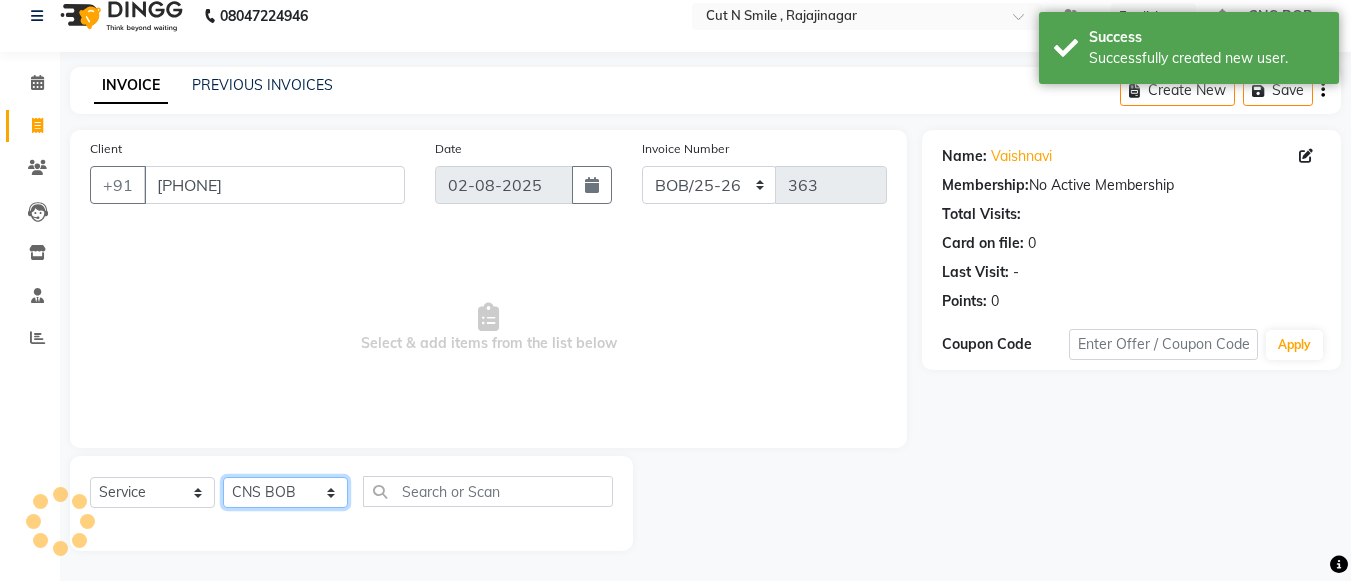 click on "Select Stylist Ali ML Ammu 3R Ankith VN Ash Mohammed 3R Atheek 3R Binitha 3R Bipana 4R CNS BOB  Cut N Smile 17M  Cut N Smile 3R Cut n Smile 4R Cut N Smile 9M Cut N Smile ML Cut N Smile V Fazil Ali 4R Govind VN Hema 4R Jayashree VN Karan VN Love 4R Mani Singh 3R Manu 4R  Muskaan VN Nadeem 4R N D M 4R NDM Alam 4R Noushad VN Pavan 4R Priya BOB Priyanka 3R Rahul 3R Ravi 3R Riya BOB Rohith 4R Roobina 3R Roopa 4R Rubina BOB Sahil Ahmed 3R Sahil Bhatti 4R Sameer 3R Sanajana BOB  Sanjana BOB Sarita VN Shaan 4R Shahid 4R Shakir VN Shanavaaz BOB Shiney 3R Shivu Raj 4R Srijana BOB Sunil Laddi 4R Sunny VN Supriya BOB Sushmitha 4R Vakeel 3R Varas 4R Varas BOB Vishwa VN" 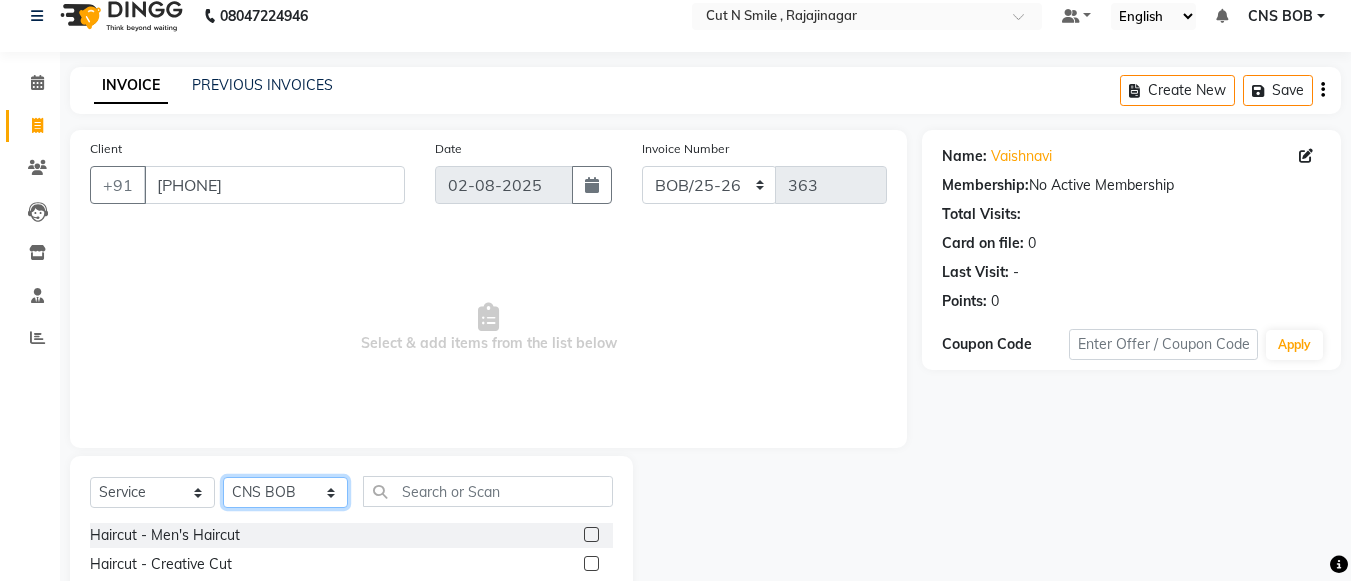 scroll, scrollTop: 220, scrollLeft: 0, axis: vertical 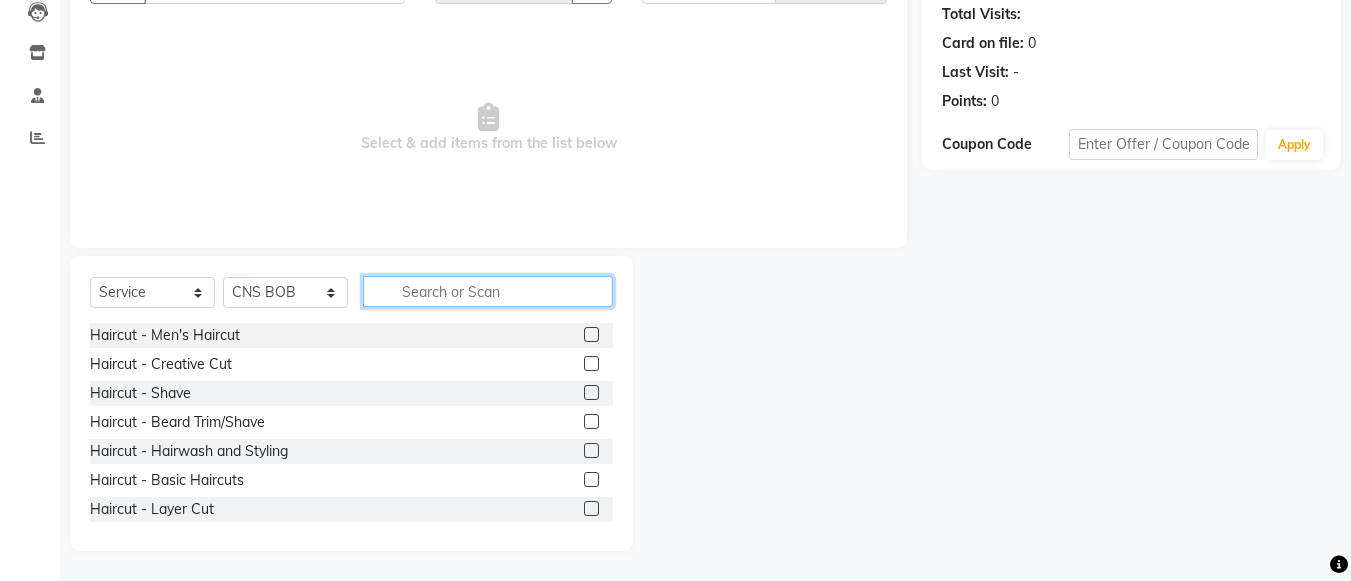 click 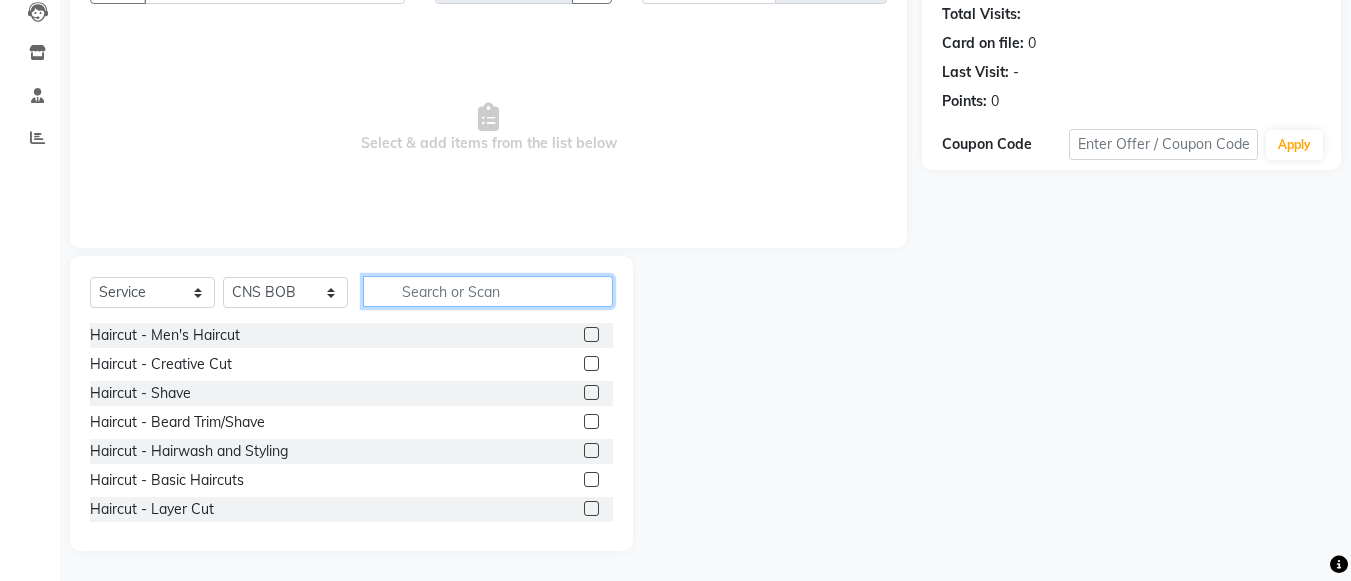 type on "H" 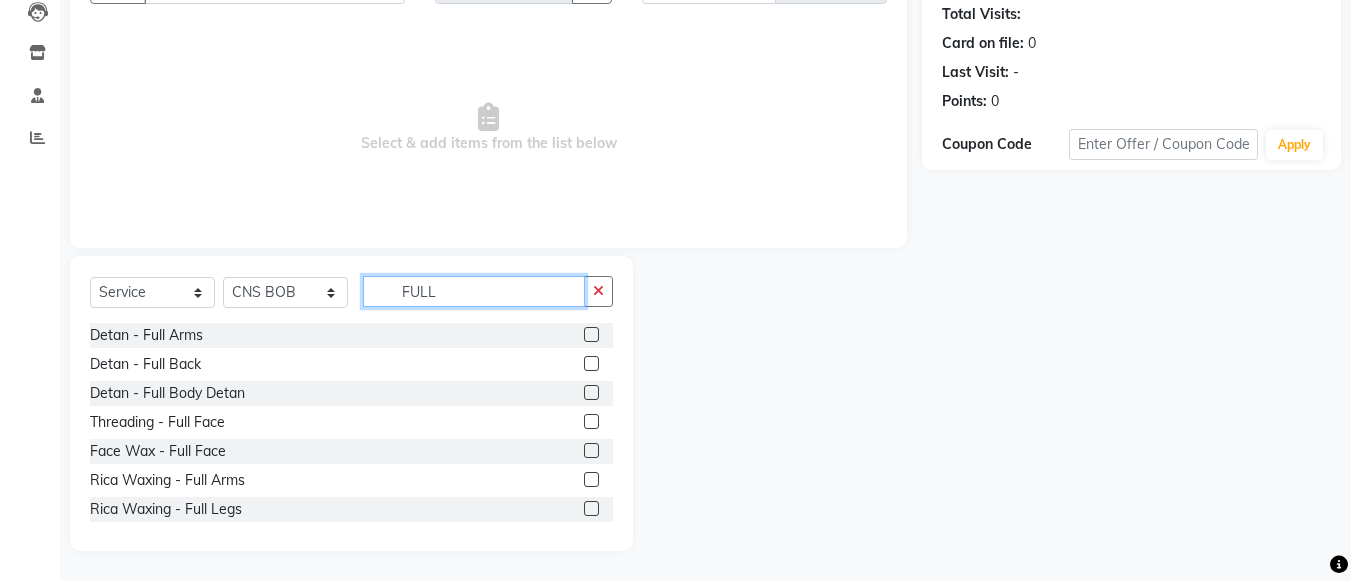 type on "FULL" 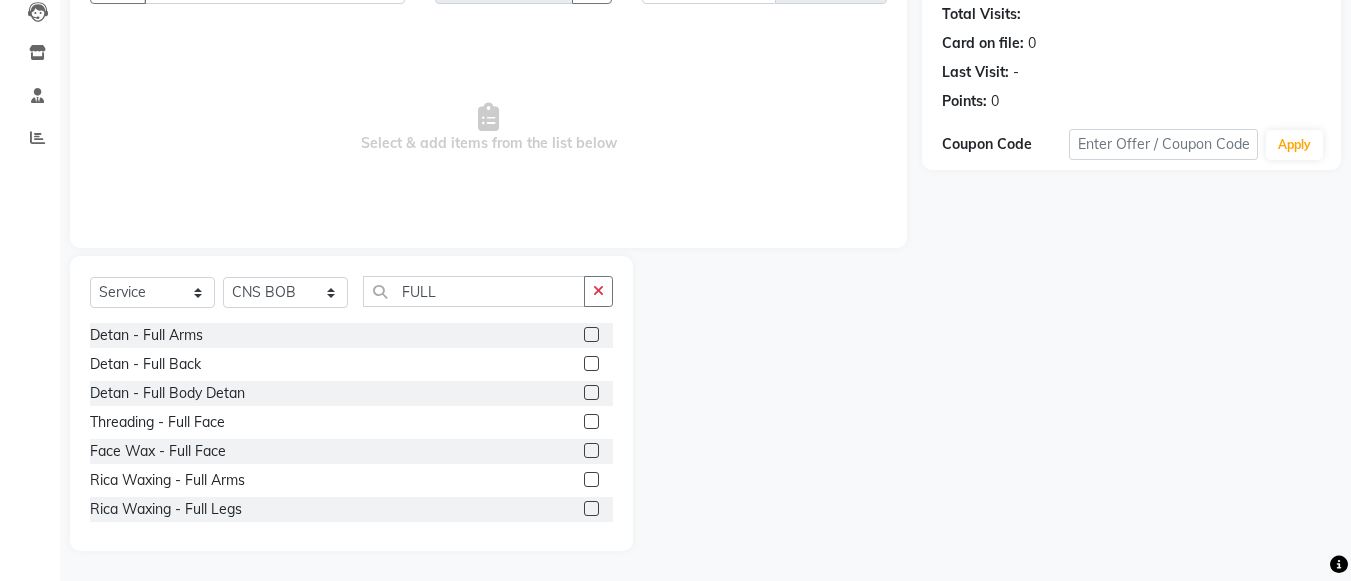 click 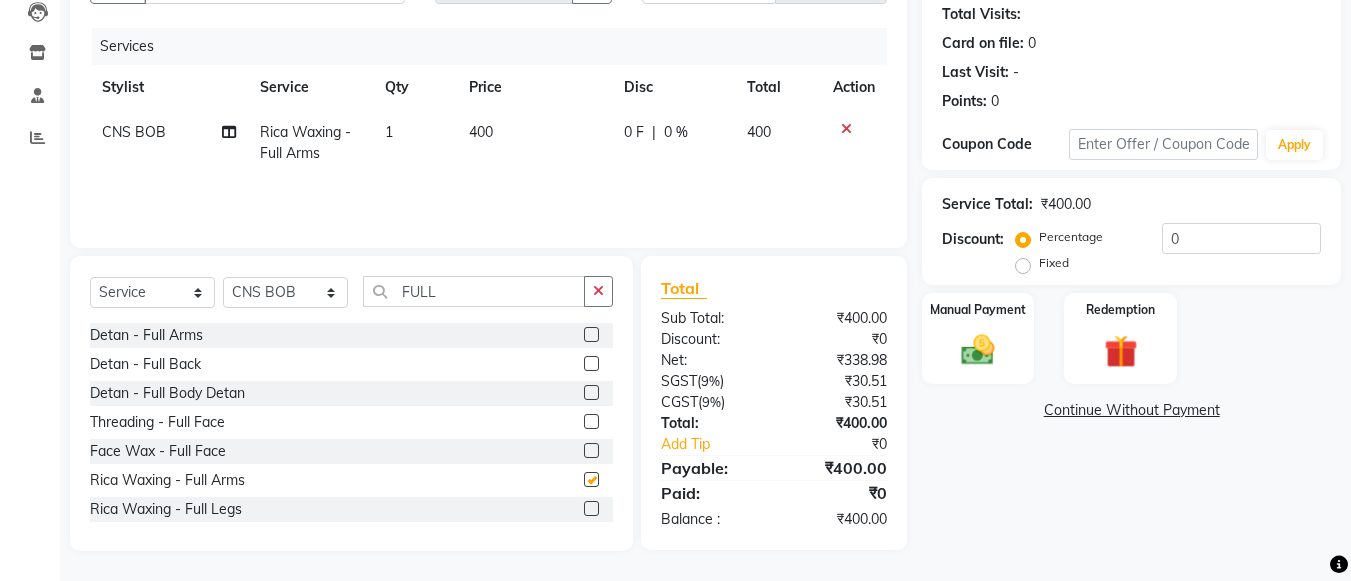 checkbox on "false" 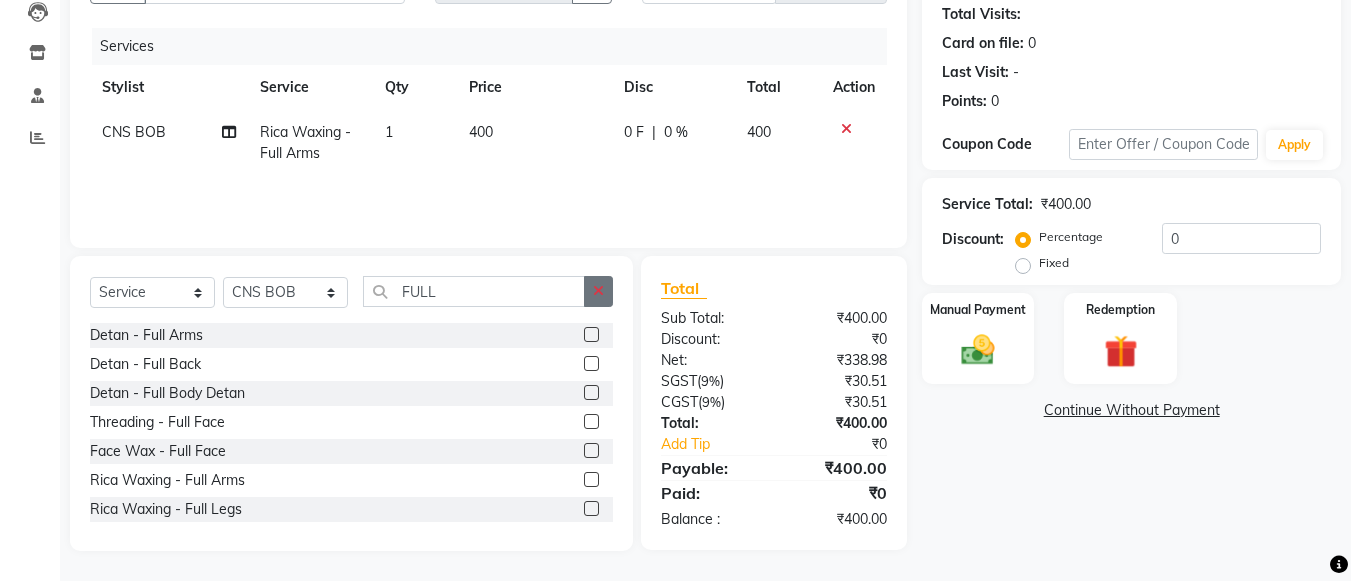 click 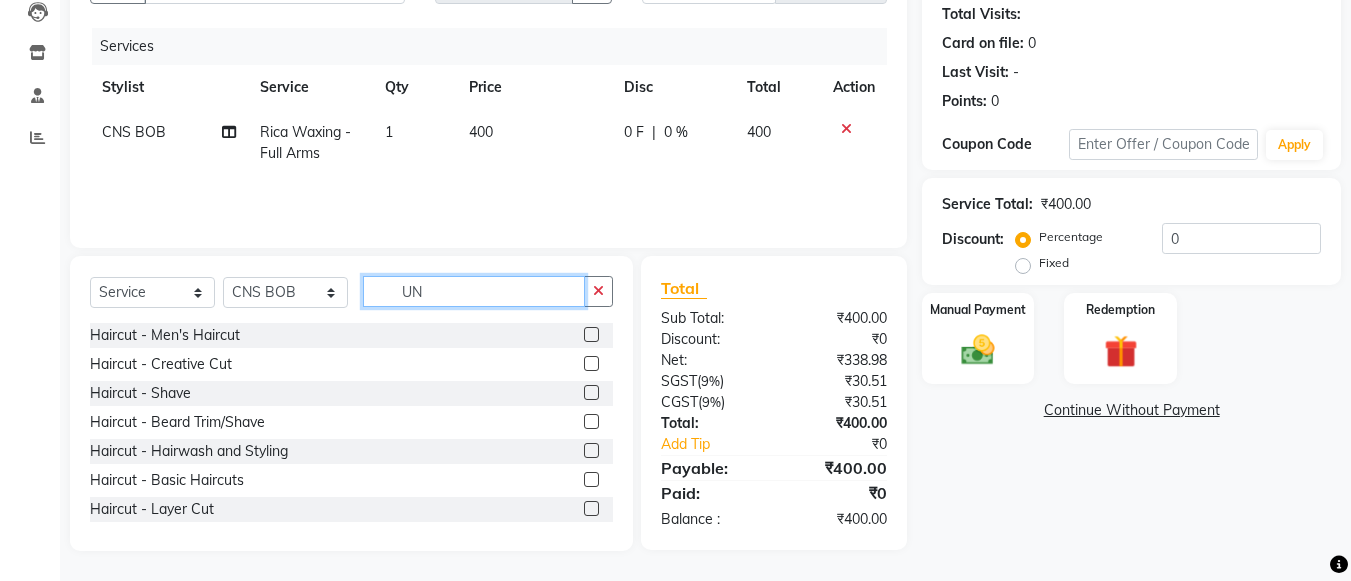 scroll, scrollTop: 219, scrollLeft: 0, axis: vertical 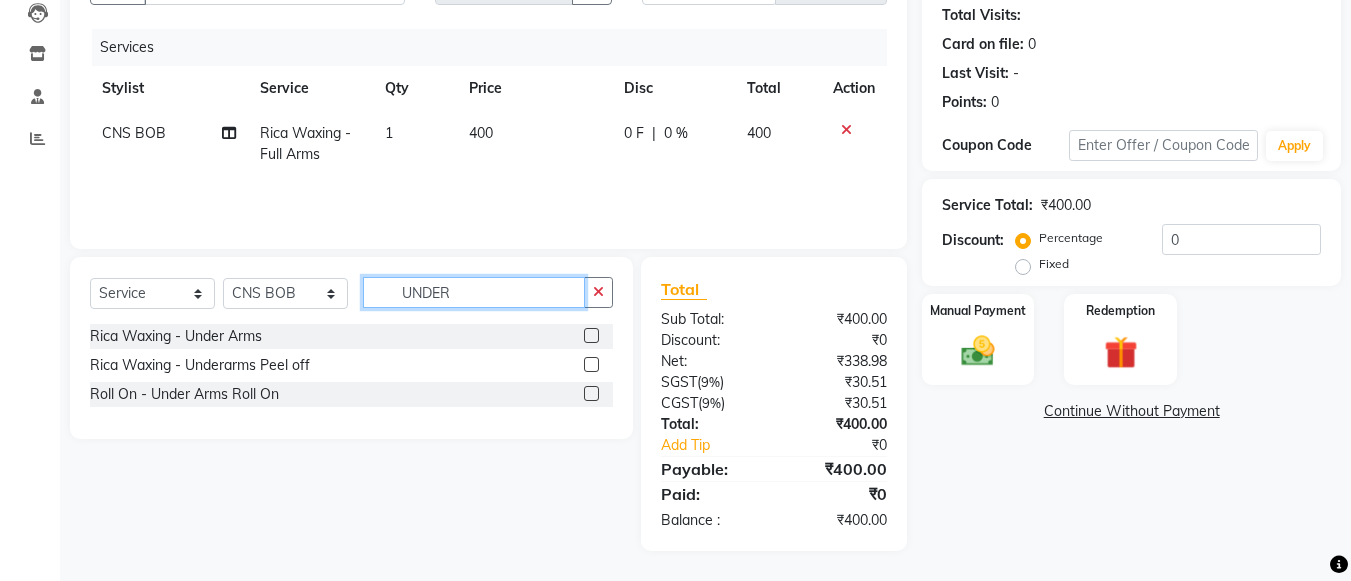 type on "UNDER" 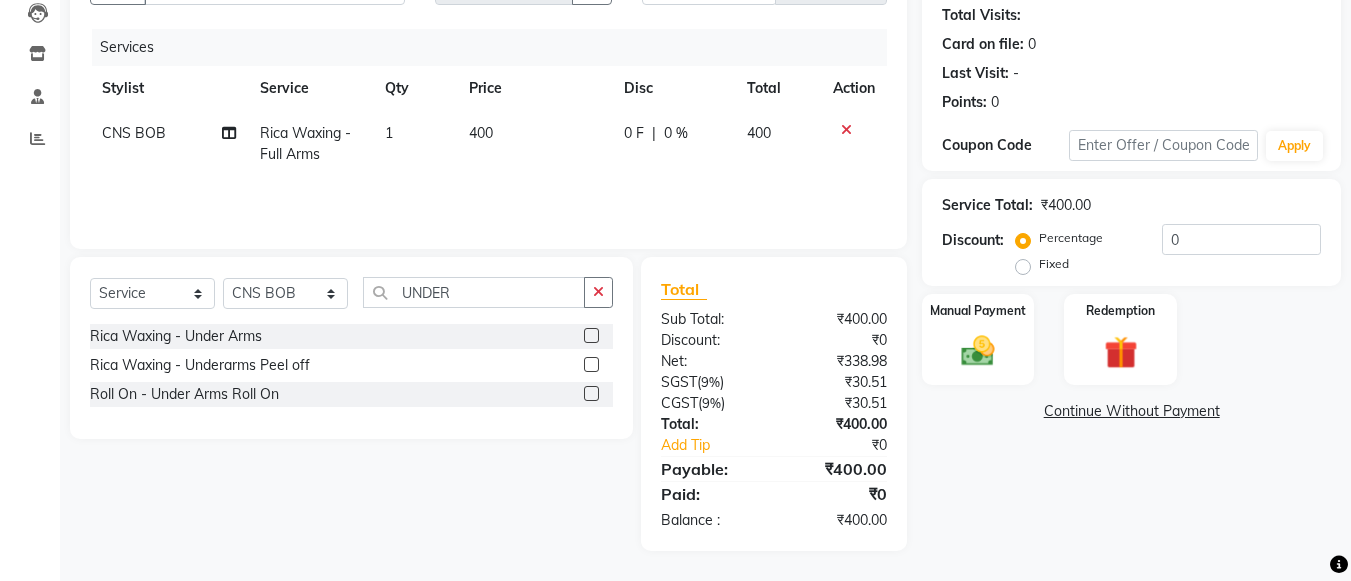 click 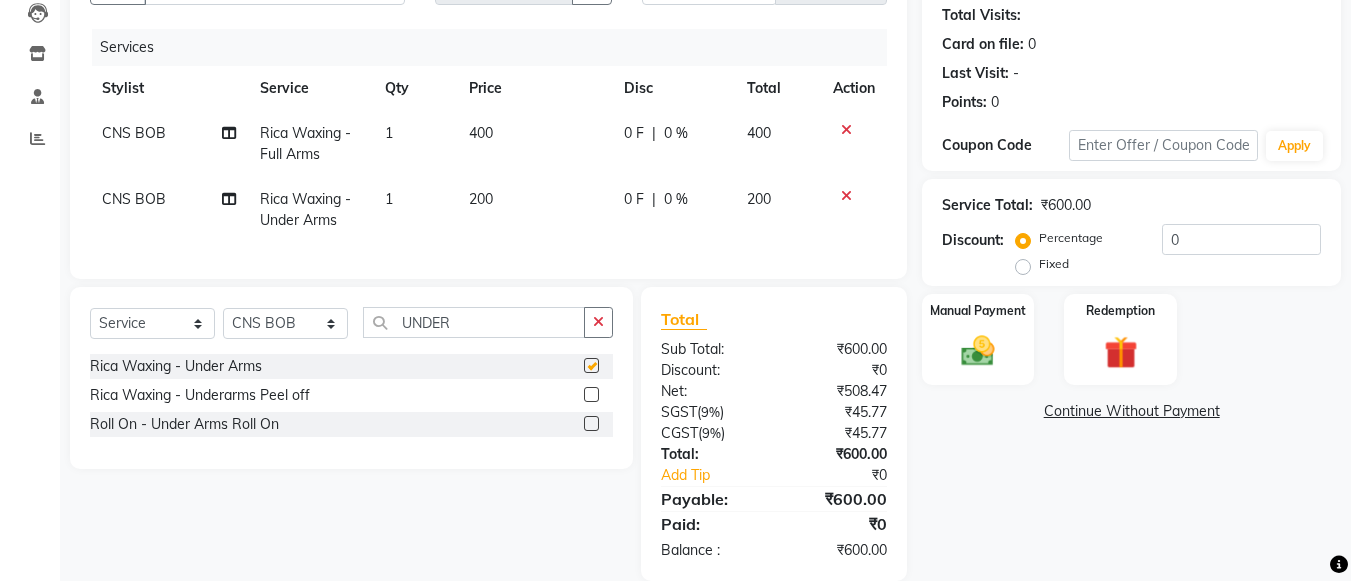 checkbox on "false" 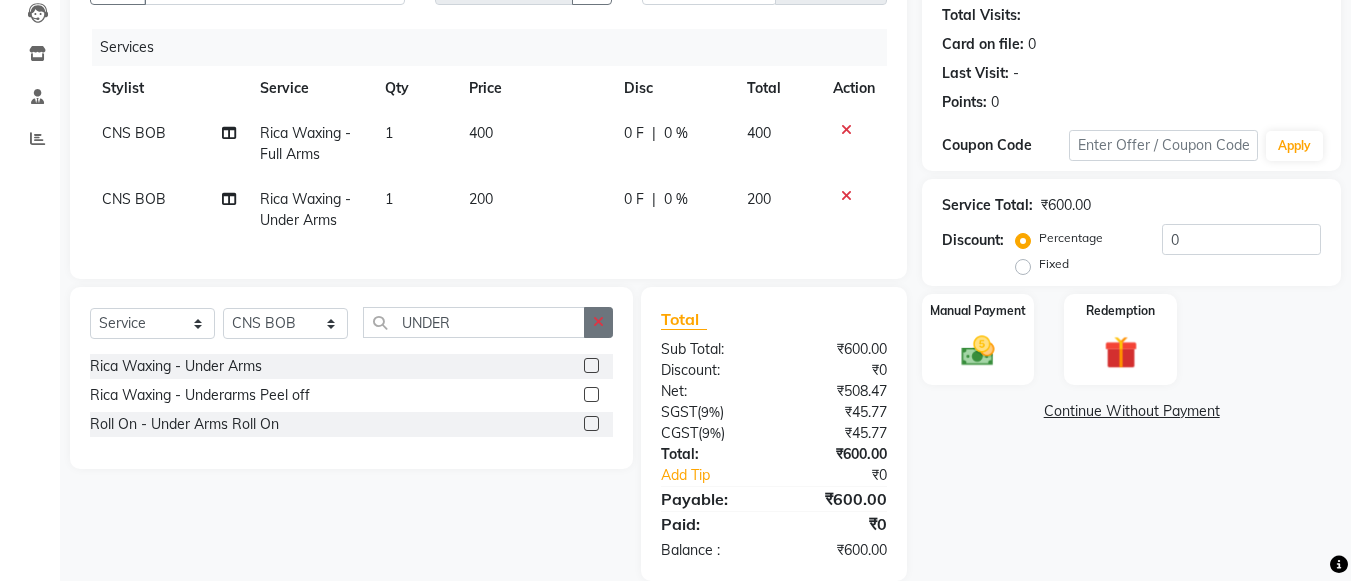click 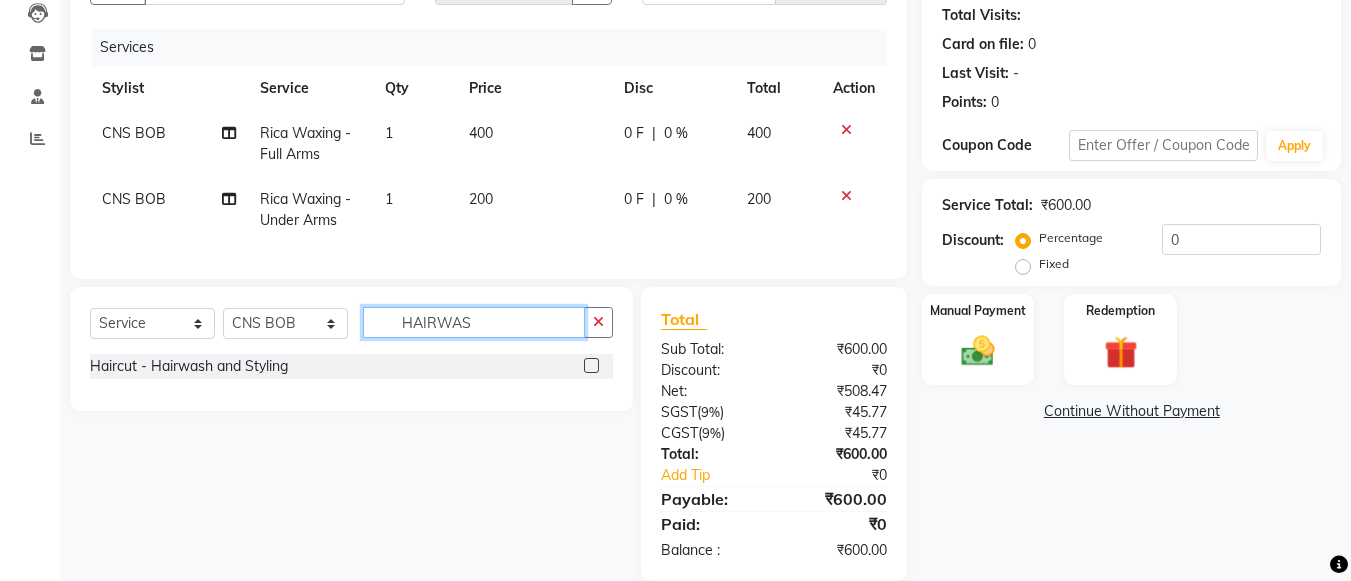 type on "HAIRWAS" 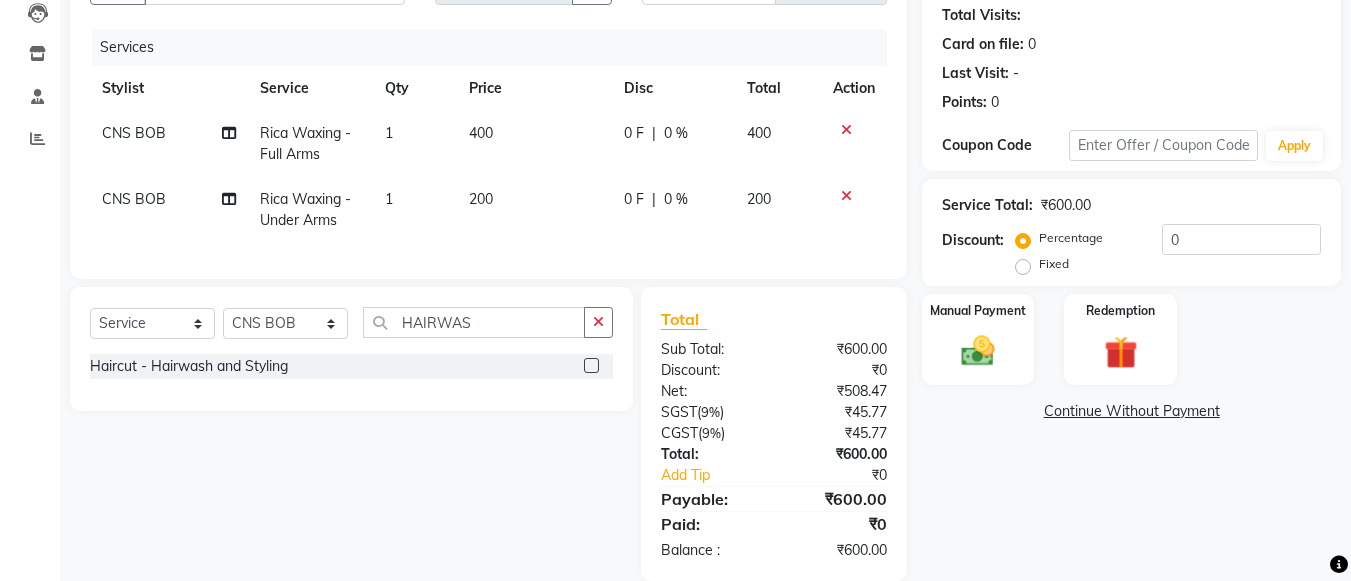 click on "Haircut  - Hairwash and Styling" 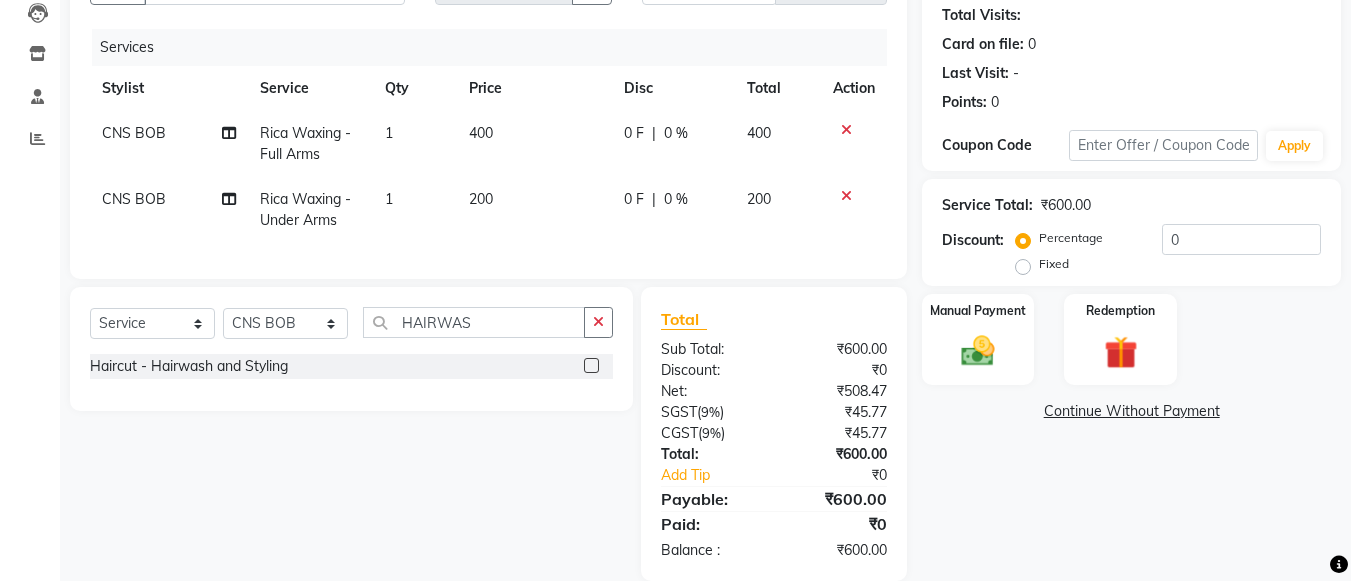 click 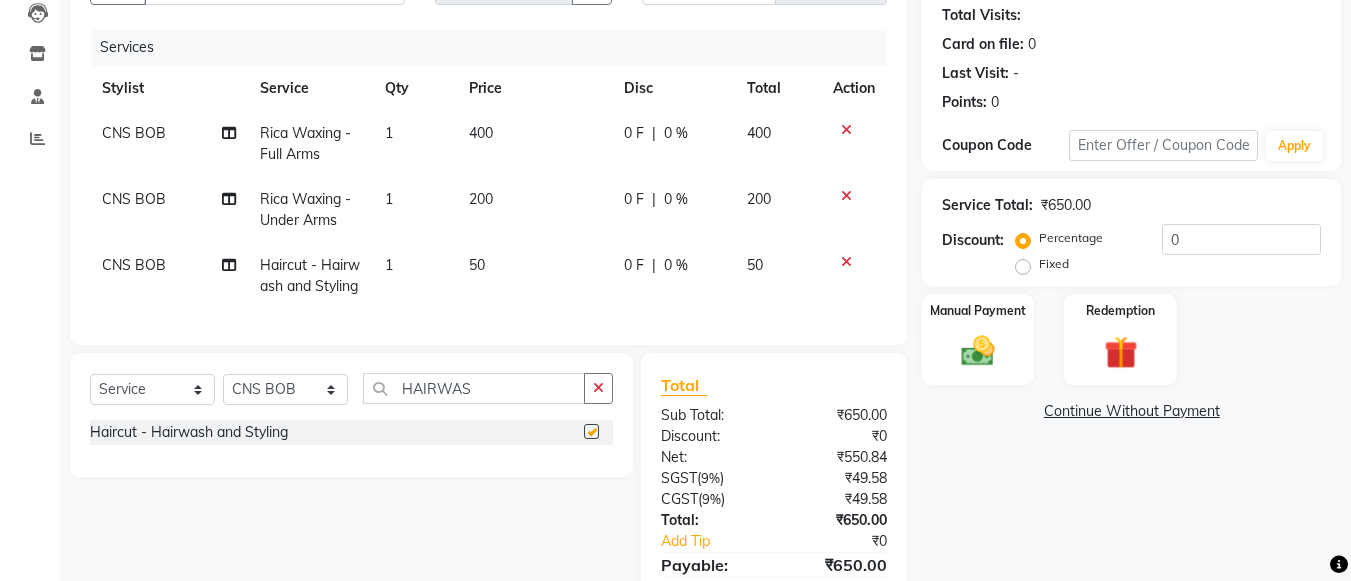 checkbox on "false" 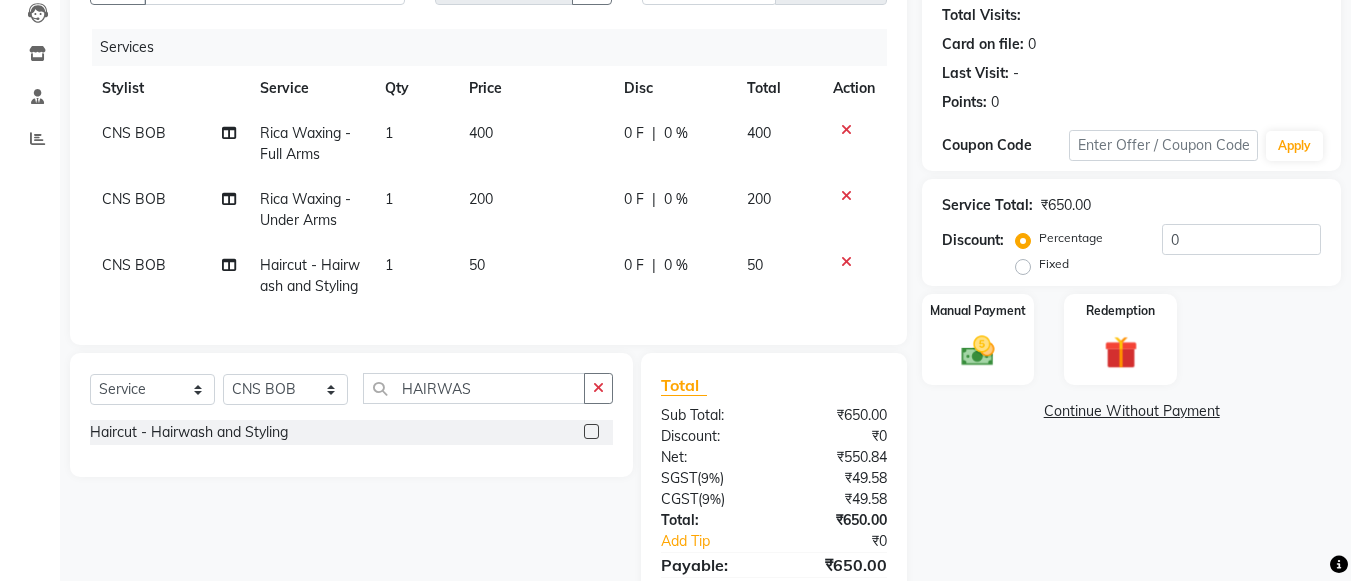 click on "50" 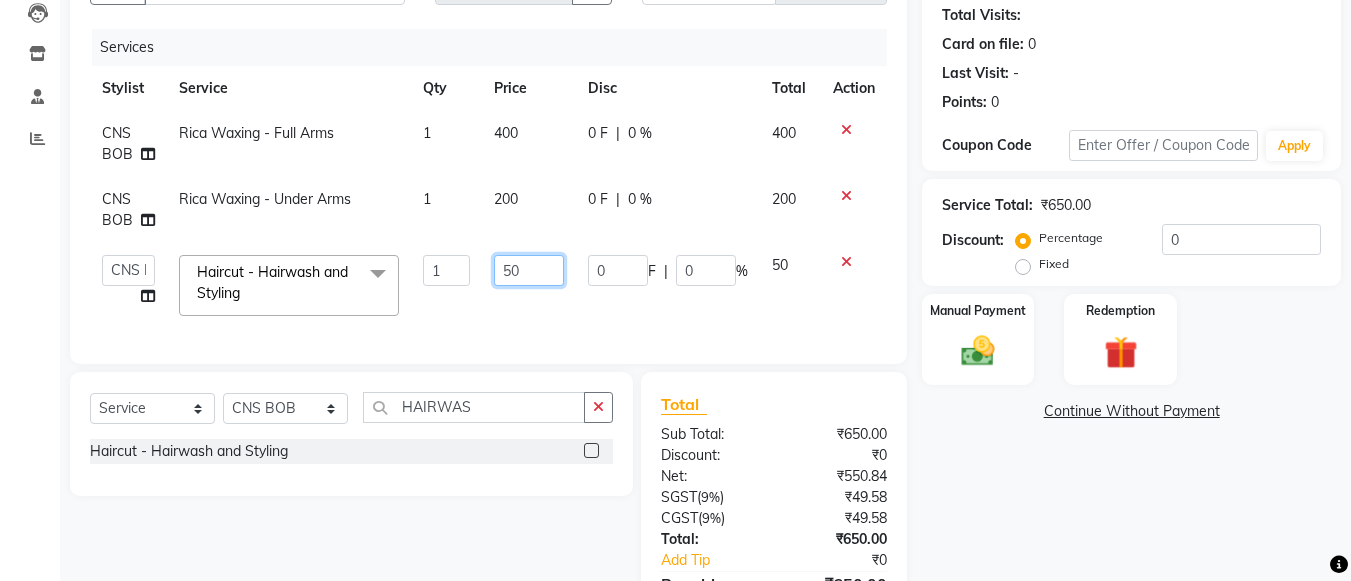 click on "50" 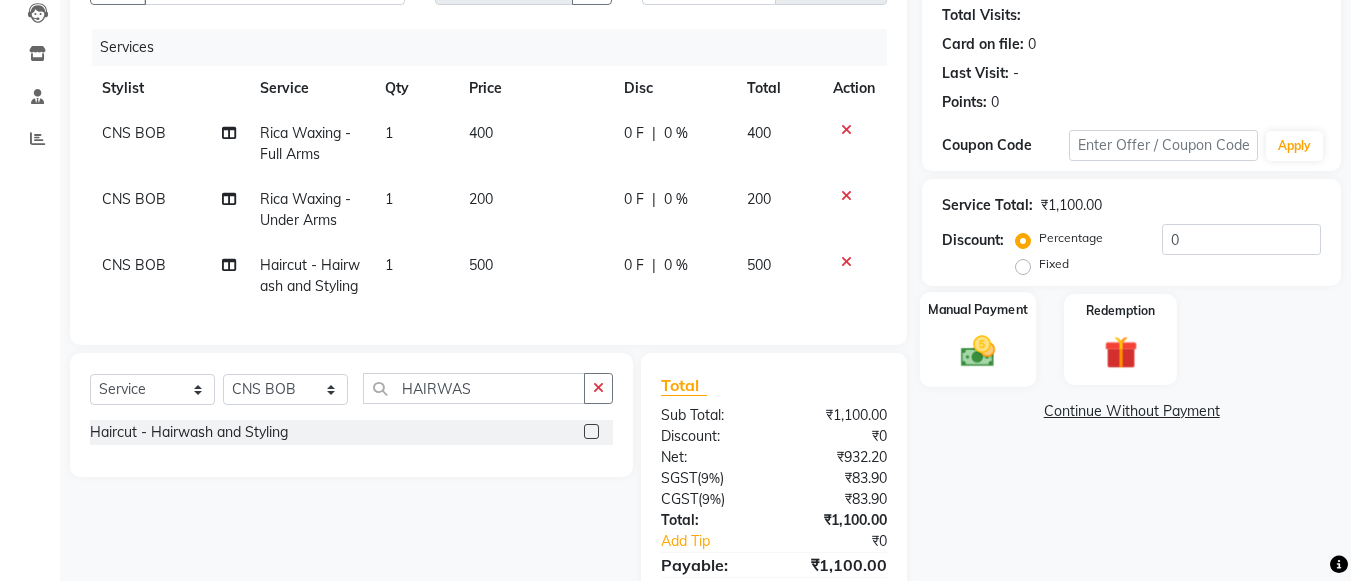 click on "Manual Payment" 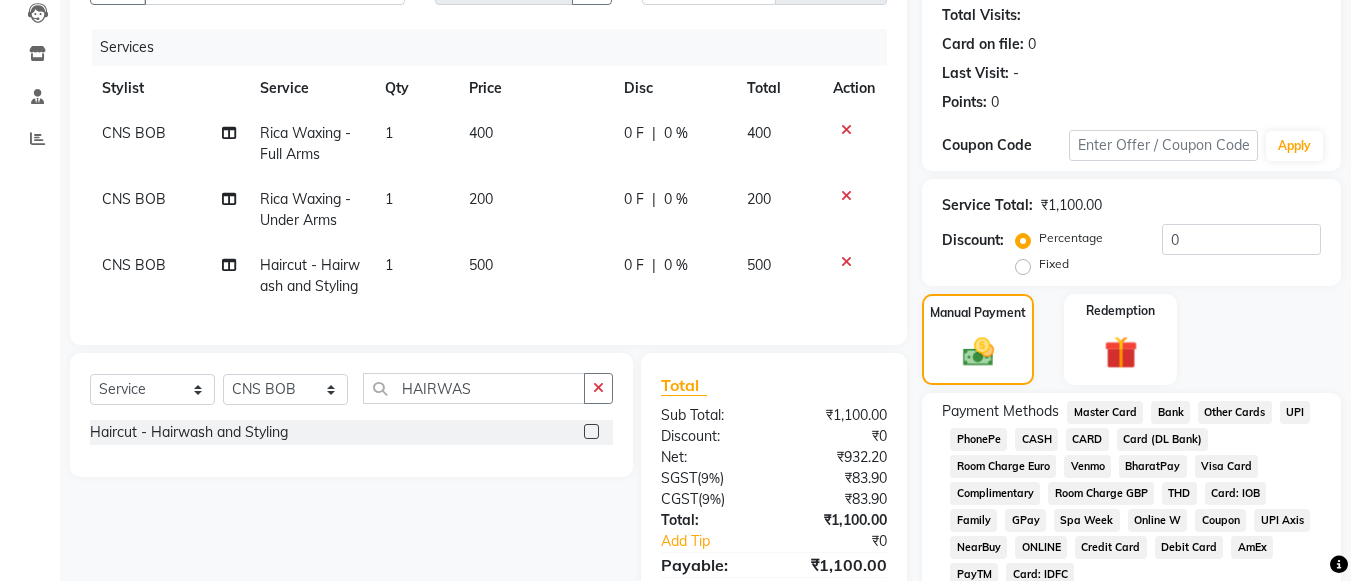 click on "Fixed" 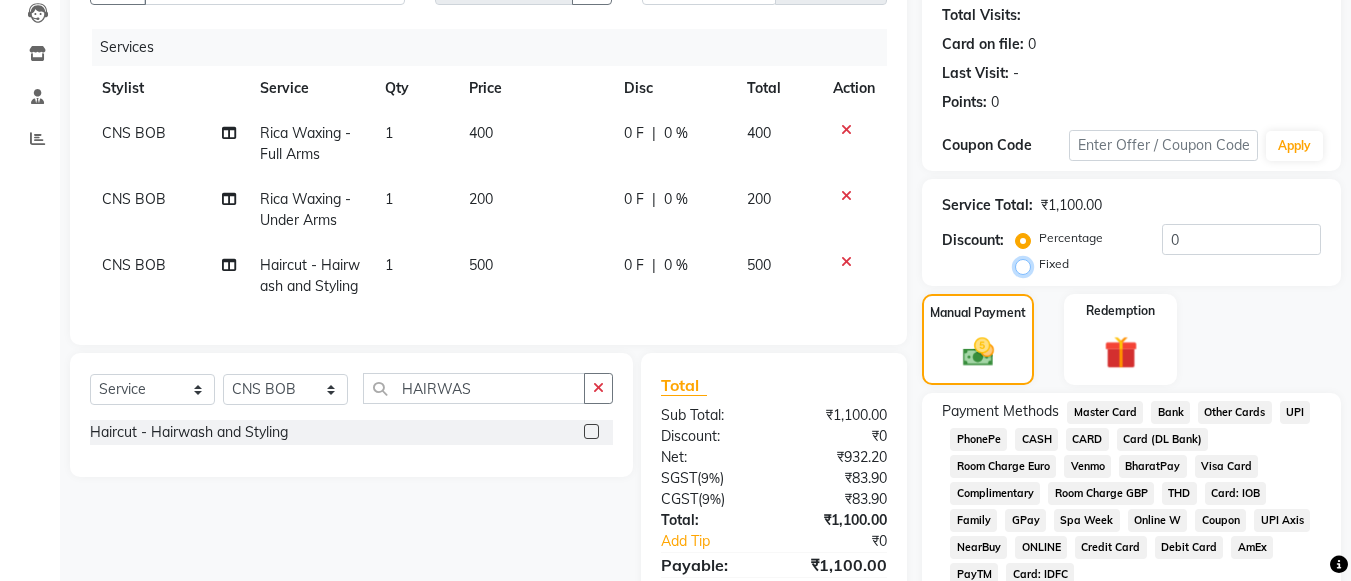 click on "Fixed" at bounding box center (1027, 264) 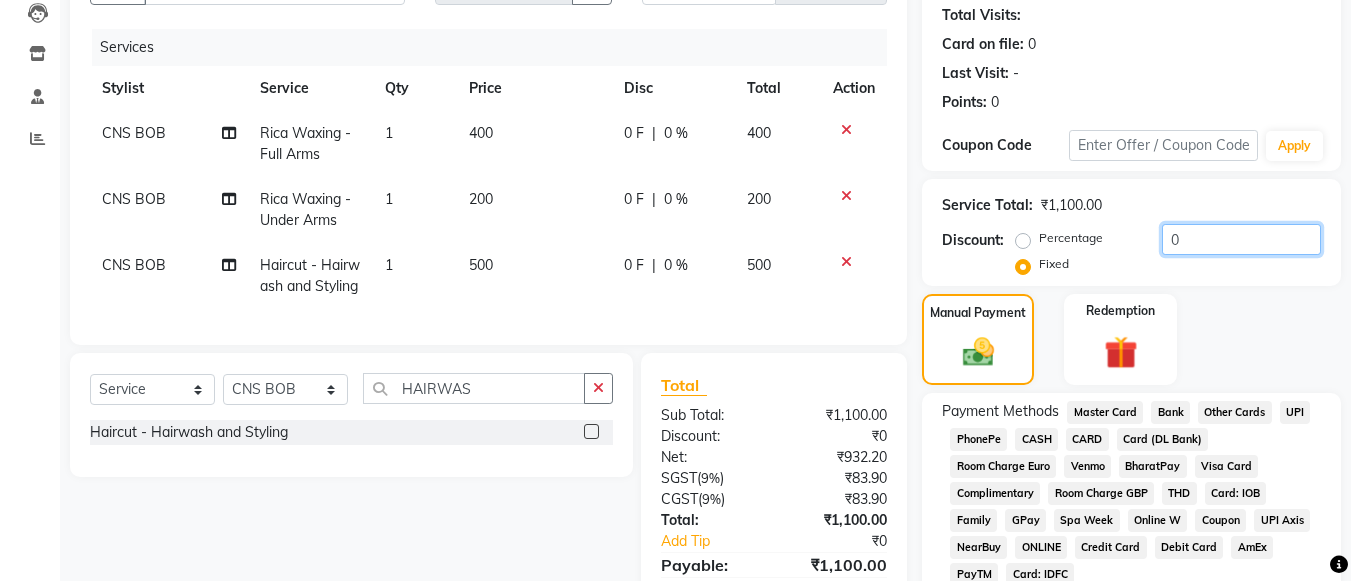 click on "0" 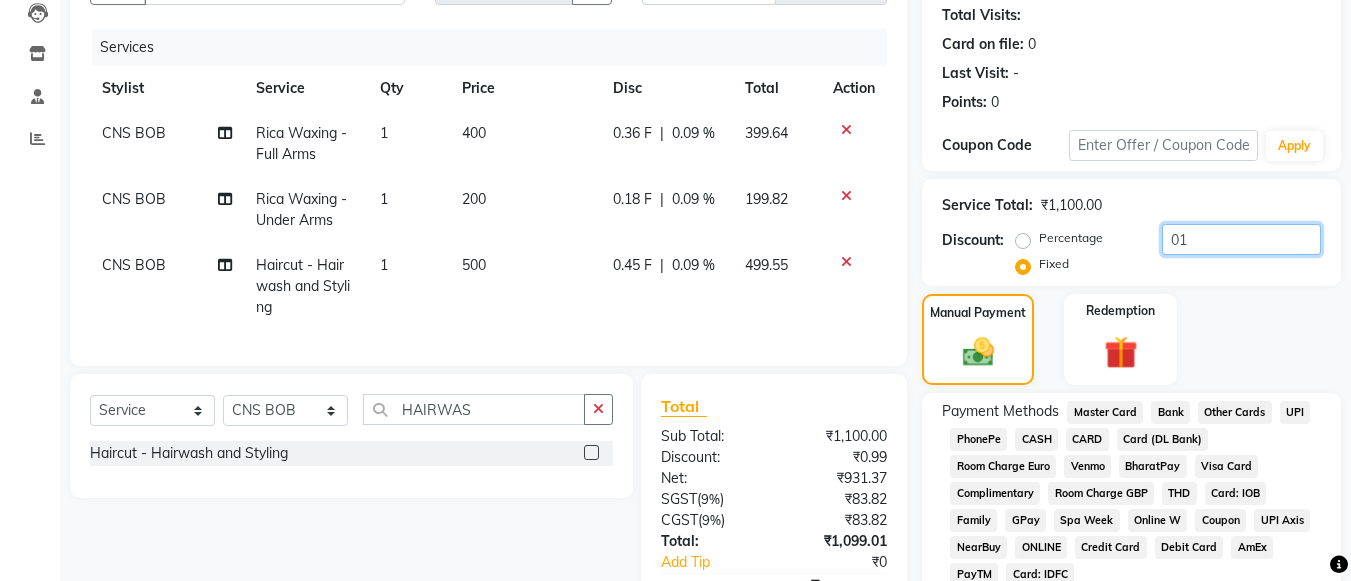 type on "0" 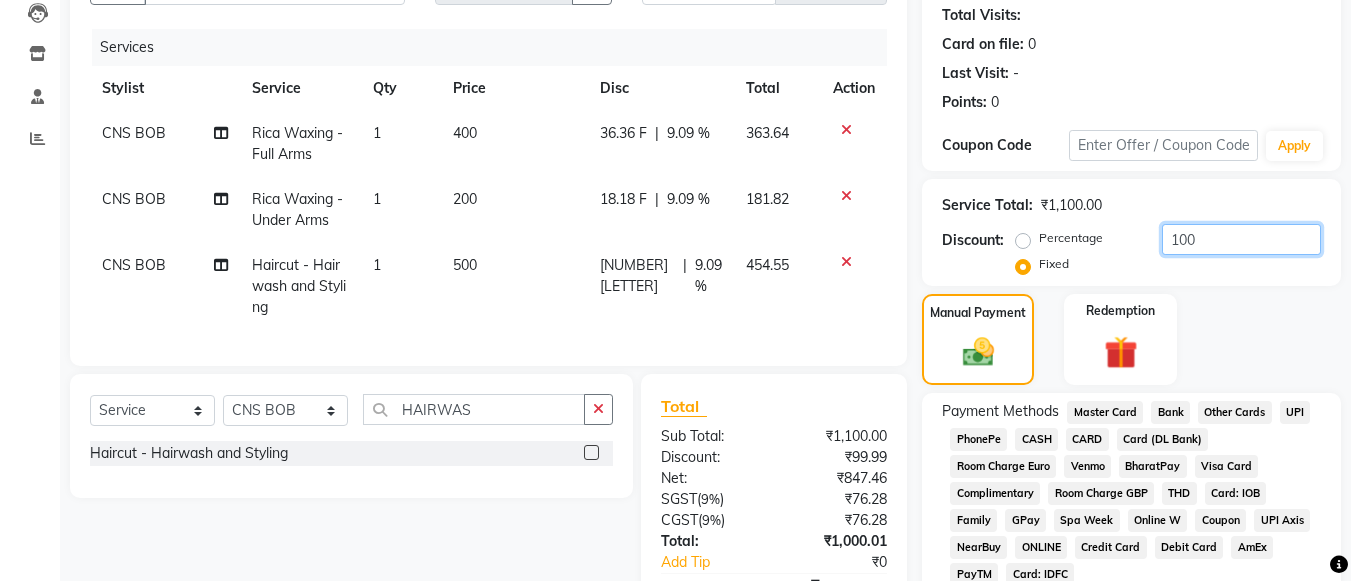 type on "100" 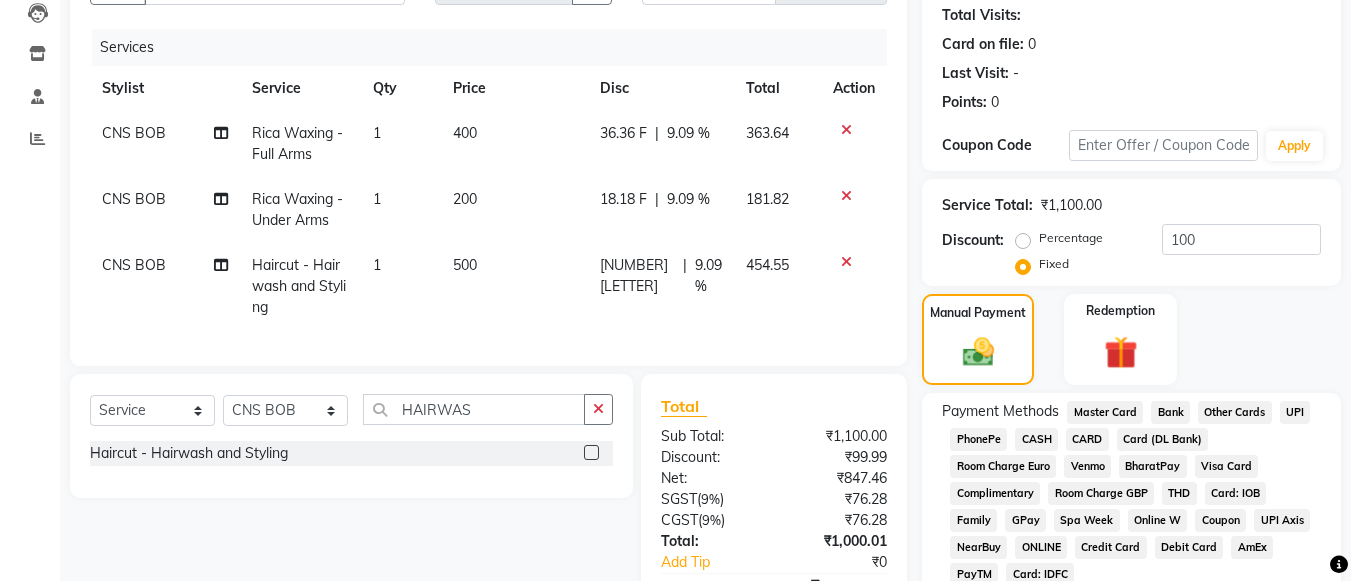 click on "UPI" 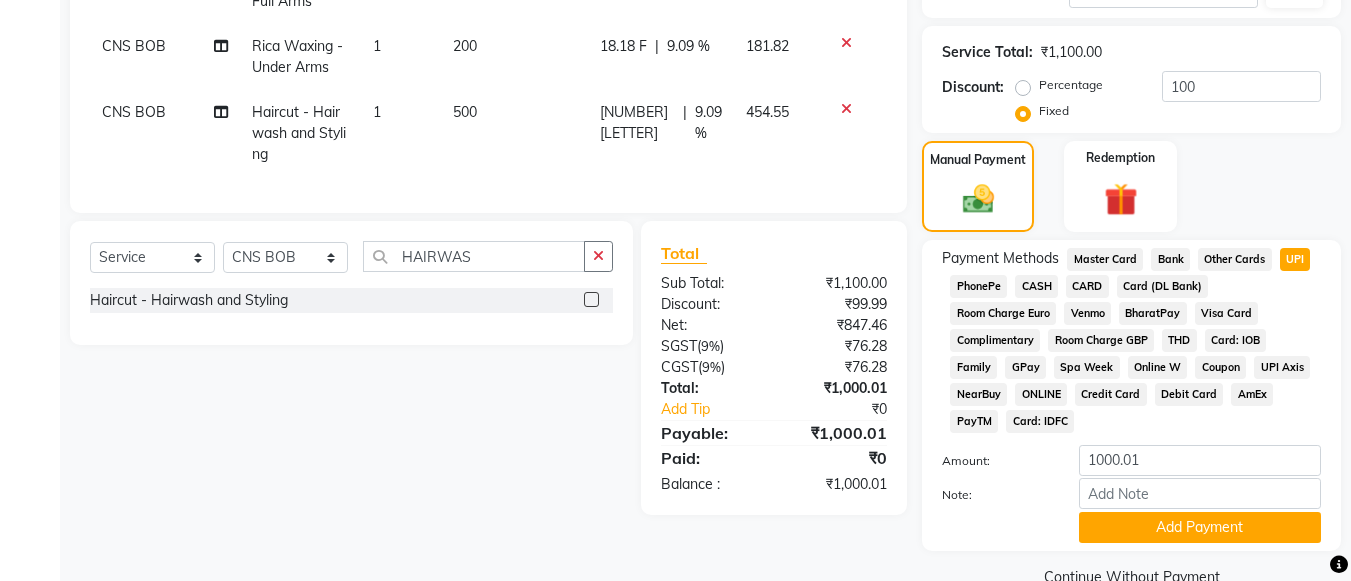 scroll, scrollTop: 376, scrollLeft: 0, axis: vertical 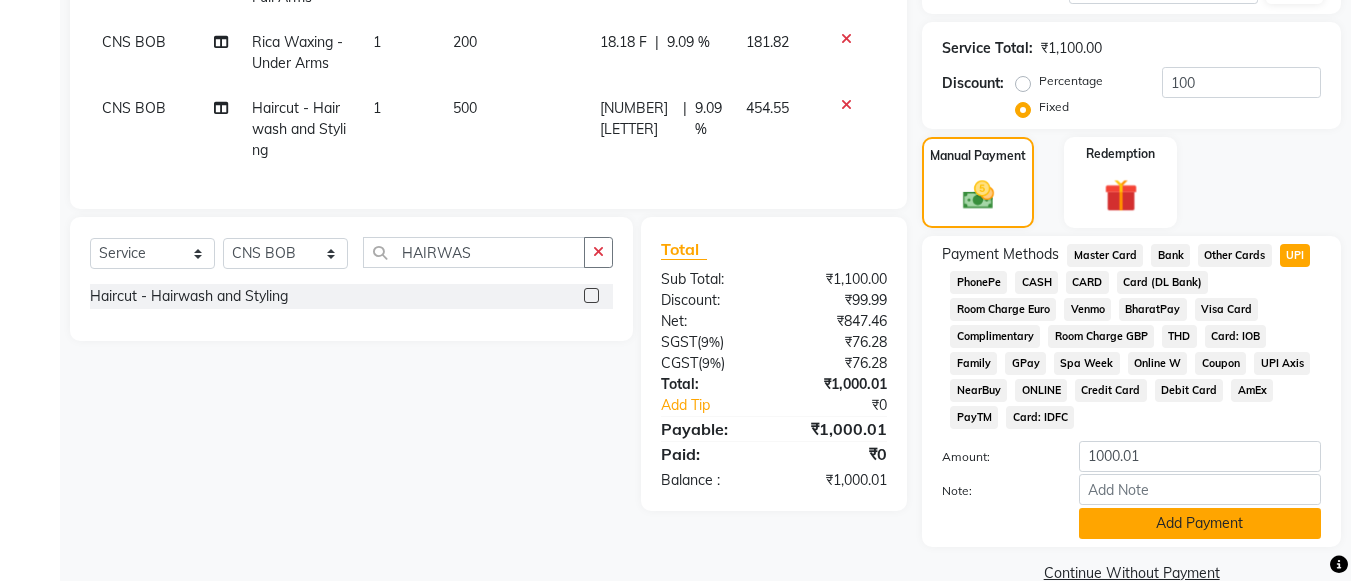 click on "Add Payment" 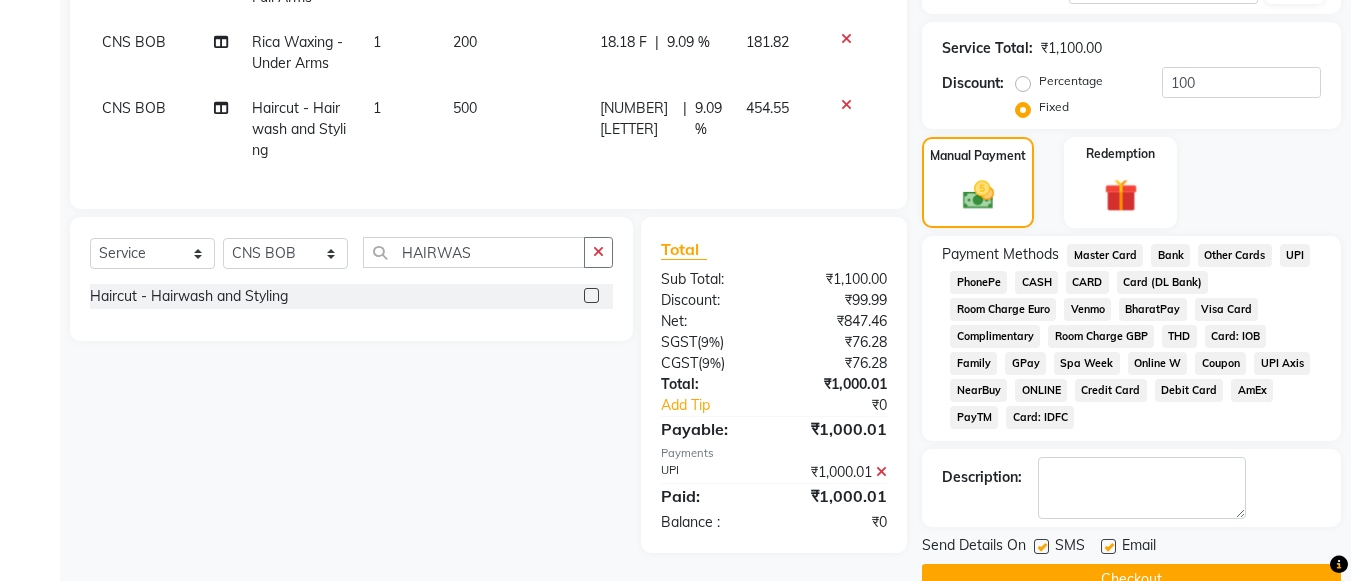 scroll, scrollTop: 420, scrollLeft: 0, axis: vertical 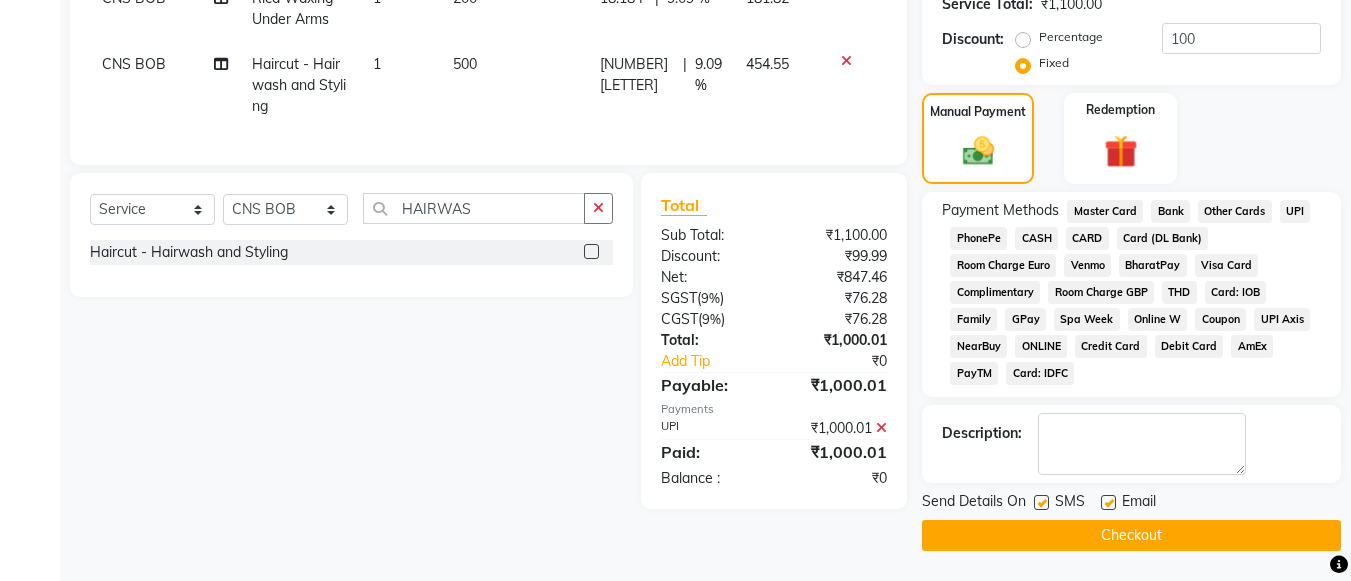 click on "Checkout" 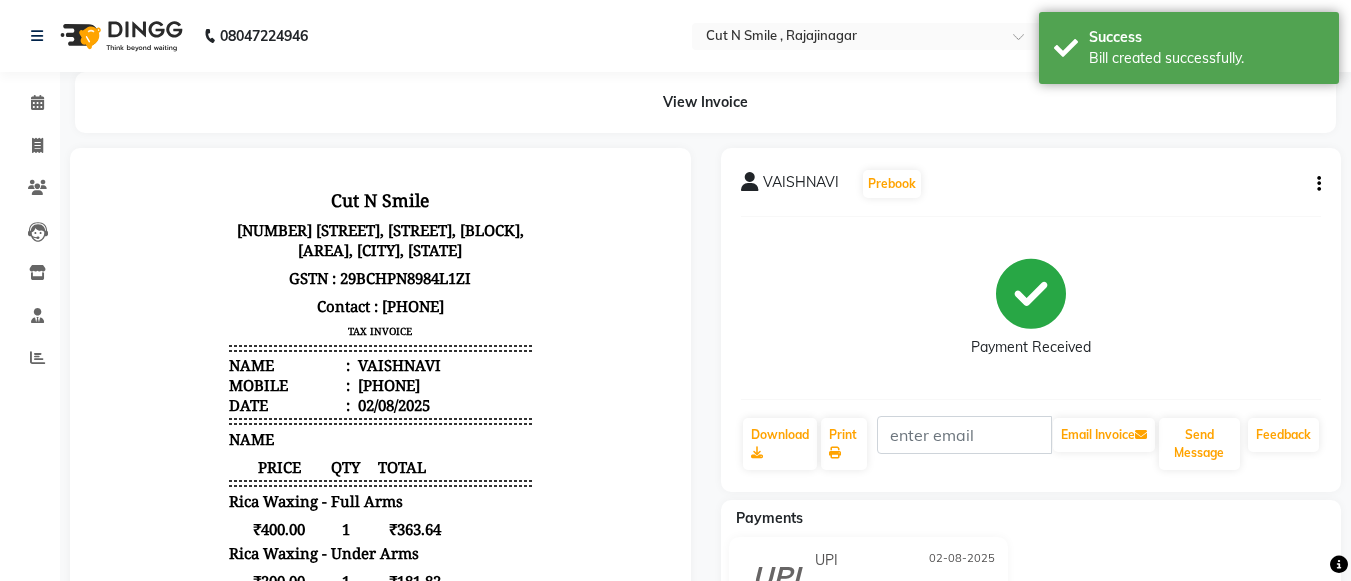 scroll, scrollTop: 0, scrollLeft: 0, axis: both 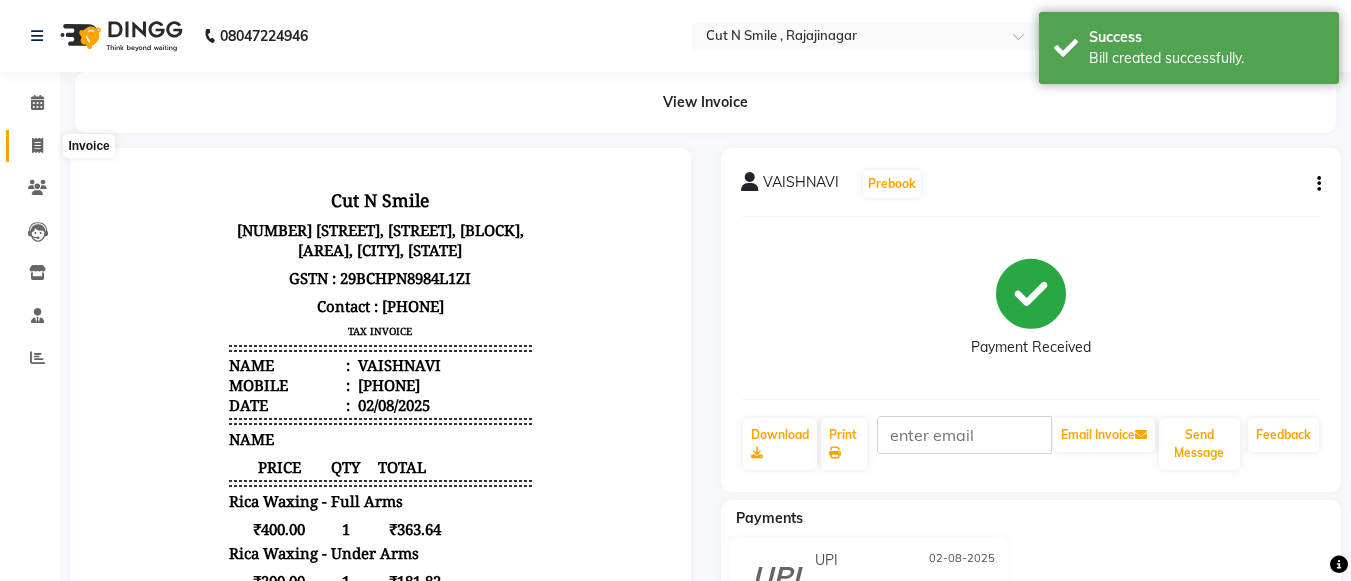 click 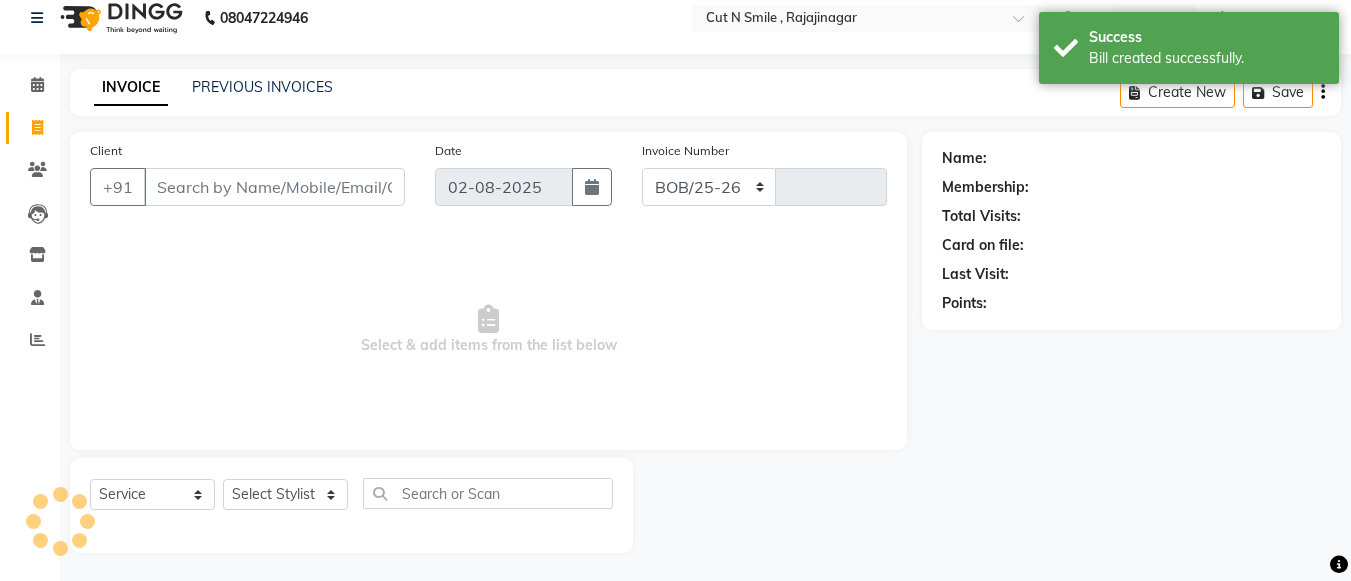 select on "7187" 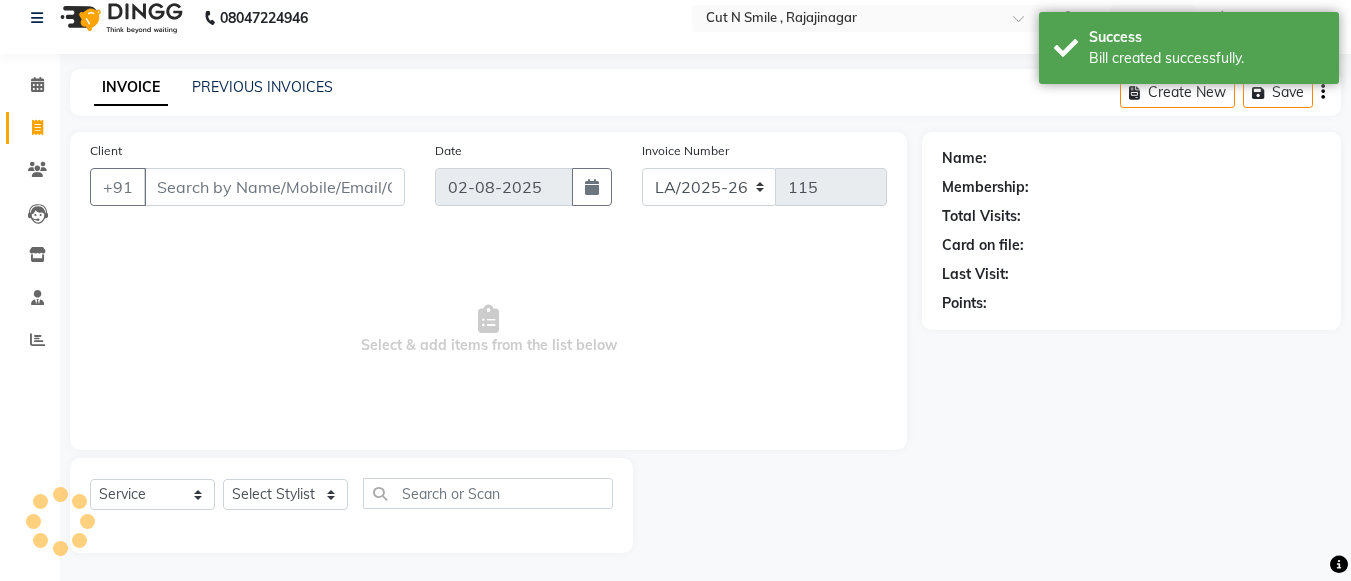 scroll, scrollTop: 20, scrollLeft: 0, axis: vertical 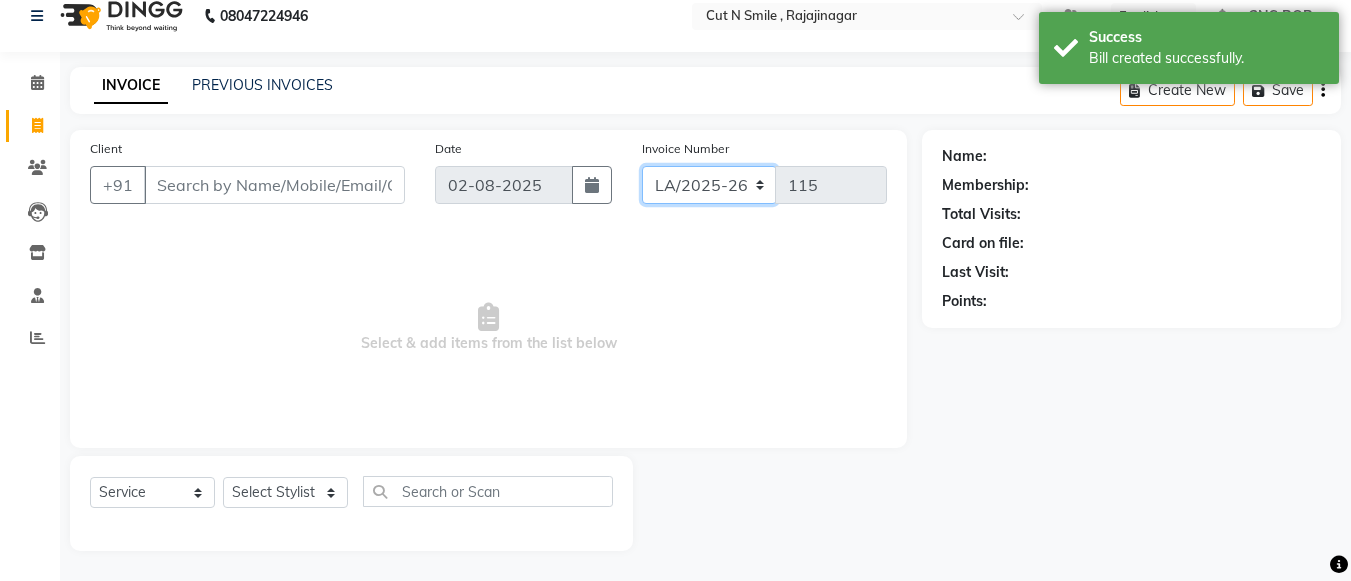 click on "BOB/25-26 LA/2025-26 SH/25 CH/25 SA/25" 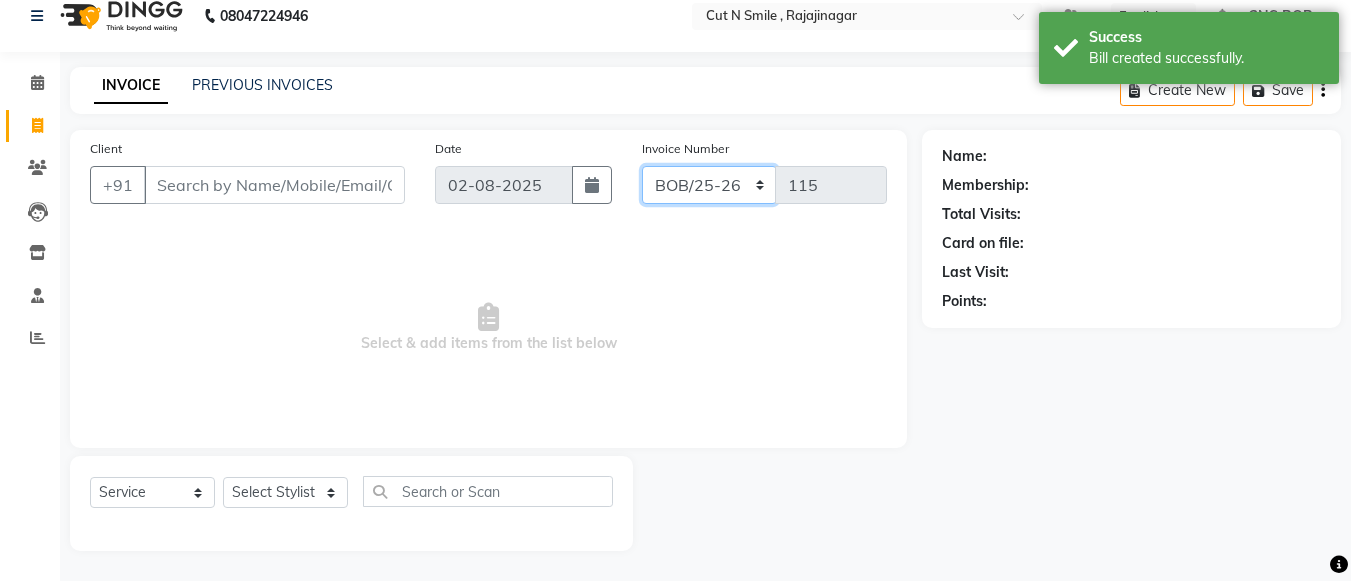 click on "BOB/25-26 LA/2025-26 SH/25 CH/25 SA/25" 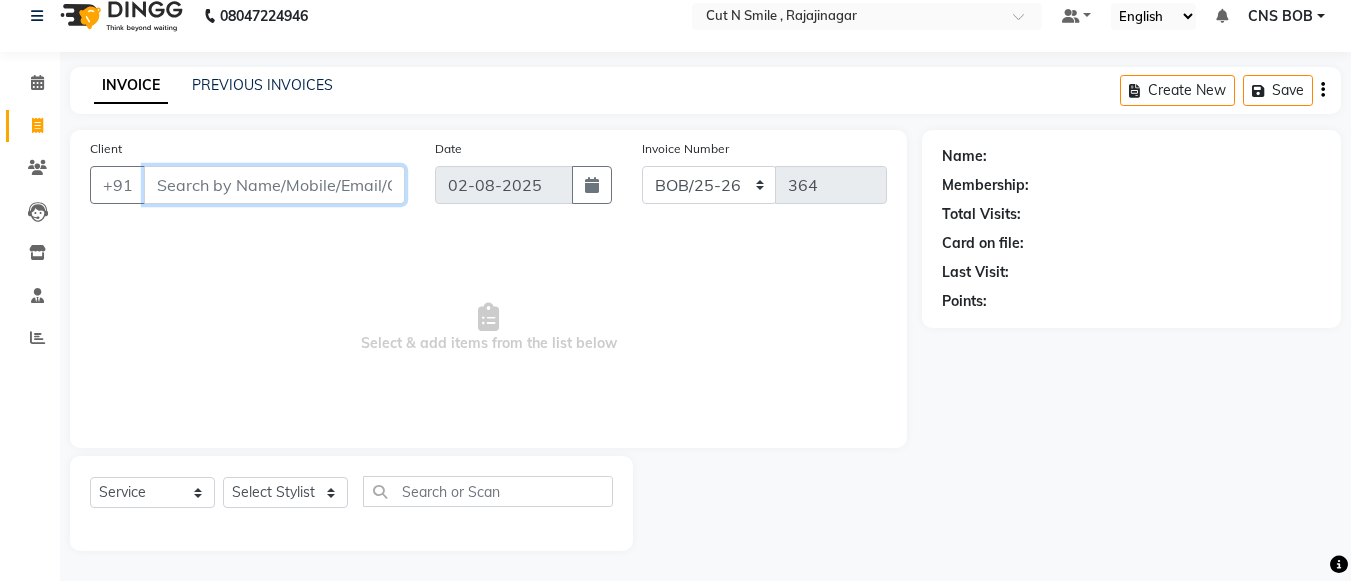 click on "Client" at bounding box center [274, 185] 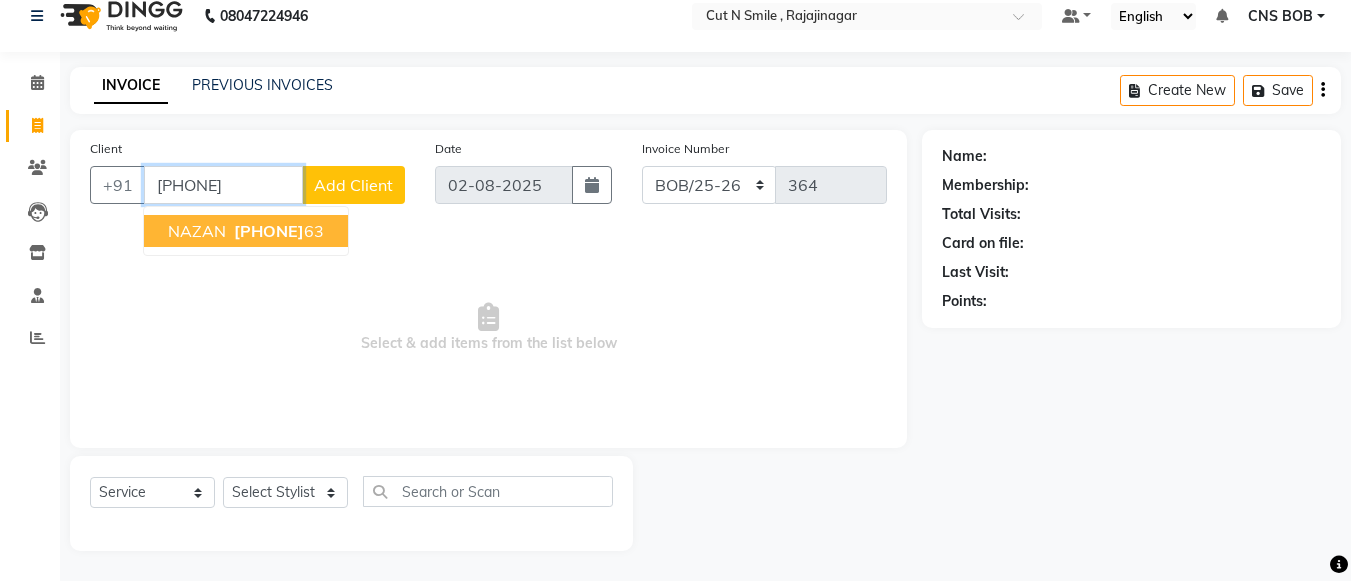 click on "[PHONE]" at bounding box center [269, 231] 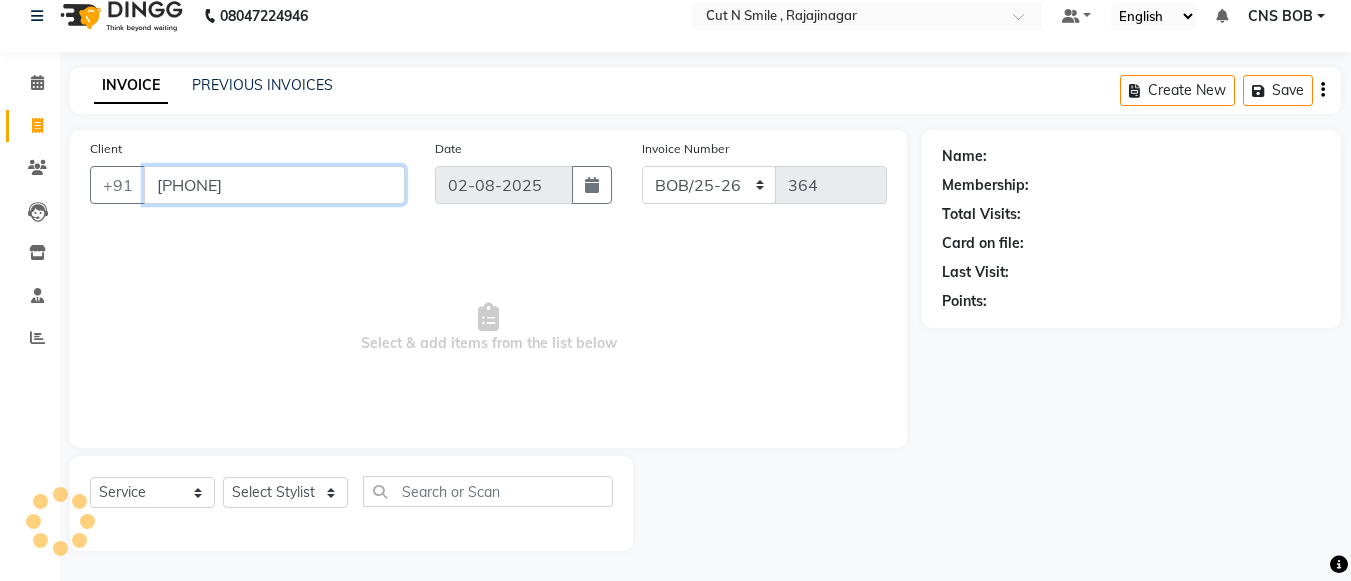 type on "[PHONE]" 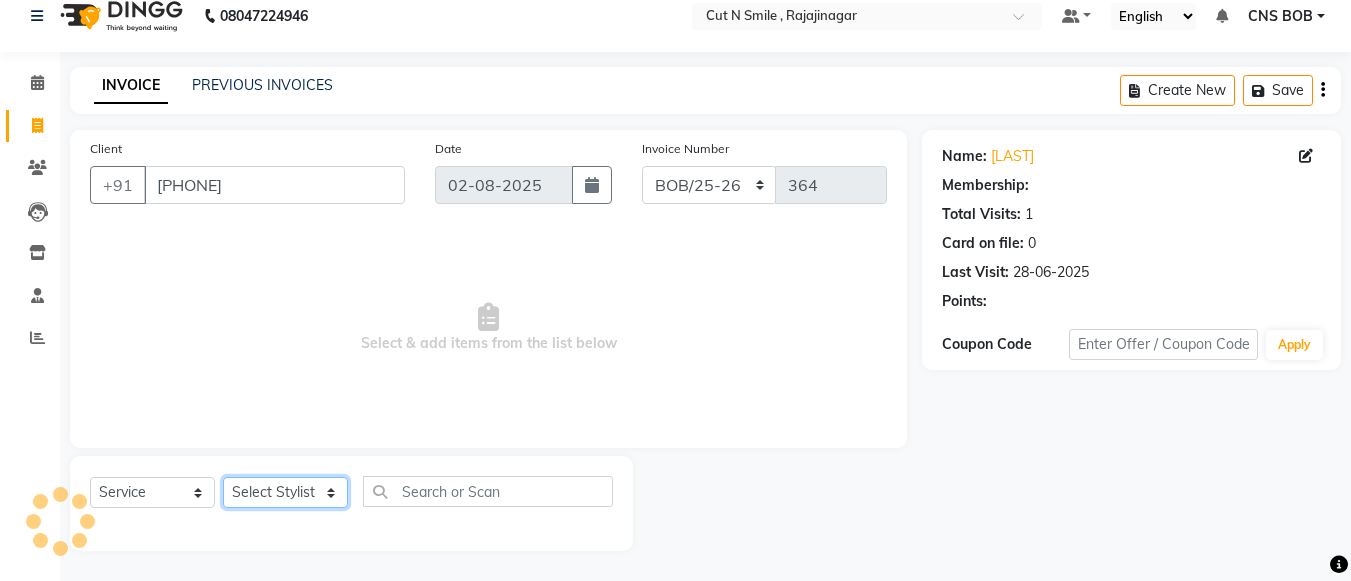 click on "Select Stylist Ali ML Ammu 3R Ankith VN Ash Mohammed 3R Atheek 3R Binitha 3R Bipana 4R CNS BOB  Cut N Smile 17M  Cut N Smile 3R Cut n Smile 4R Cut N Smile 9M Cut N Smile ML Cut N Smile V Fazil Ali 4R Govind VN Hema 4R Jayashree VN Karan VN Love 4R Mani Singh 3R Manu 4R  Muskaan VN Nadeem 4R N D M 4R NDM Alam 4R Noushad VN Pavan 4R Priya BOB Priyanka 3R Rahul 3R Ravi 3R Riya BOB Rohith 4R Roobina 3R Roopa 4R Rubina BOB Sahil Ahmed 3R Sahil Bhatti 4R Sameer 3R Sanajana BOB  Sanjana BOB Sarita VN Shaan 4R Shahid 4R Shakir VN Shanavaaz BOB Shiney 3R Shivu Raj 4R Srijana BOB Sunil Laddi 4R Sunny VN Supriya BOB Sushmitha 4R Vakeel 3R Varas 4R Varas BOB Vishwa VN" 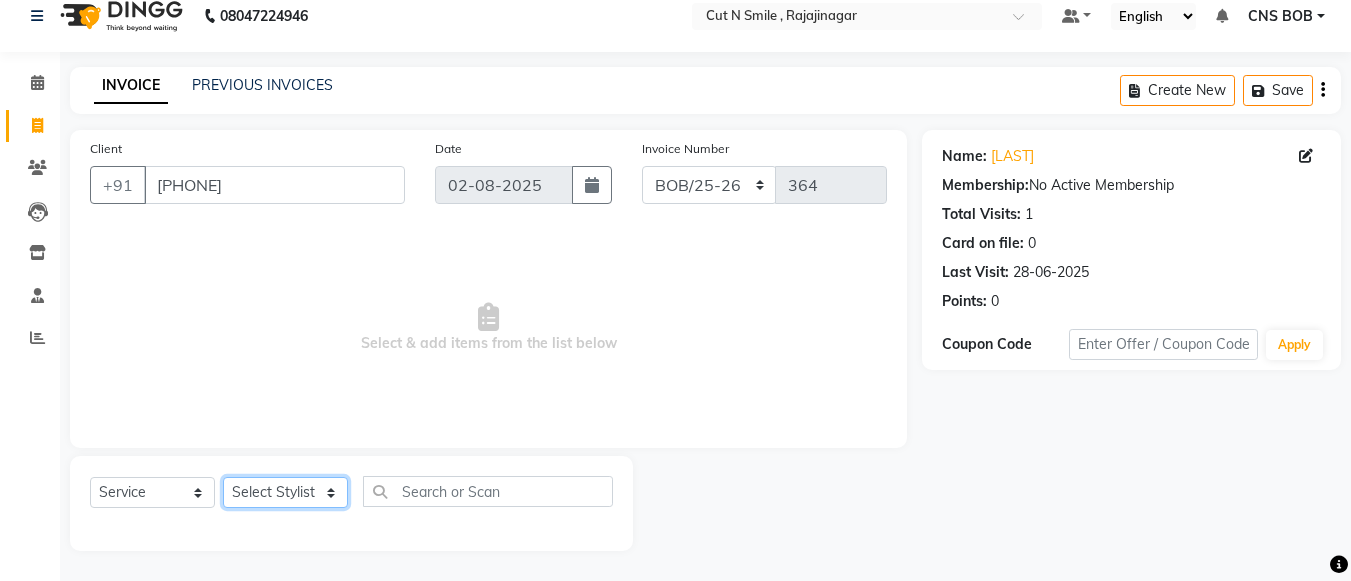 select on "76423" 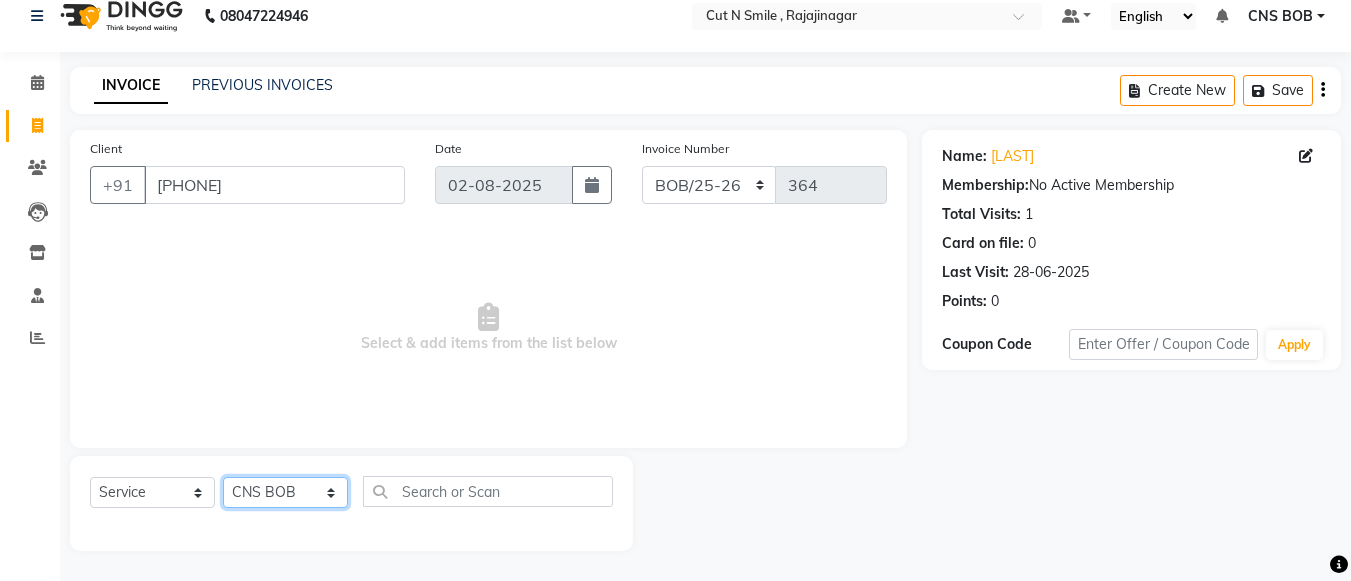 click on "Select Stylist Ali ML Ammu 3R Ankith VN Ash Mohammed 3R Atheek 3R Binitha 3R Bipana 4R CNS BOB  Cut N Smile 17M  Cut N Smile 3R Cut n Smile 4R Cut N Smile 9M Cut N Smile ML Cut N Smile V Fazil Ali 4R Govind VN Hema 4R Jayashree VN Karan VN Love 4R Mani Singh 3R Manu 4R  Muskaan VN Nadeem 4R N D M 4R NDM Alam 4R Noushad VN Pavan 4R Priya BOB Priyanka 3R Rahul 3R Ravi 3R Riya BOB Rohith 4R Roobina 3R Roopa 4R Rubina BOB Sahil Ahmed 3R Sahil Bhatti 4R Sameer 3R Sanajana BOB  Sanjana BOB Sarita VN Shaan 4R Shahid 4R Shakir VN Shanavaaz BOB Shiney 3R Shivu Raj 4R Srijana BOB Sunil Laddi 4R Sunny VN Supriya BOB Sushmitha 4R Vakeel 3R Varas 4R Varas BOB Vishwa VN" 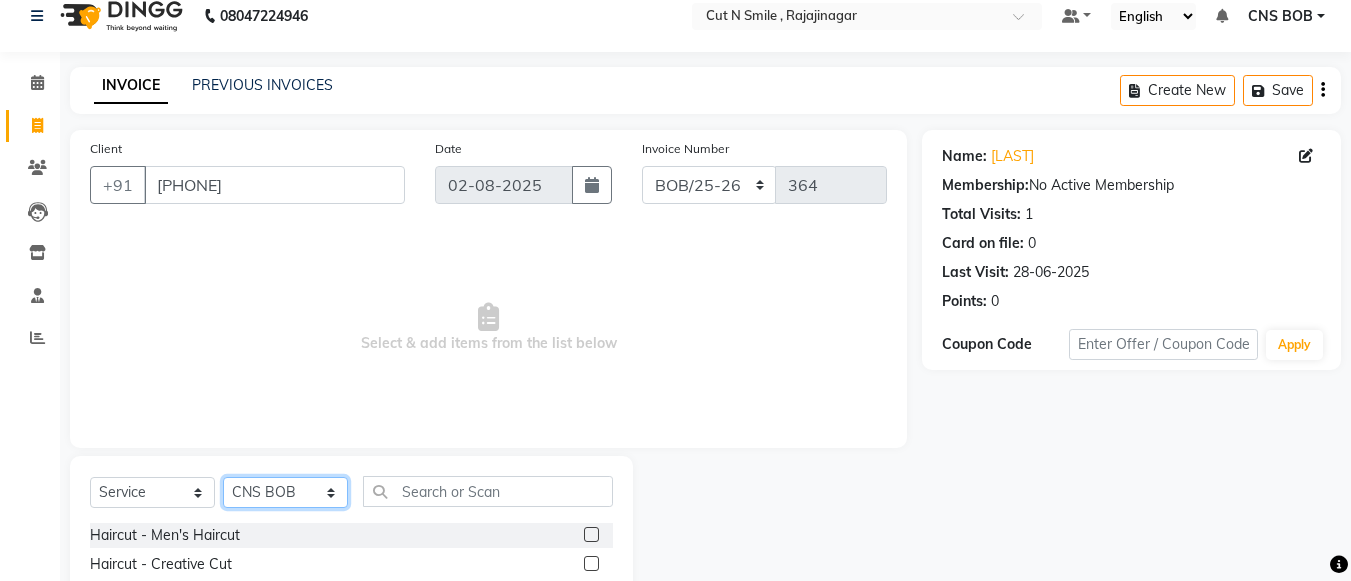 scroll, scrollTop: 220, scrollLeft: 0, axis: vertical 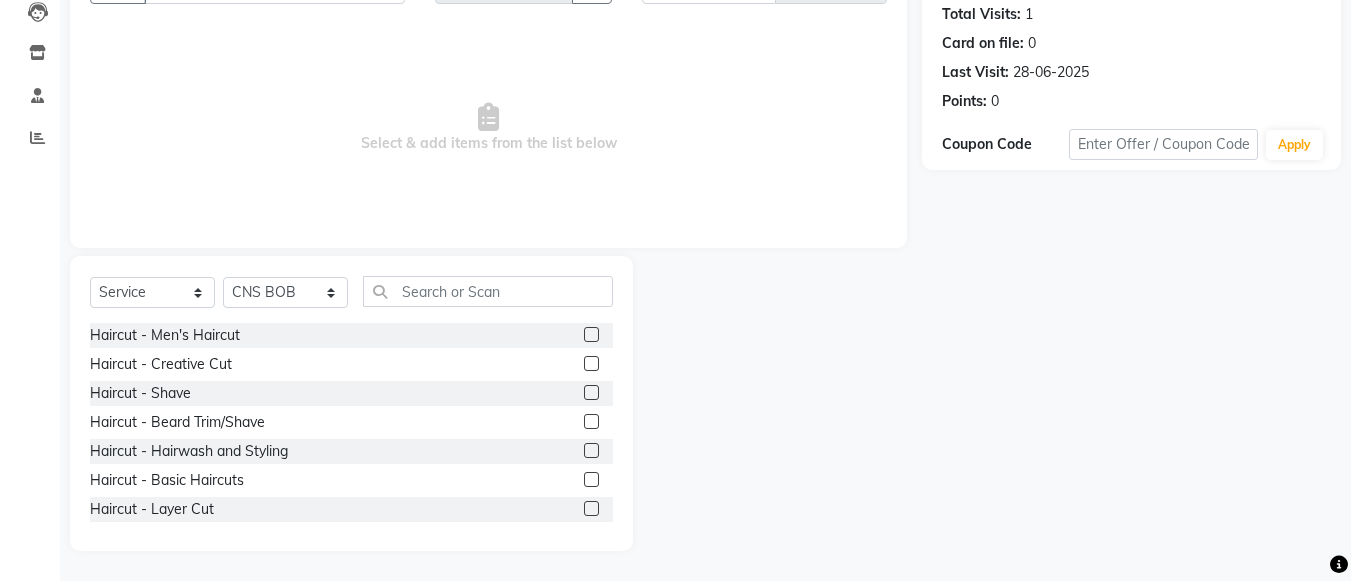 click 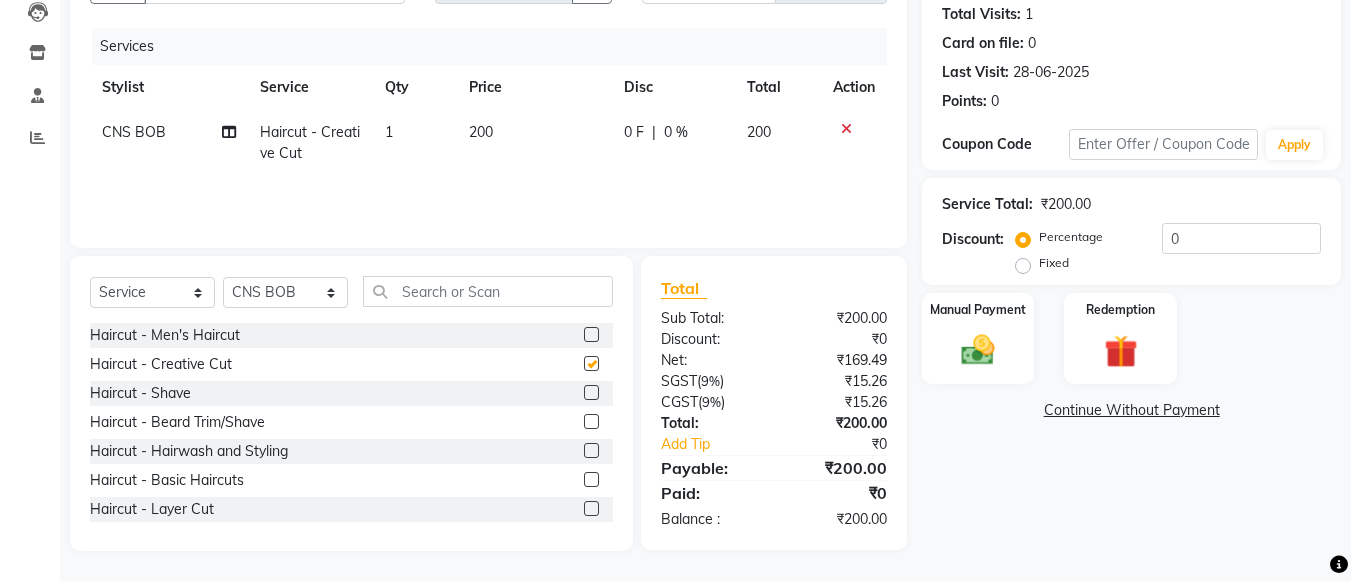 checkbox on "false" 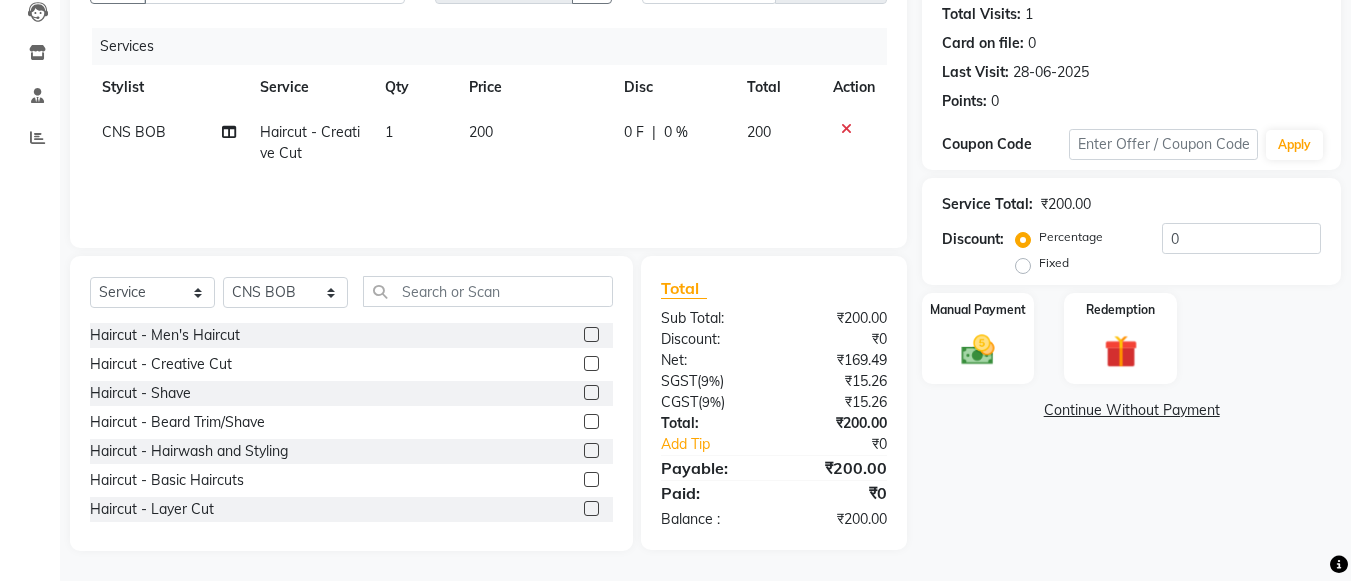click 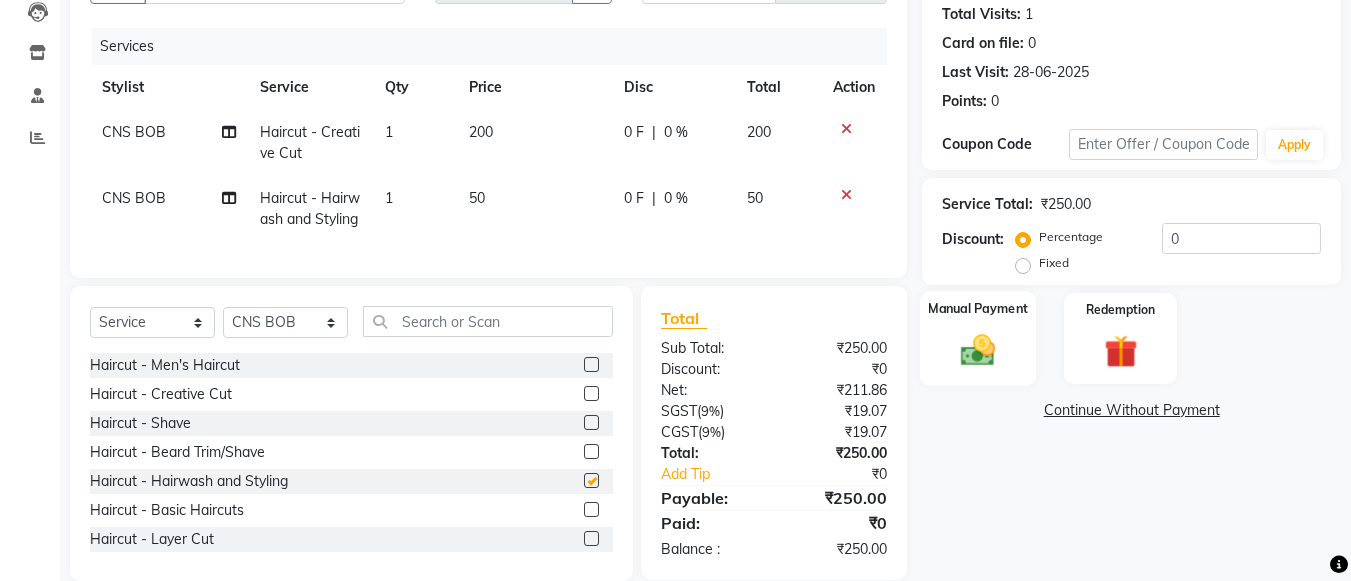 checkbox on "false" 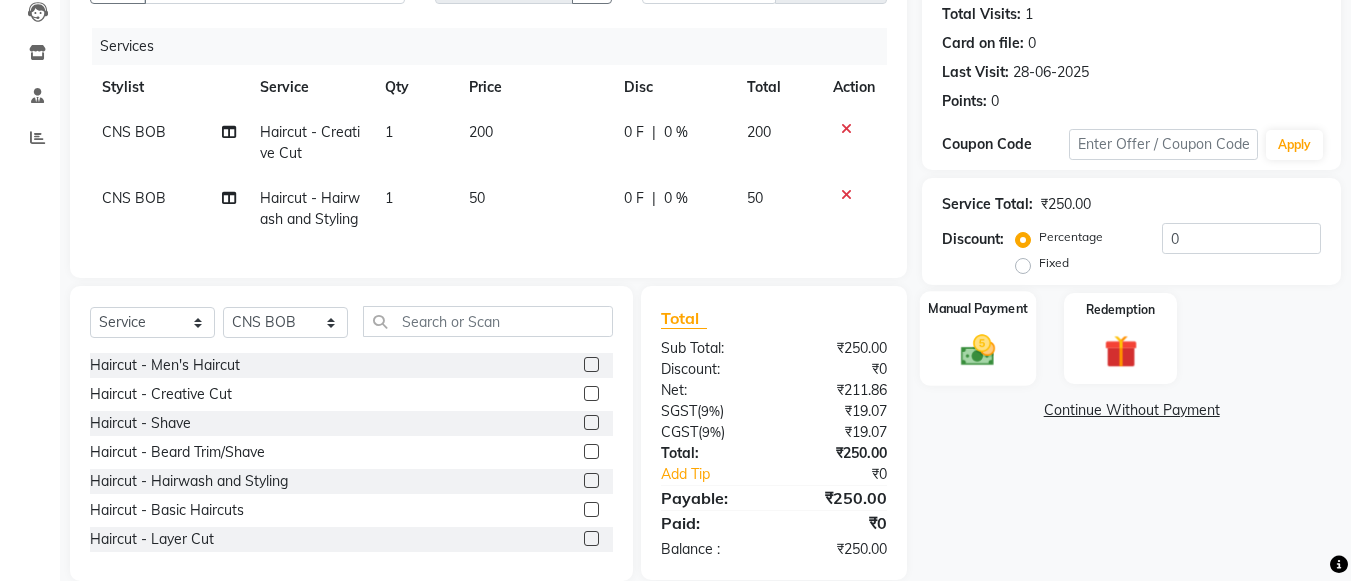 click 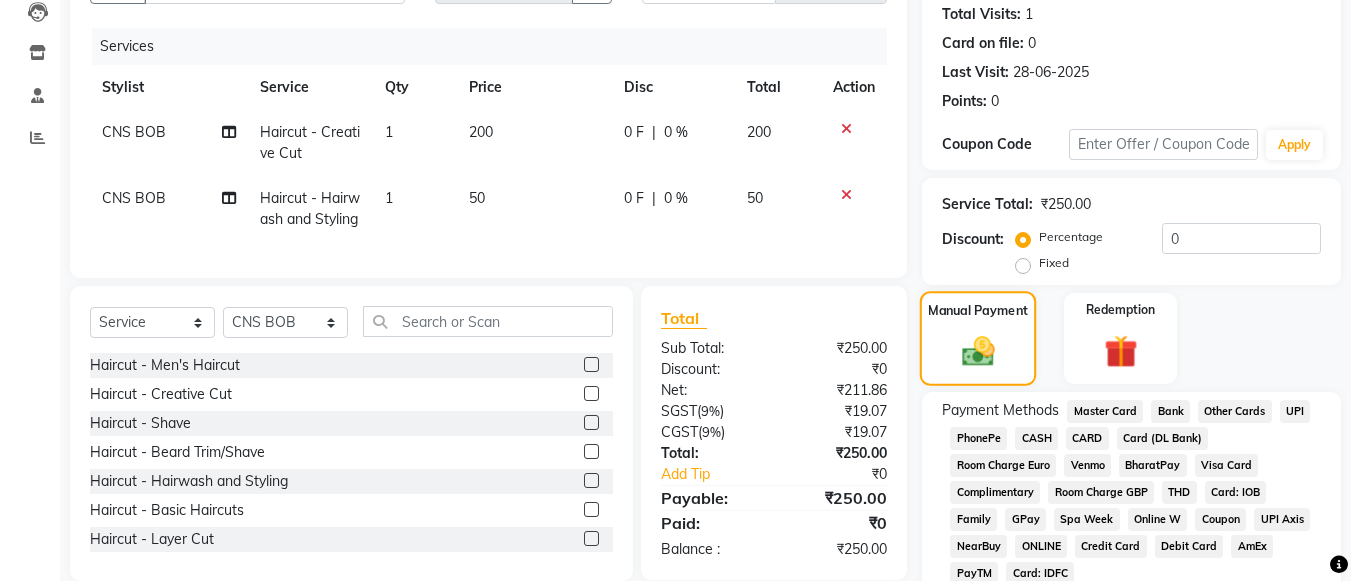 scroll, scrollTop: 307, scrollLeft: 0, axis: vertical 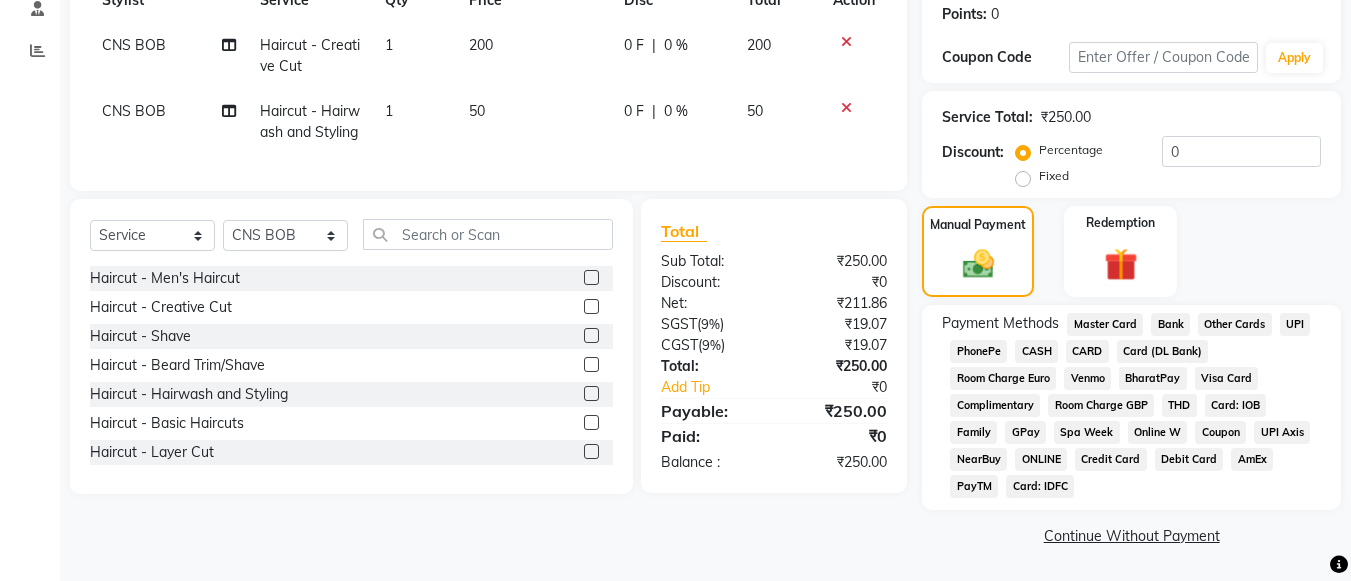 click on "UPI" 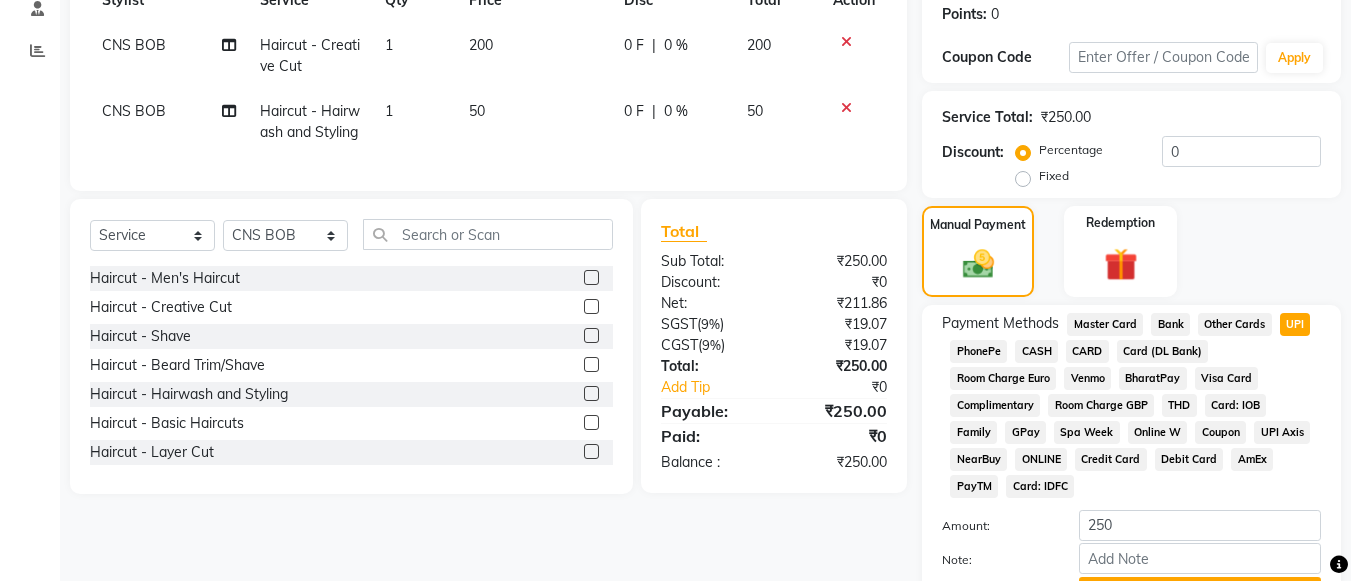 scroll, scrollTop: 413, scrollLeft: 0, axis: vertical 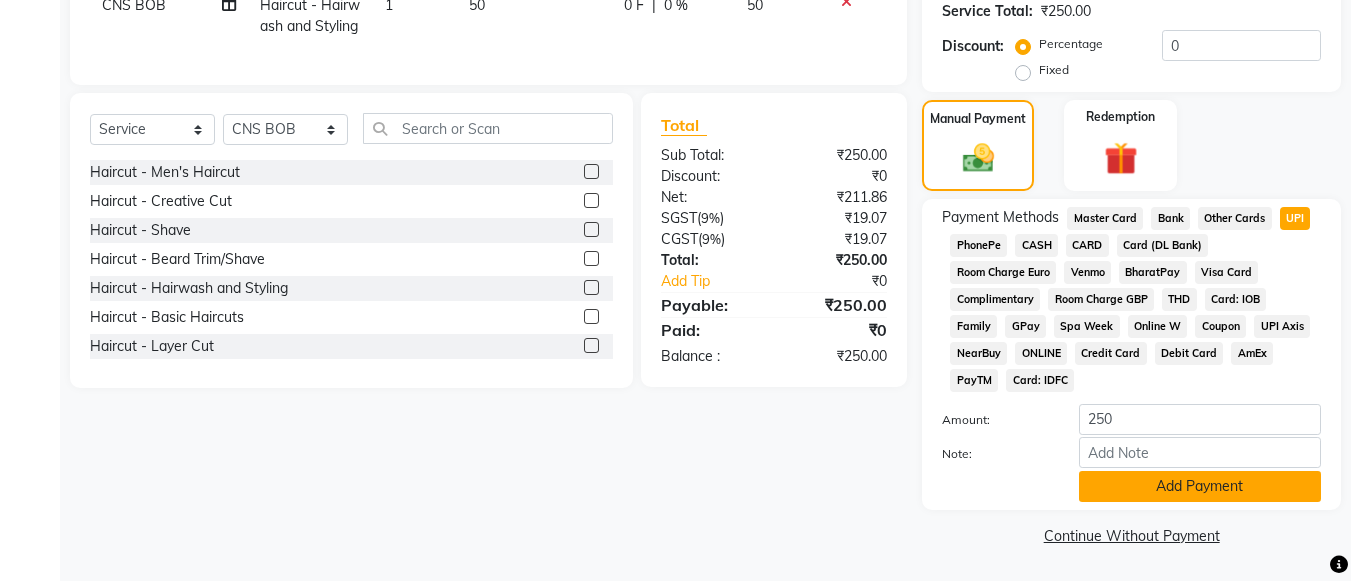 click on "Add Payment" 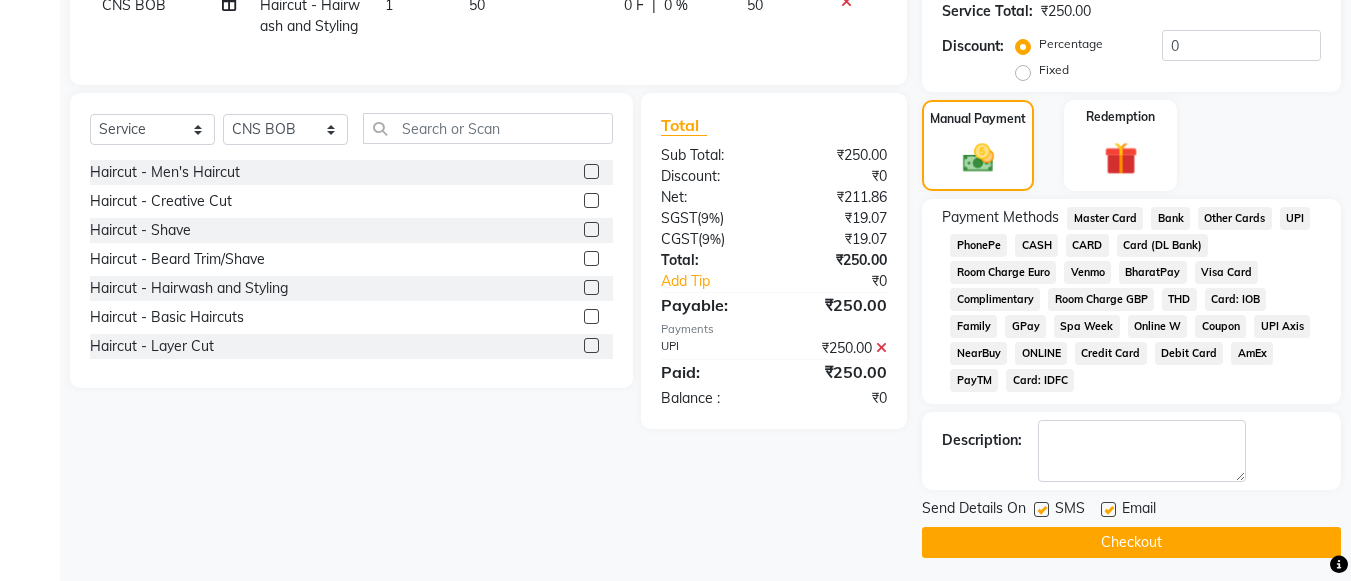 click on "Checkout" 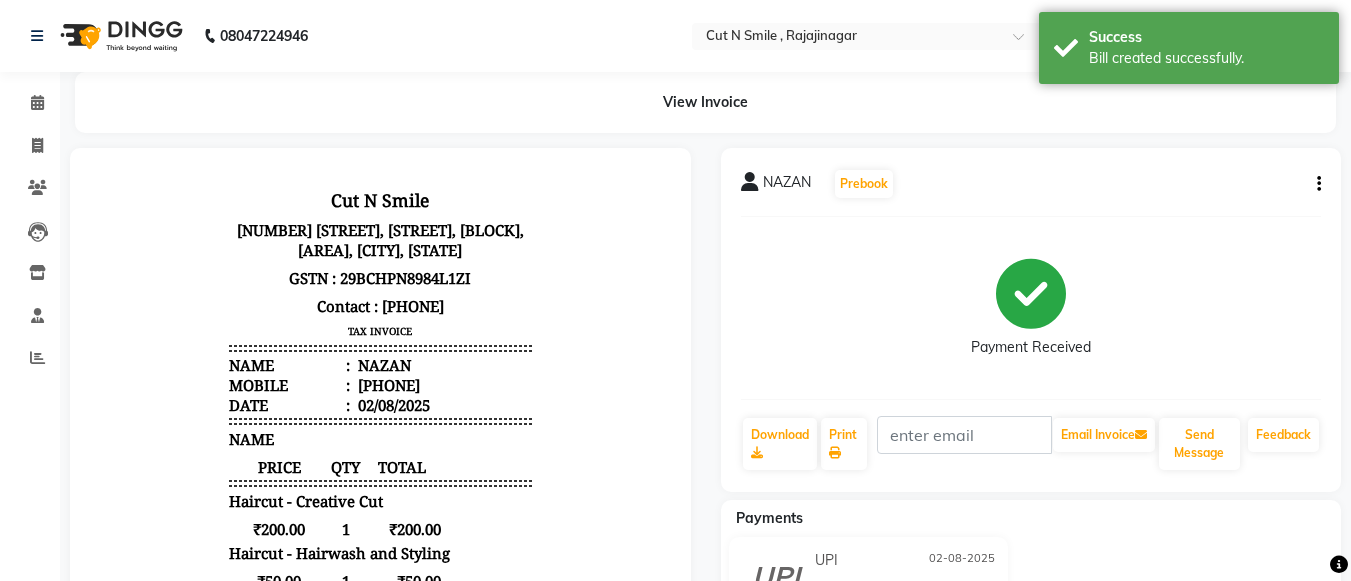 scroll, scrollTop: 0, scrollLeft: 0, axis: both 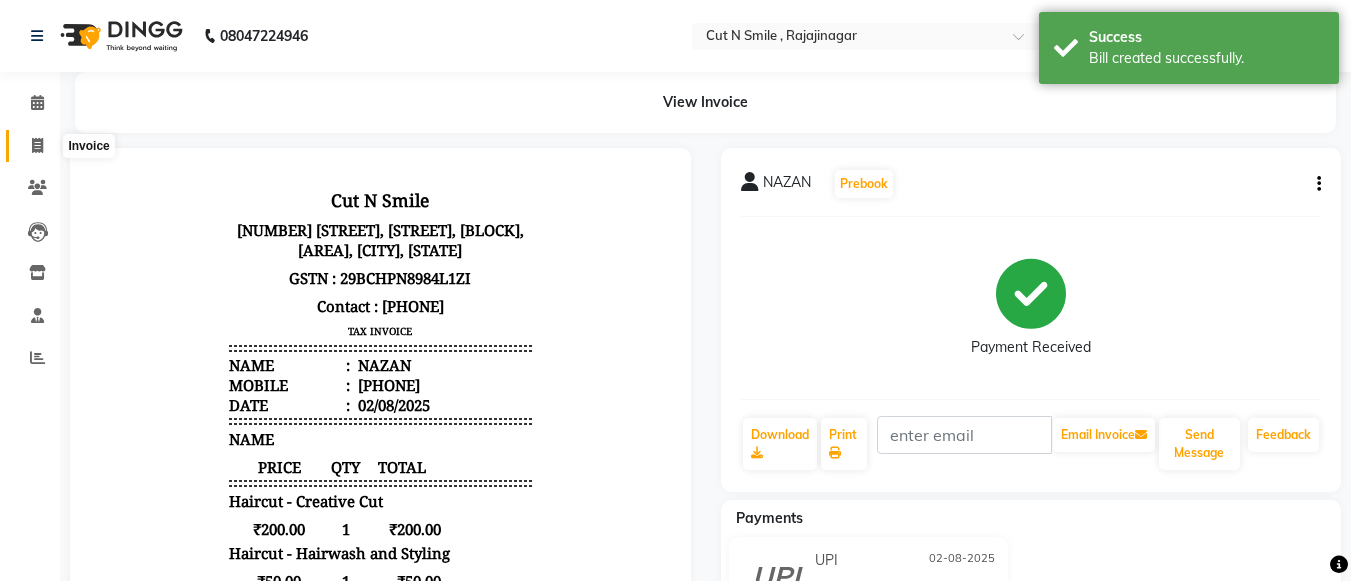 click 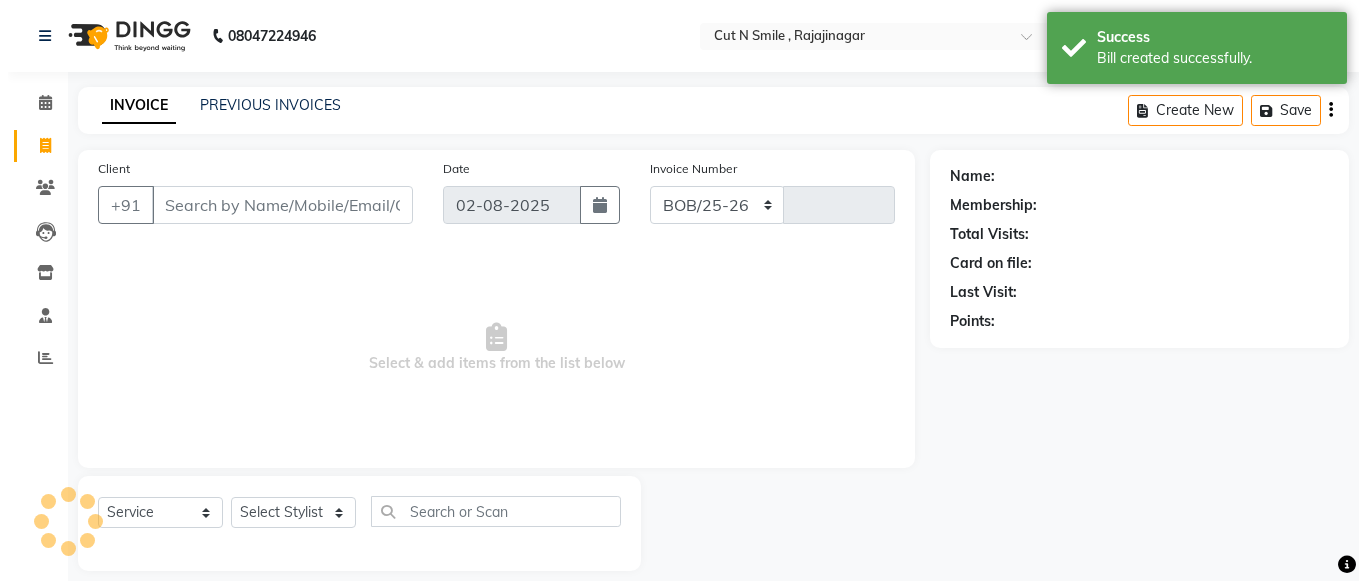scroll, scrollTop: 20, scrollLeft: 0, axis: vertical 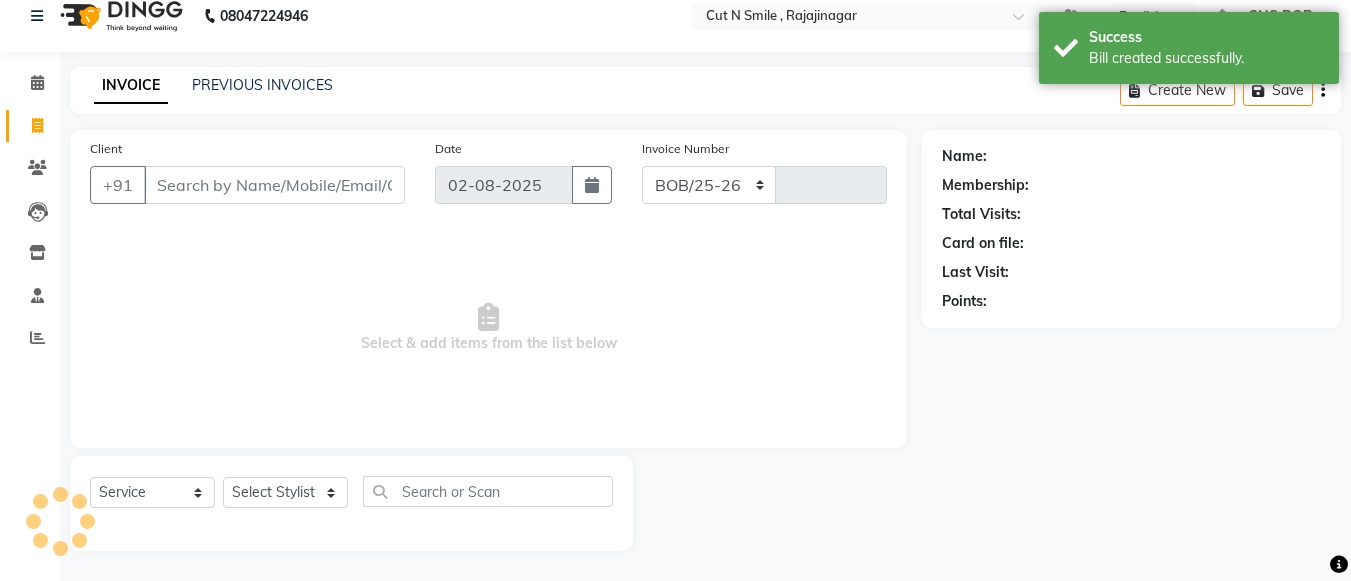 select on "7187" 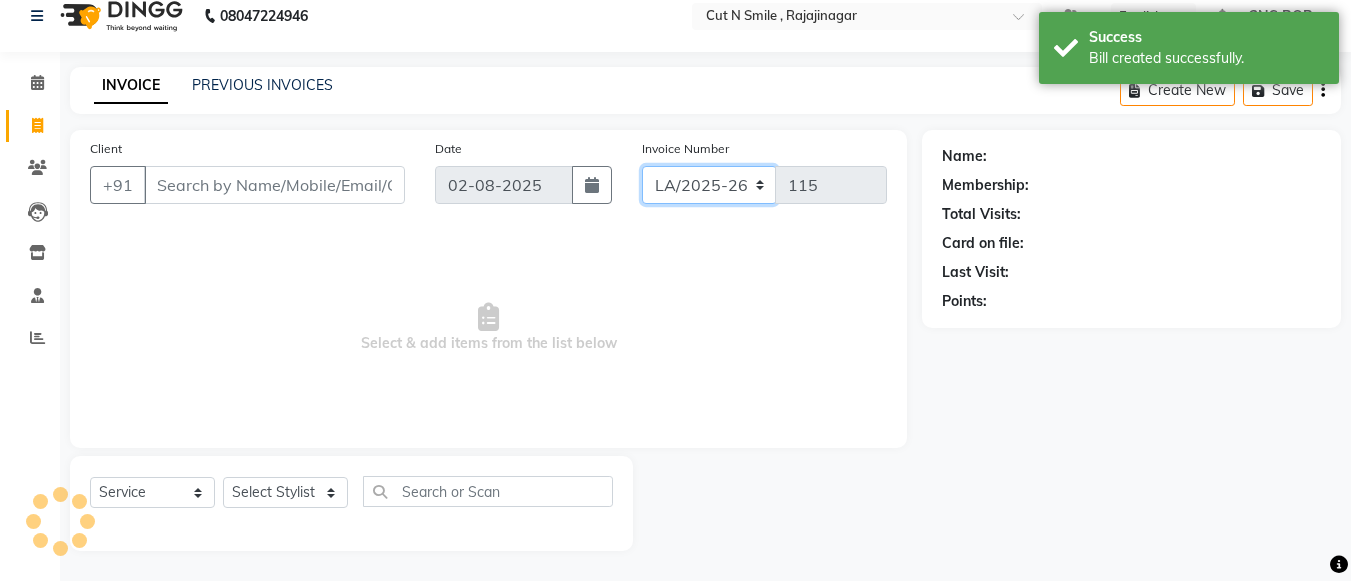 click on "BOB/25-26 LA/2025-26 SH/25 CH/25 SA/25" 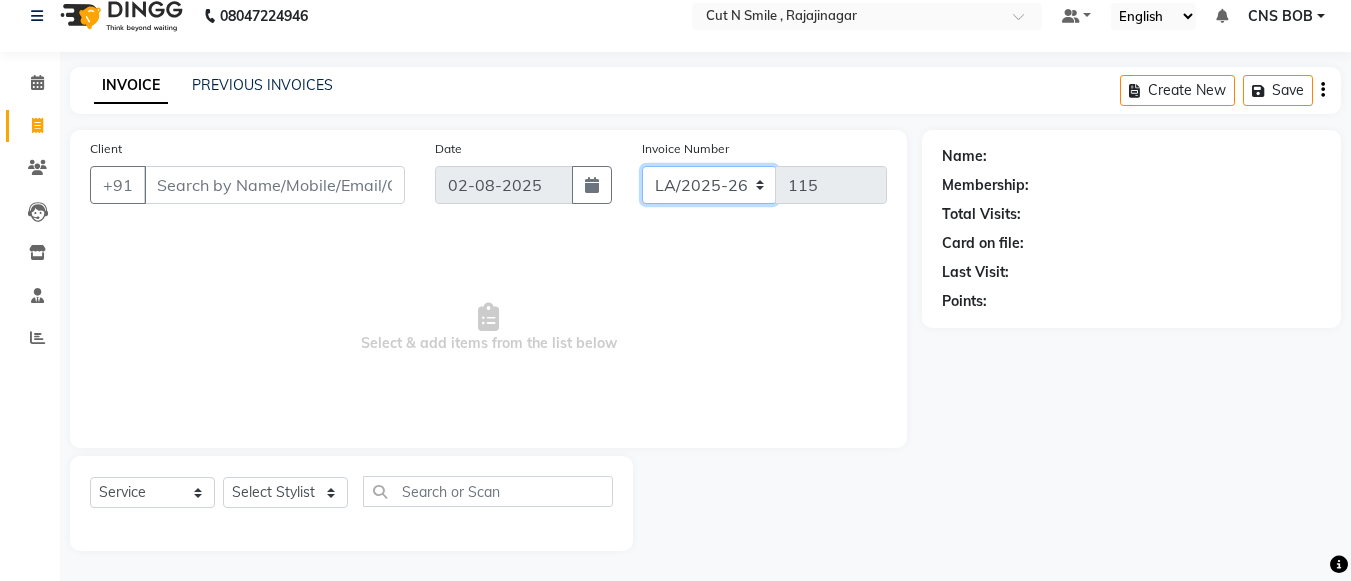 select on "8154" 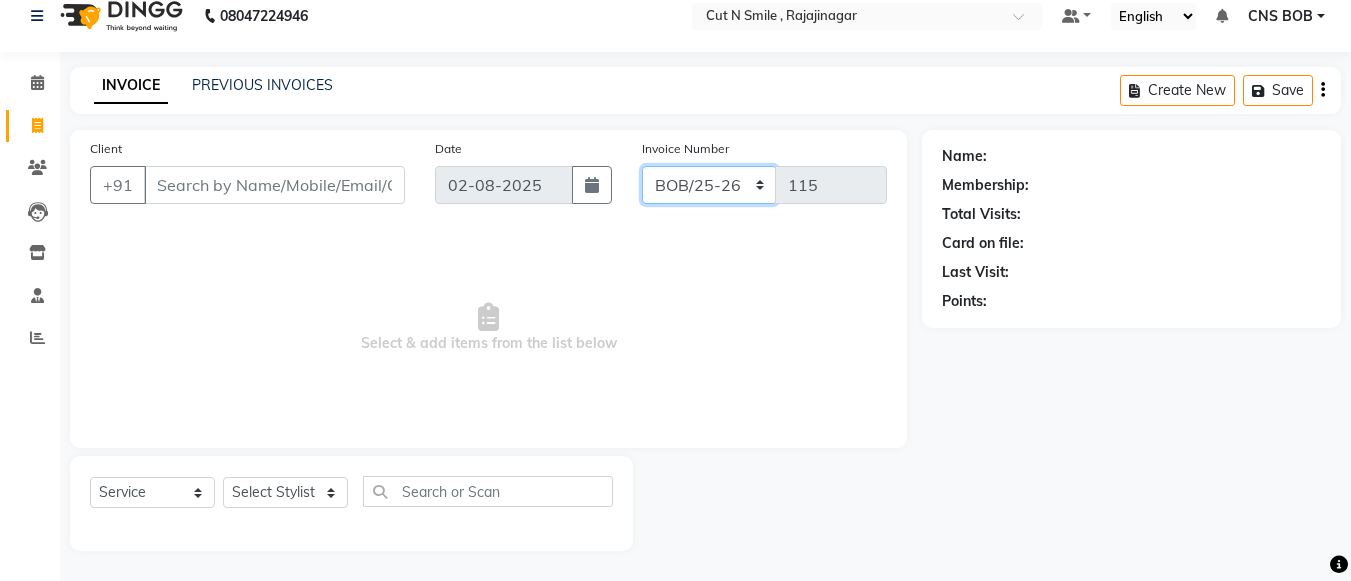 click on "BOB/25-26 LA/2025-26 SH/25 CH/25 SA/25" 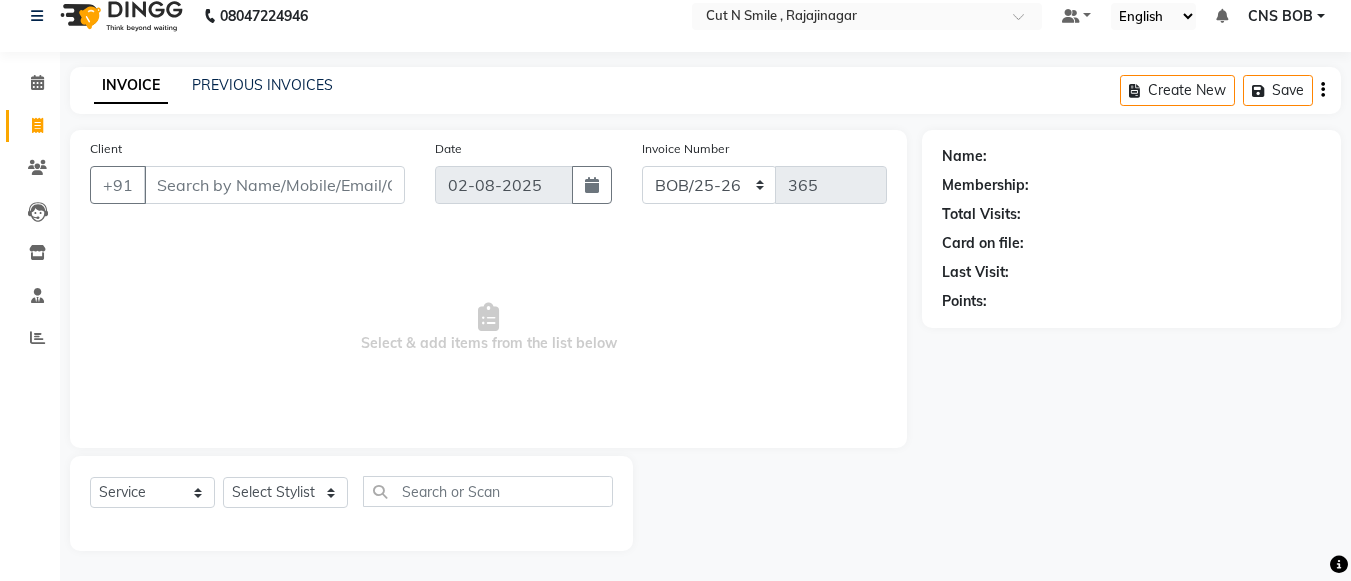 click on "Select & add items from the list below" at bounding box center [488, 328] 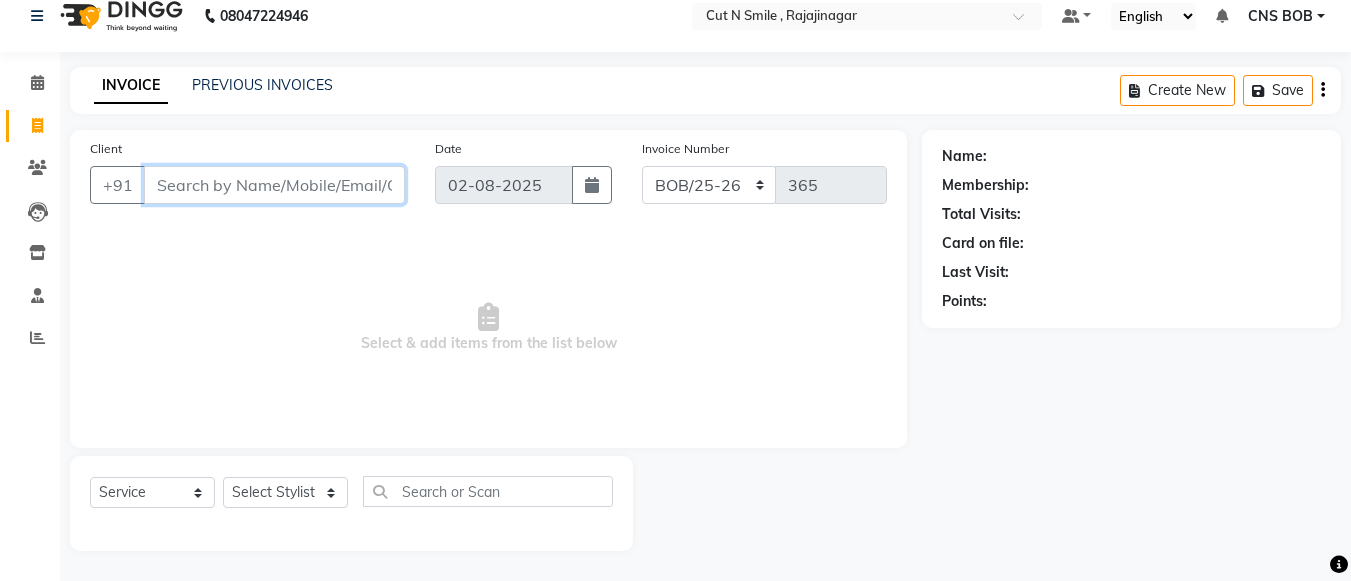 click on "Client" at bounding box center [274, 185] 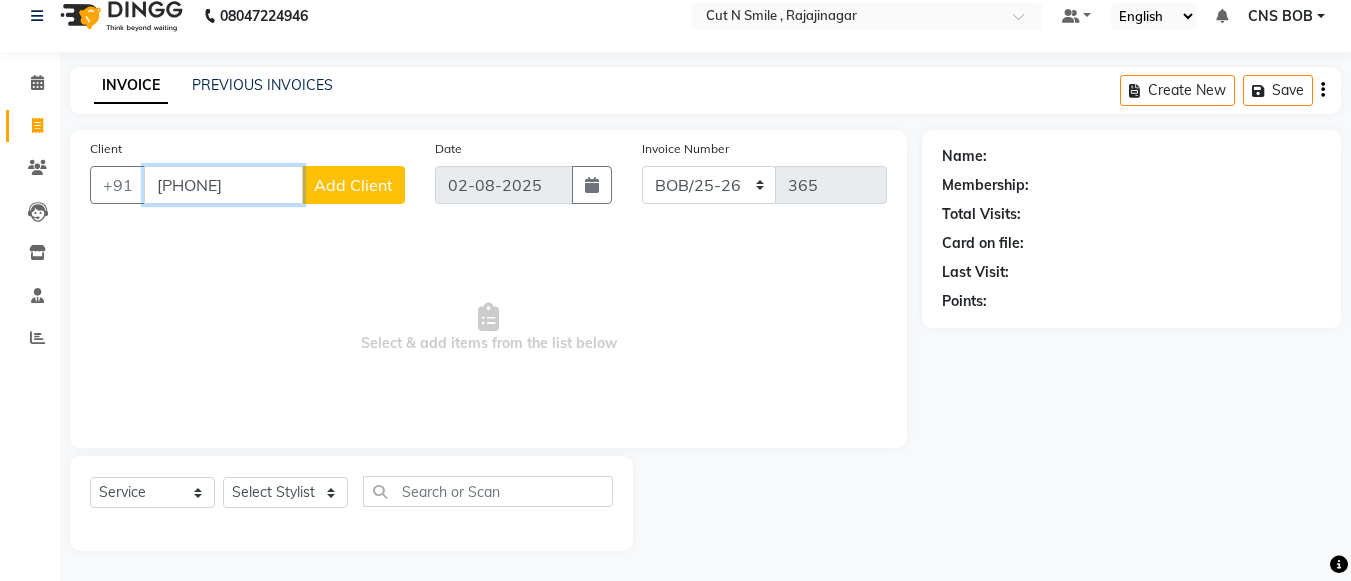 type on "[PHONE]" 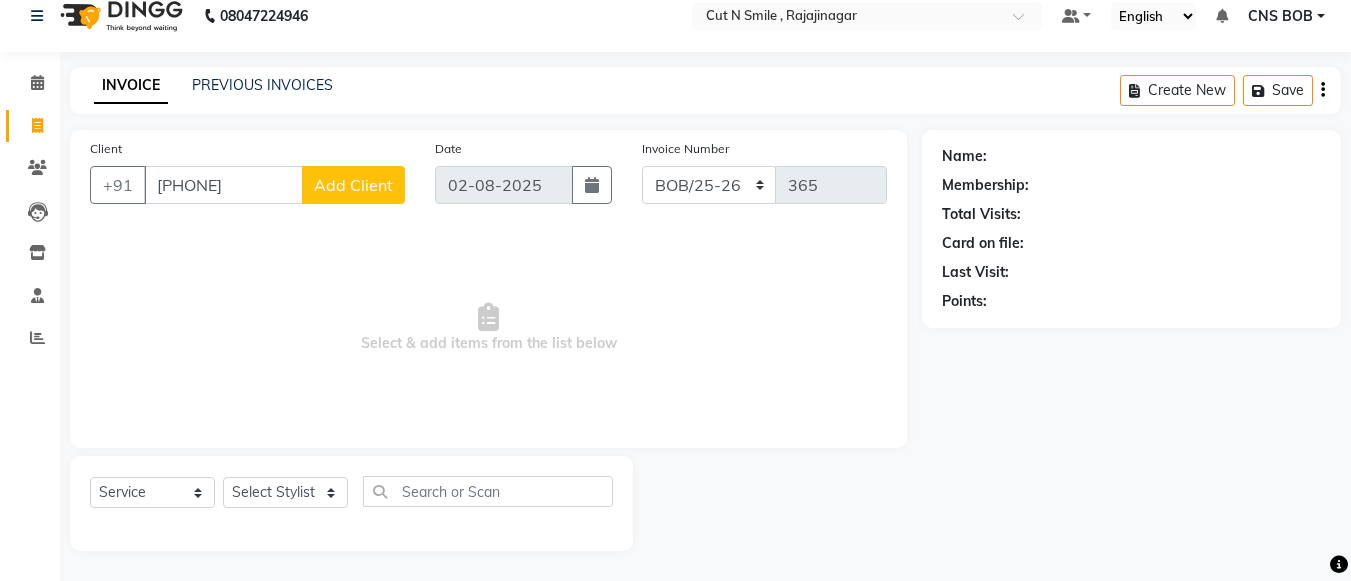 click on "Add Client" 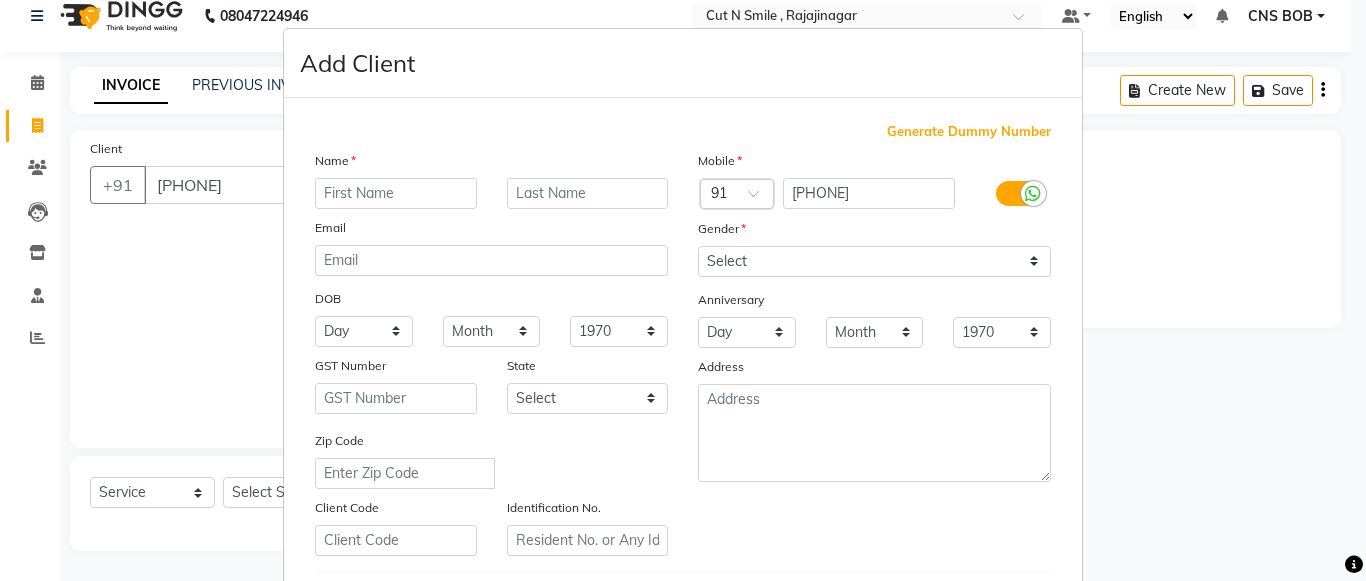 click at bounding box center (396, 193) 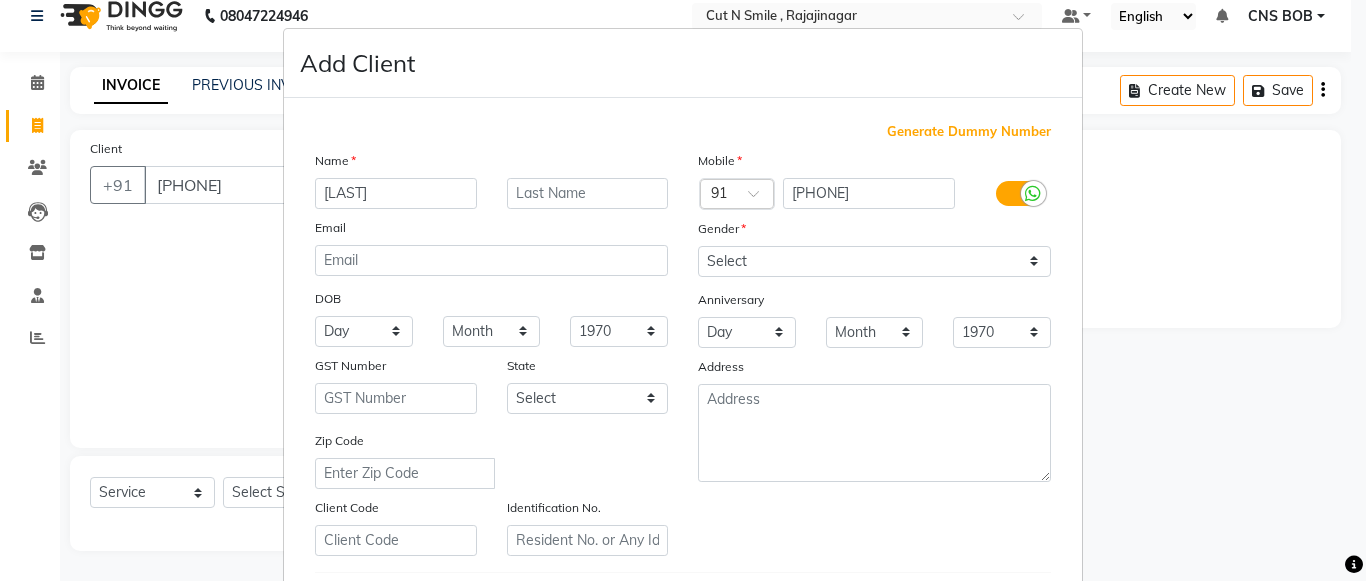 type on "[LAST]" 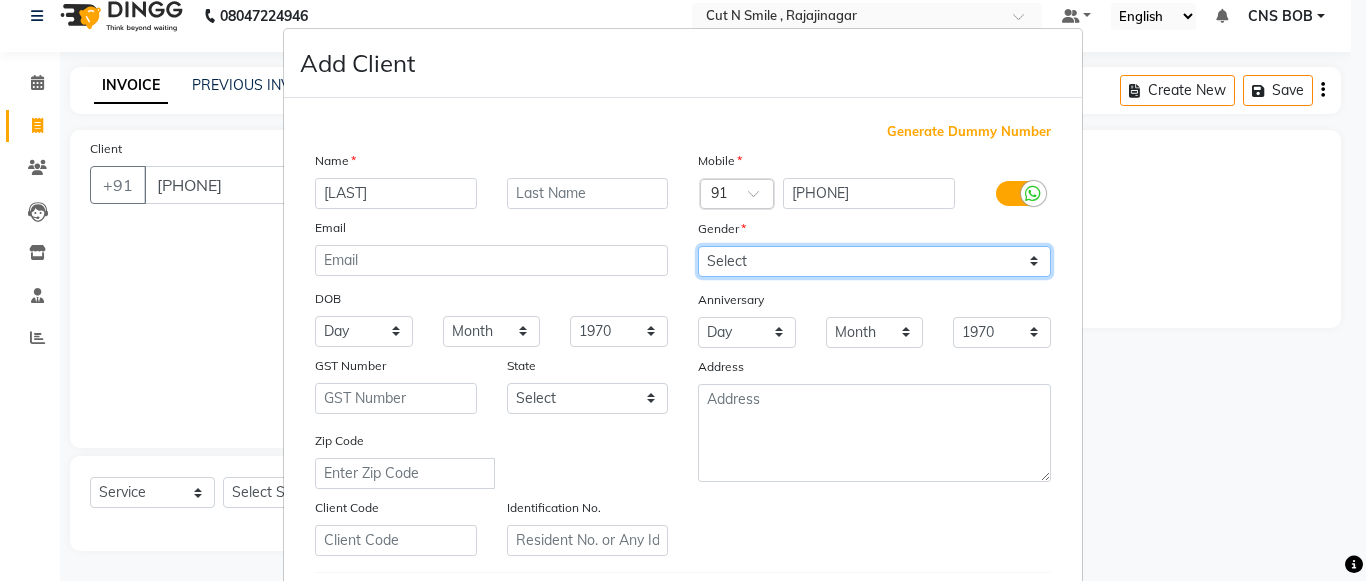 click on "Select Male Female Other Prefer Not To Say" at bounding box center (874, 261) 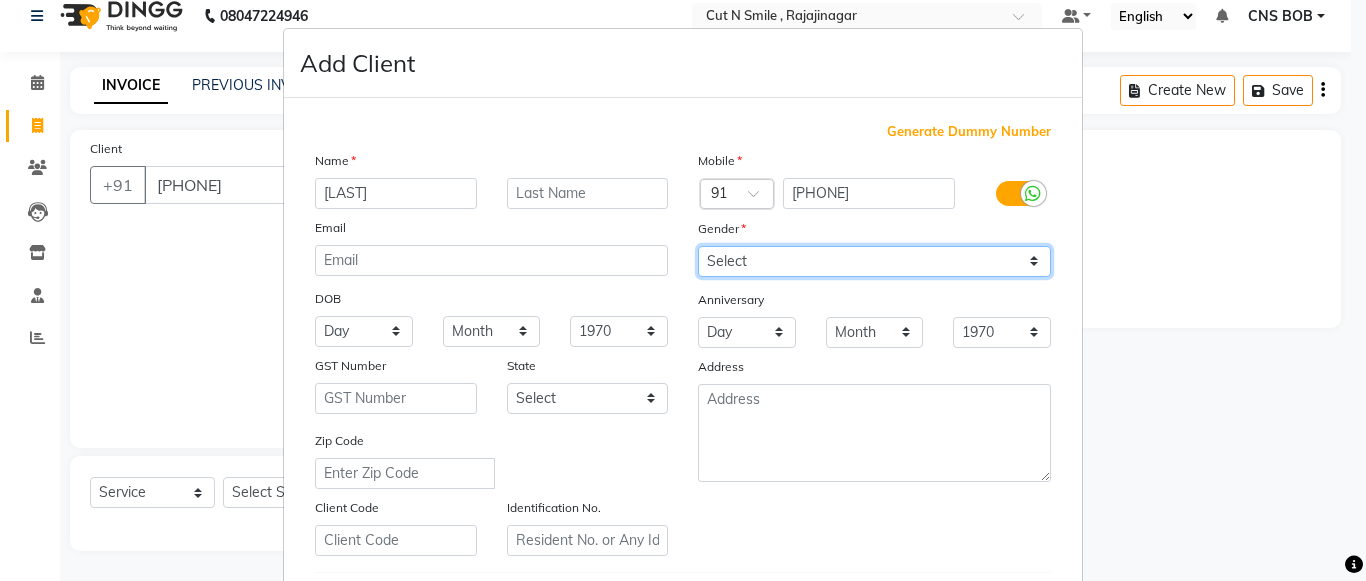 select on "female" 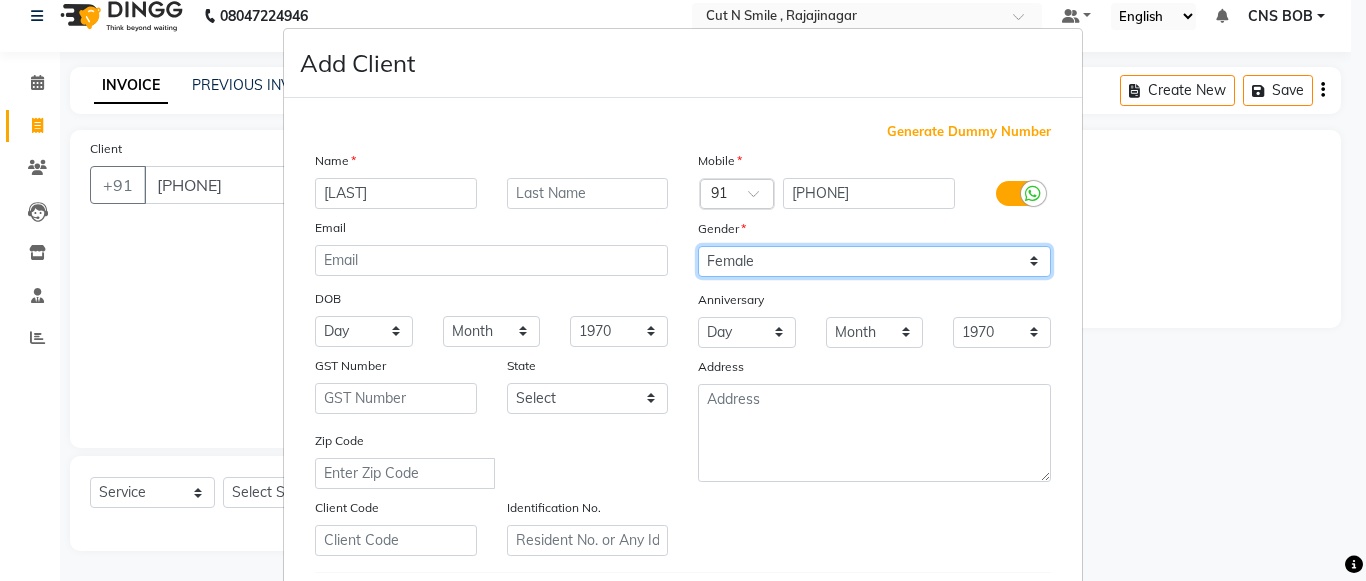 click on "Select Male Female Other Prefer Not To Say" at bounding box center [874, 261] 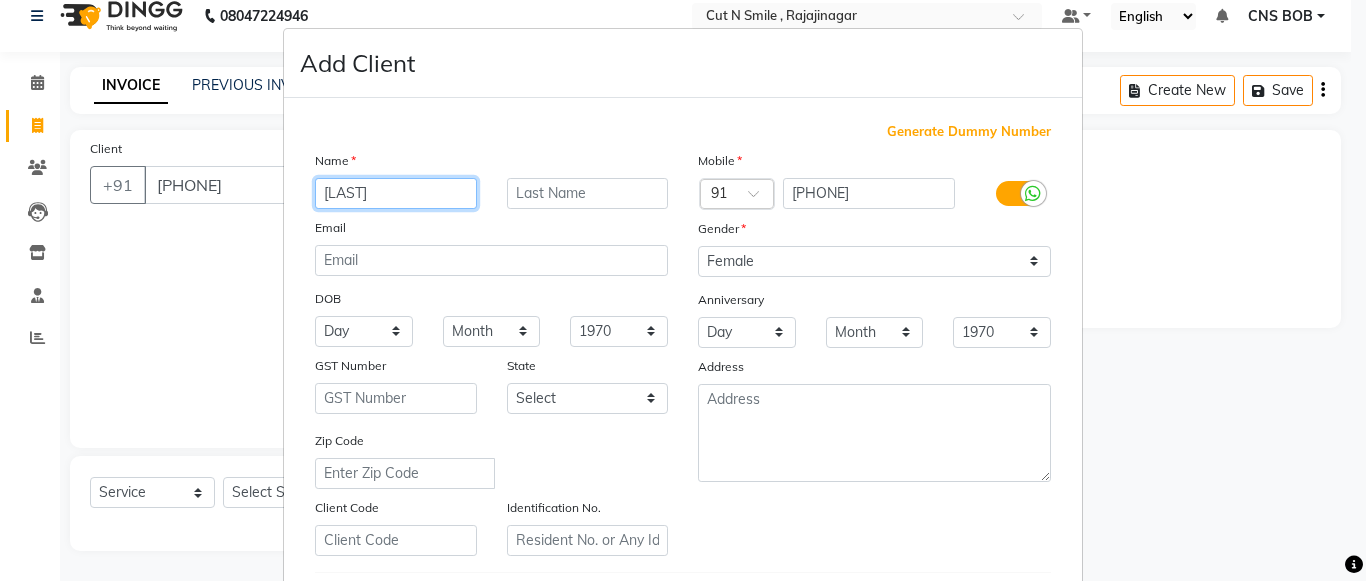 click on "[LAST]" at bounding box center (396, 193) 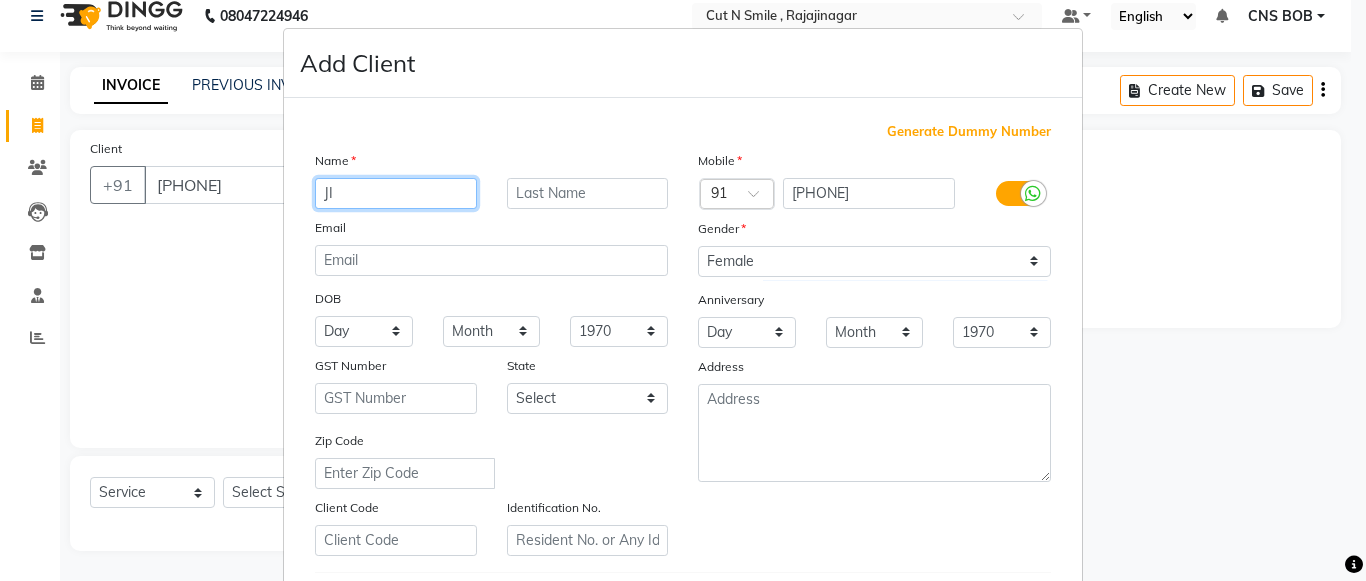 type on "J" 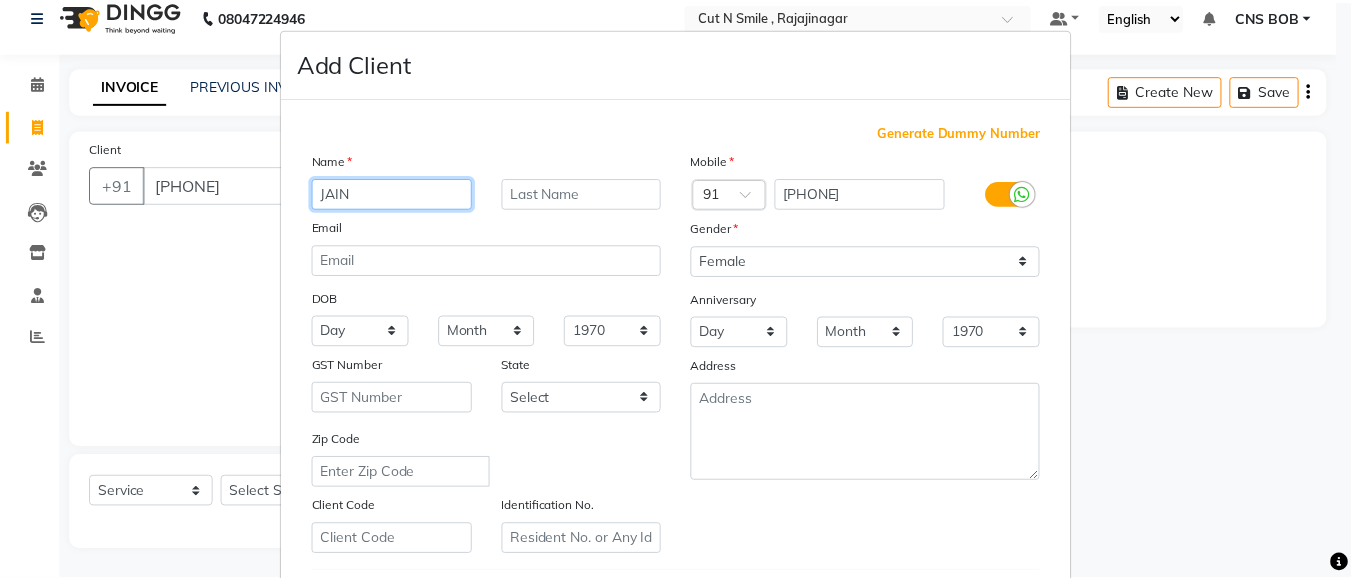 scroll, scrollTop: 342, scrollLeft: 0, axis: vertical 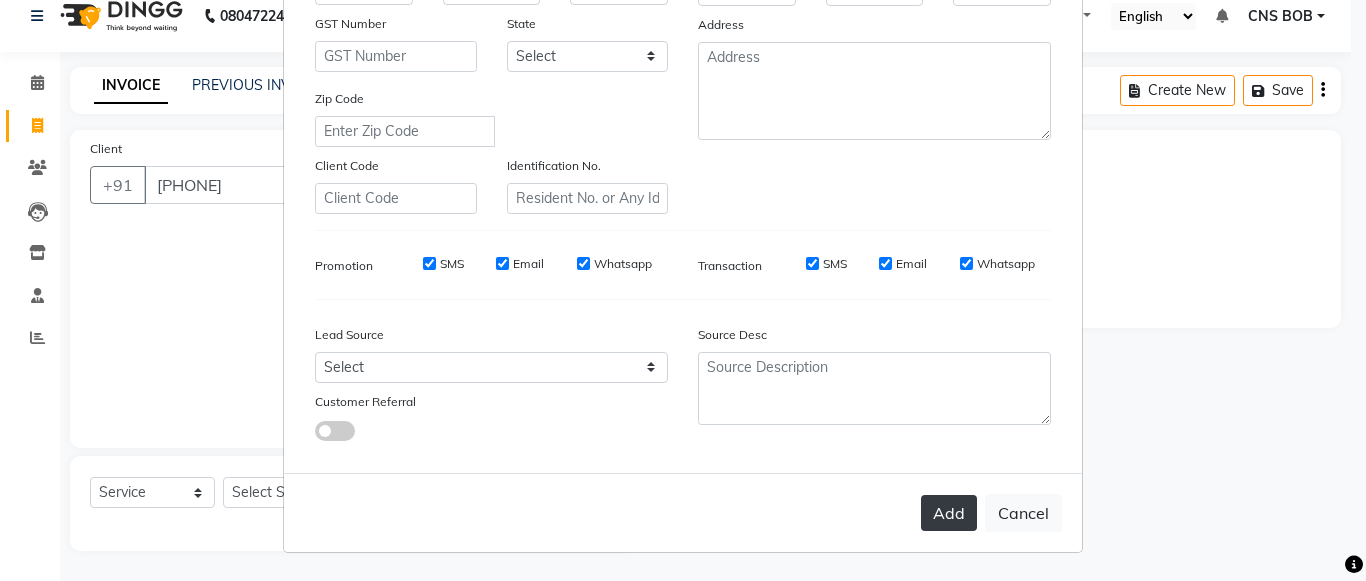 type on "JAIN" 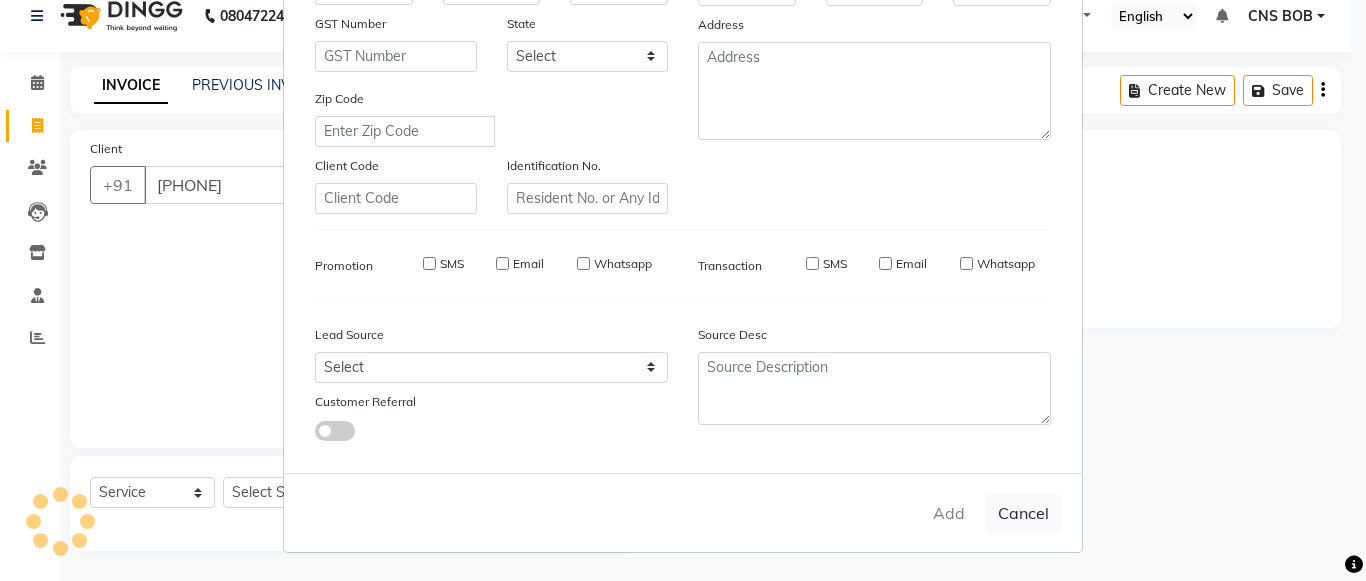type 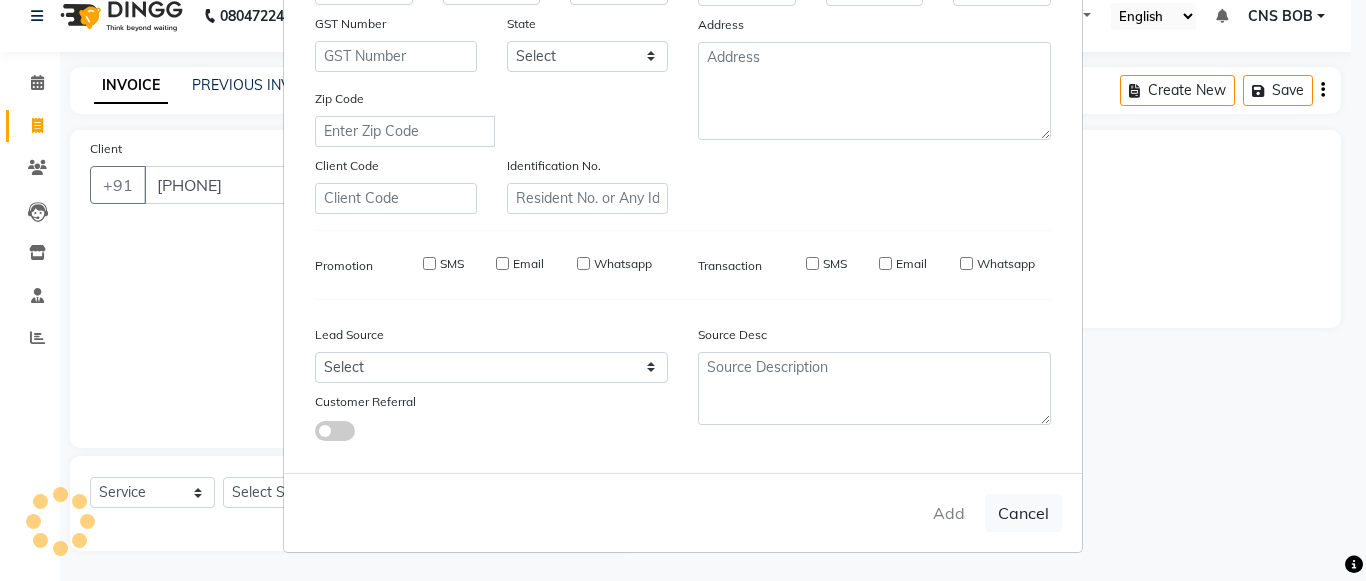 checkbox on "false" 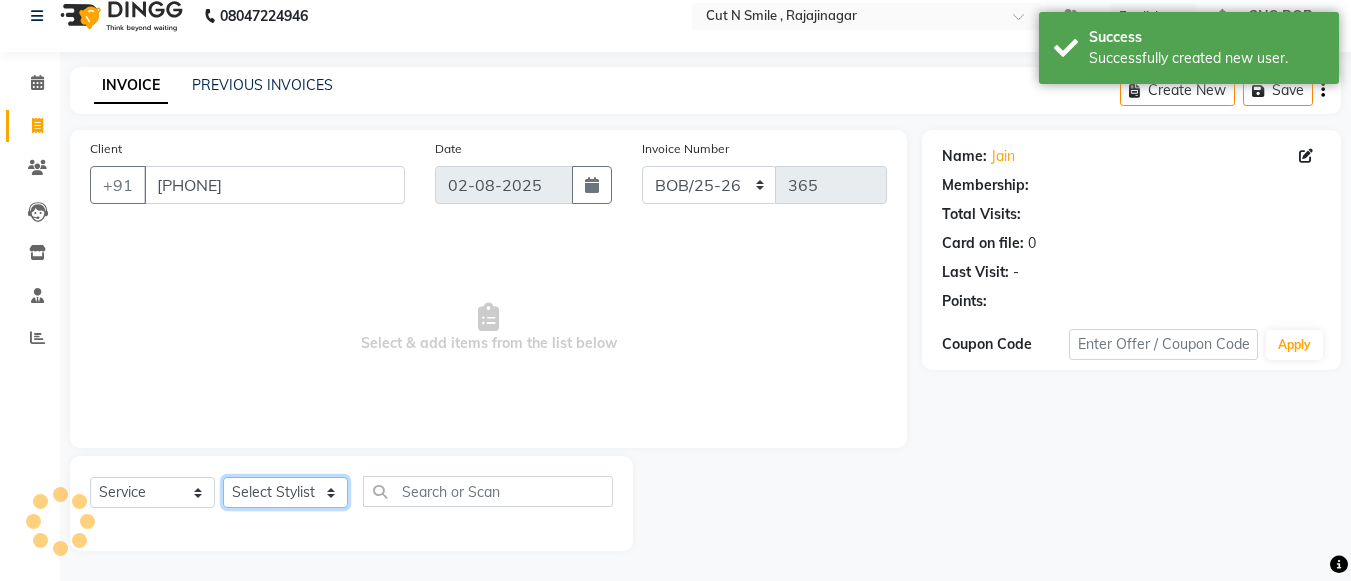 click on "Select Stylist Ali ML Ammu 3R Ankith VN Ash Mohammed 3R Atheek 3R Binitha 3R Bipana 4R CNS BOB  Cut N Smile 17M  Cut N Smile 3R Cut n Smile 4R Cut N Smile 9M Cut N Smile ML Cut N Smile V Fazil Ali 4R Govind VN Hema 4R Jayashree VN Karan VN Love 4R Mani Singh 3R Manu 4R  Muskaan VN Nadeem 4R N D M 4R NDM Alam 4R Noushad VN Pavan 4R Priya BOB Priyanka 3R Rahul 3R Ravi 3R Riya BOB Rohith 4R Roobina 3R Roopa 4R Rubina BOB Sahil Ahmed 3R Sahil Bhatti 4R Sameer 3R Sanajana BOB  Sanjana BOB Sarita VN Shaan 4R Shahid 4R Shakir VN Shanavaaz BOB Shiney 3R Shivu Raj 4R Srijana BOB Sunil Laddi 4R Sunny VN Supriya BOB Sushmitha 4R Vakeel 3R Varas 4R Varas BOB Vishwa VN" 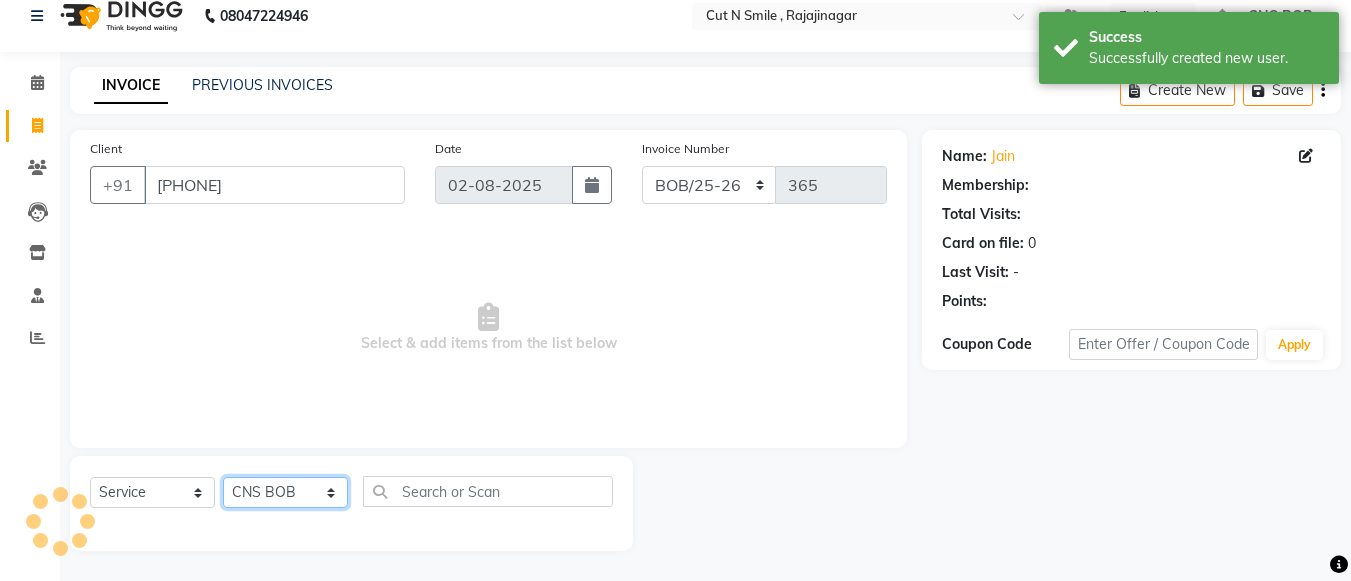 click on "Select Stylist Ali ML Ammu 3R Ankith VN Ash Mohammed 3R Atheek 3R Binitha 3R Bipana 4R CNS BOB  Cut N Smile 17M  Cut N Smile 3R Cut n Smile 4R Cut N Smile 9M Cut N Smile ML Cut N Smile V Fazil Ali 4R Govind VN Hema 4R Jayashree VN Karan VN Love 4R Mani Singh 3R Manu 4R  Muskaan VN Nadeem 4R N D M 4R NDM Alam 4R Noushad VN Pavan 4R Priya BOB Priyanka 3R Rahul 3R Ravi 3R Riya BOB Rohith 4R Roobina 3R Roopa 4R Rubina BOB Sahil Ahmed 3R Sahil Bhatti 4R Sameer 3R Sanajana BOB  Sanjana BOB Sarita VN Shaan 4R Shahid 4R Shakir VN Shanavaaz BOB Shiney 3R Shivu Raj 4R Srijana BOB Sunil Laddi 4R Sunny VN Supriya BOB Sushmitha 4R Vakeel 3R Varas 4R Varas BOB Vishwa VN" 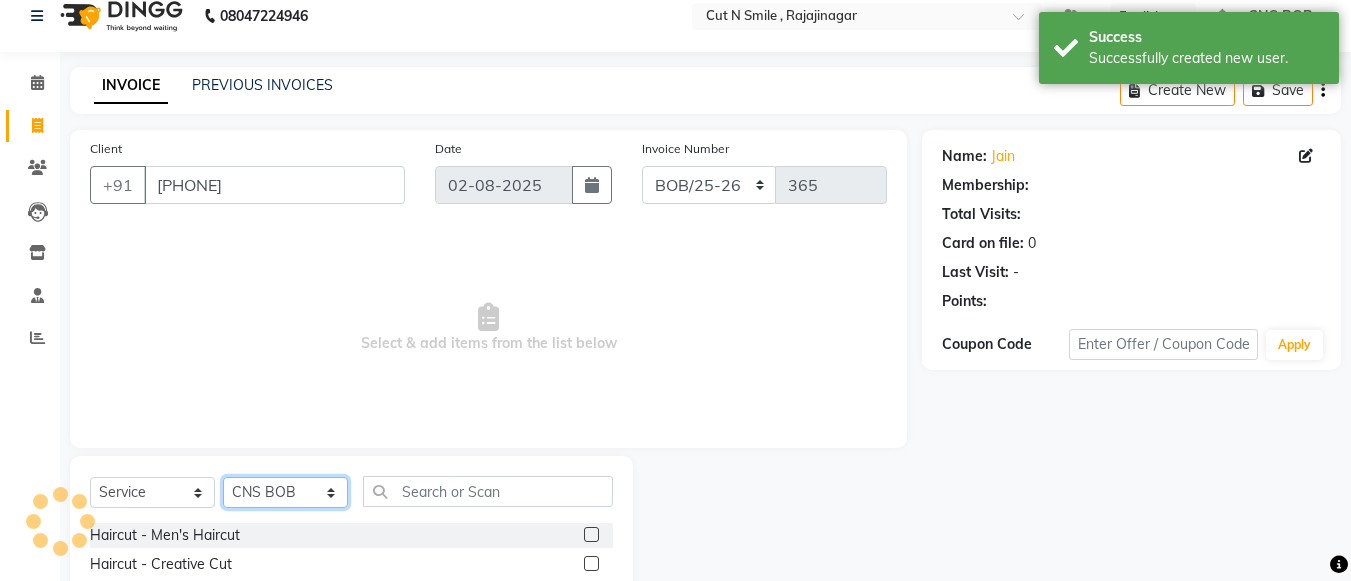 scroll, scrollTop: 220, scrollLeft: 0, axis: vertical 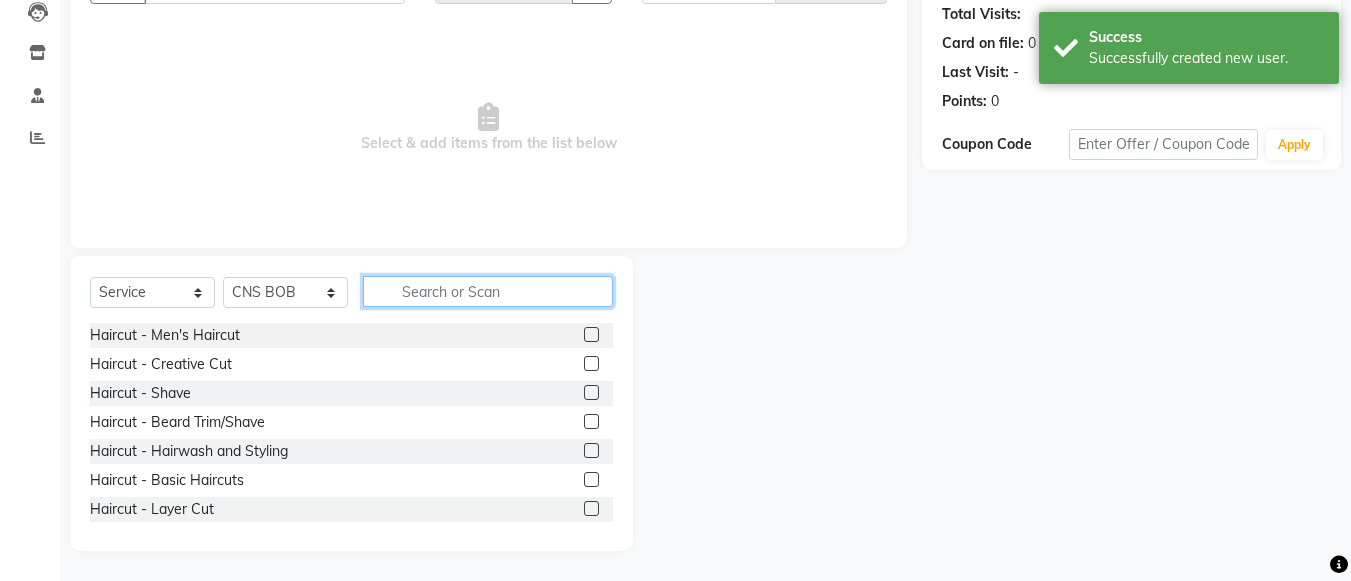 click 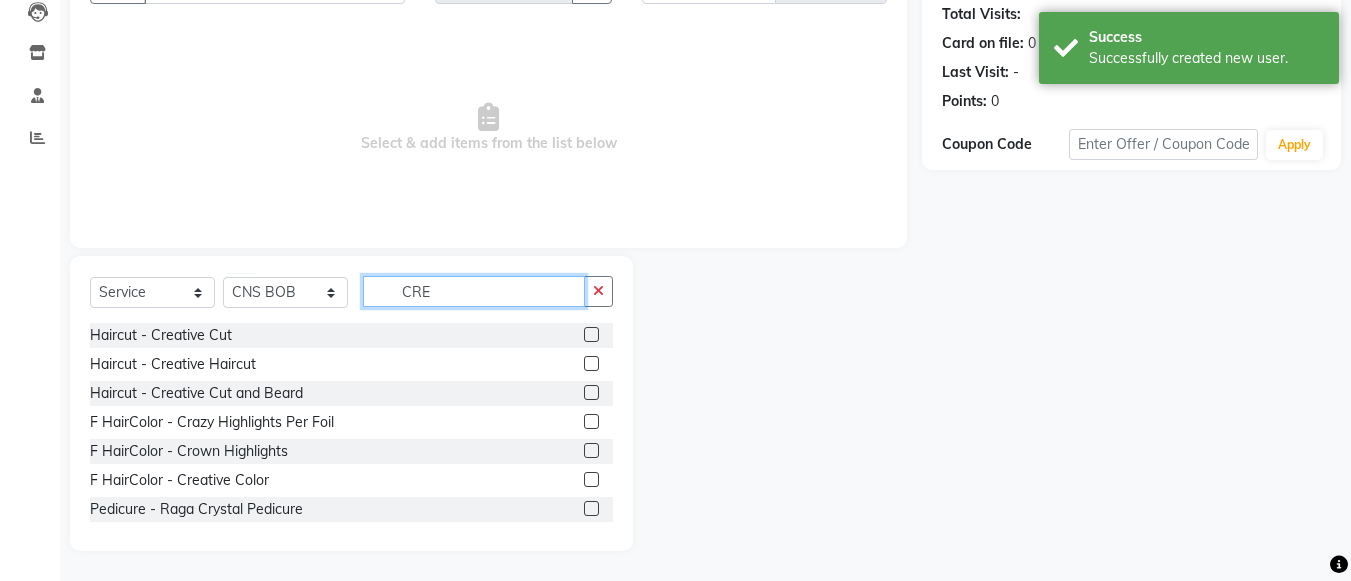 scroll, scrollTop: 165, scrollLeft: 0, axis: vertical 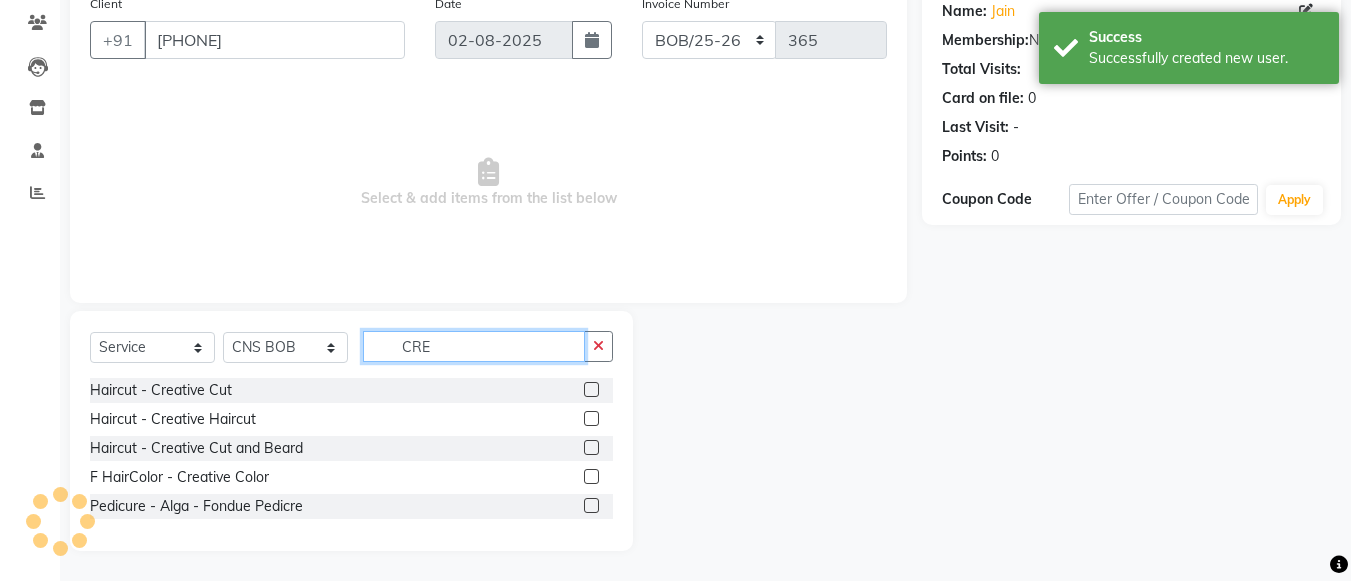 type on "CRE" 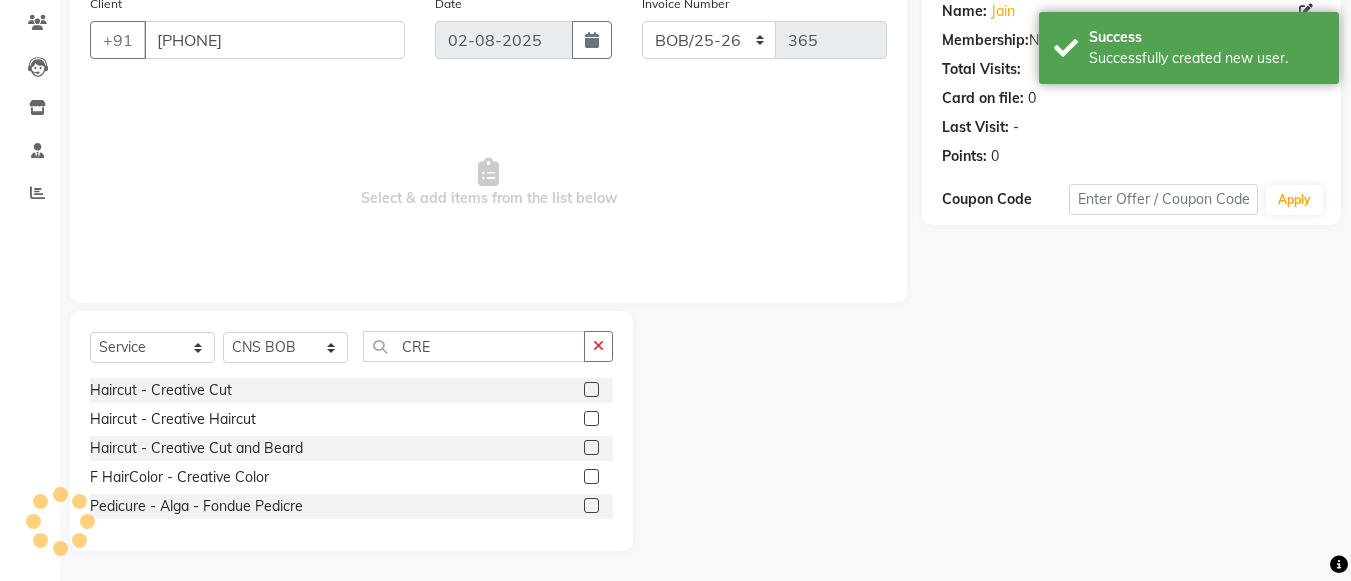 click 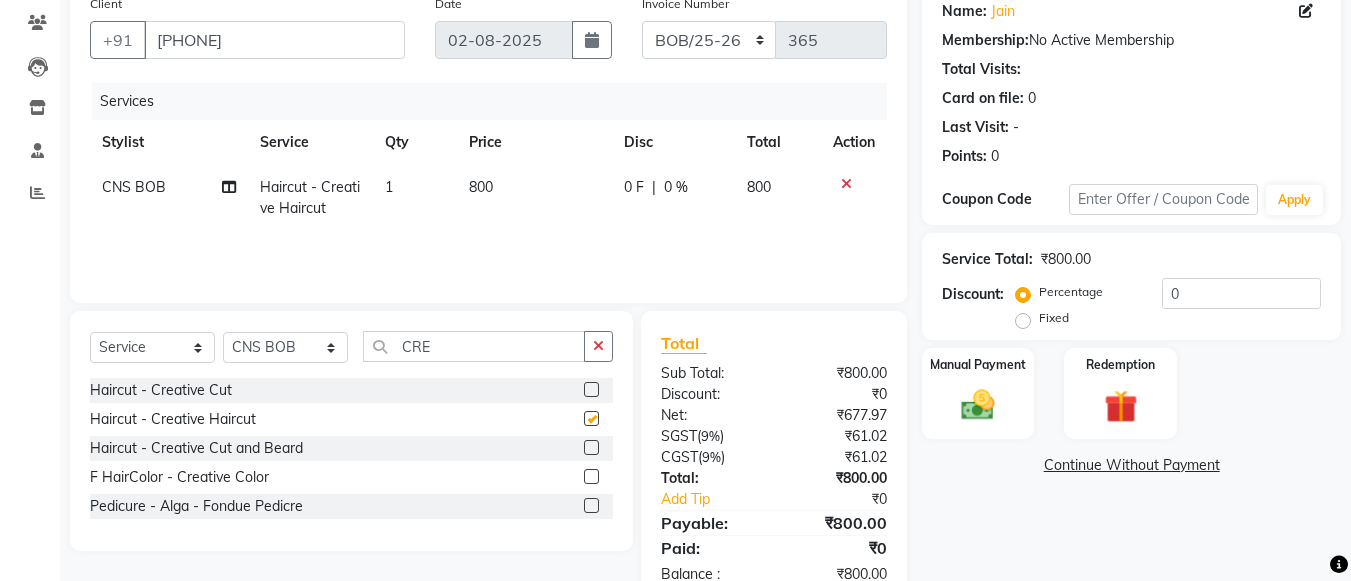 checkbox on "false" 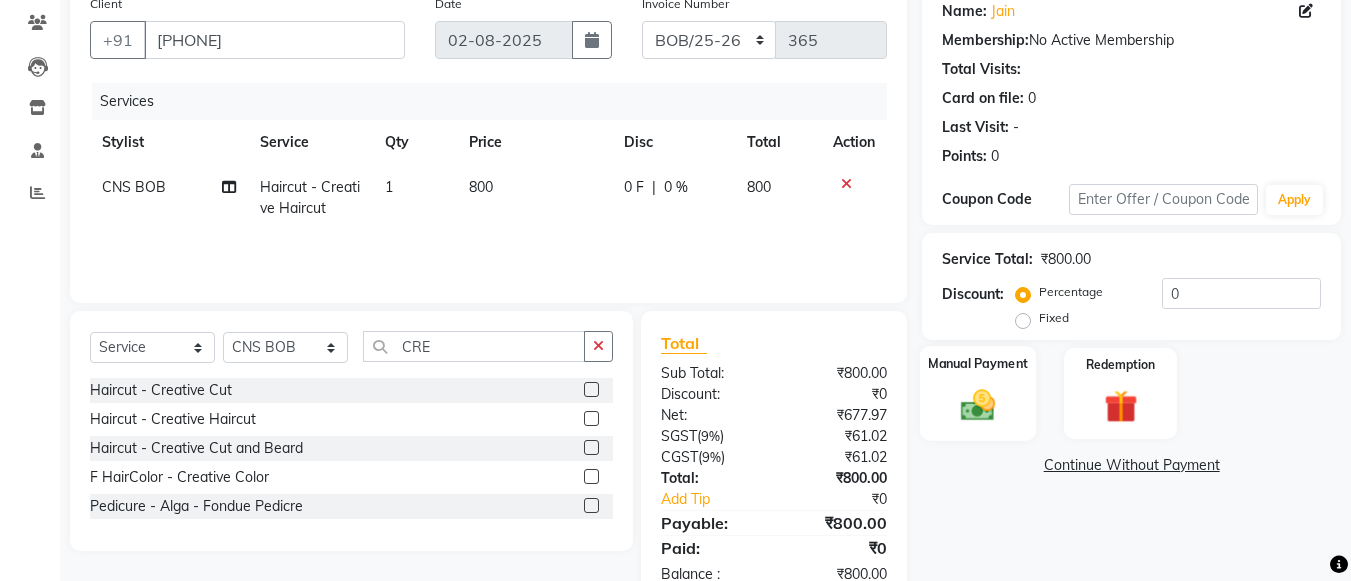 click 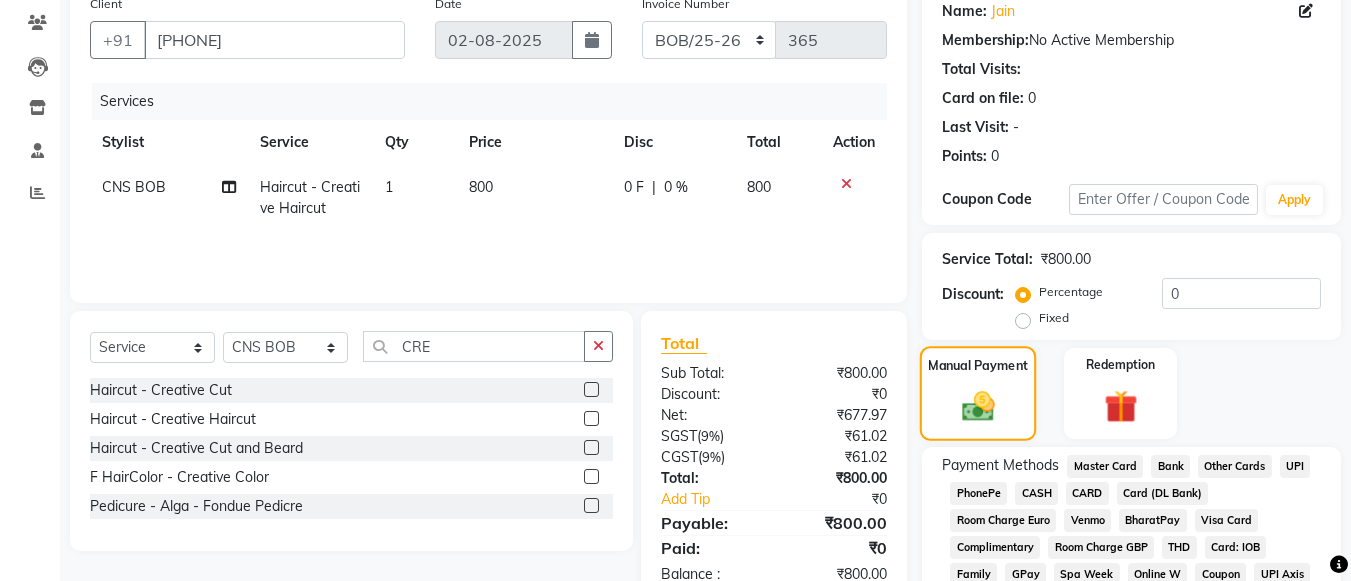 scroll, scrollTop: 307, scrollLeft: 0, axis: vertical 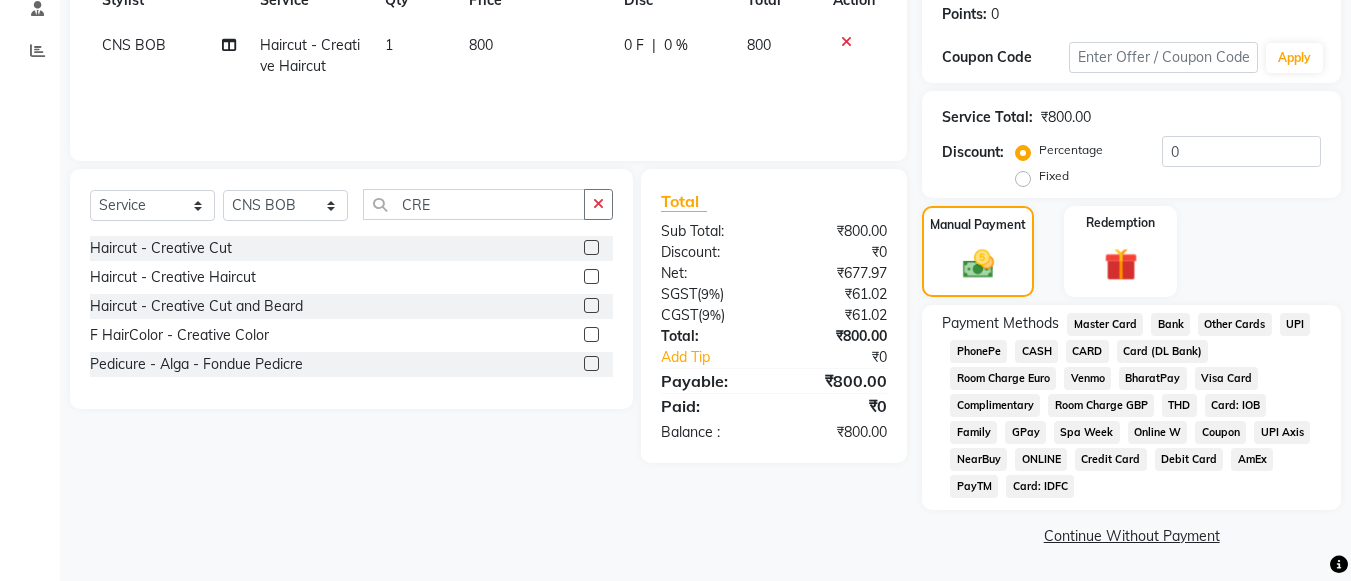 click on "UPI" 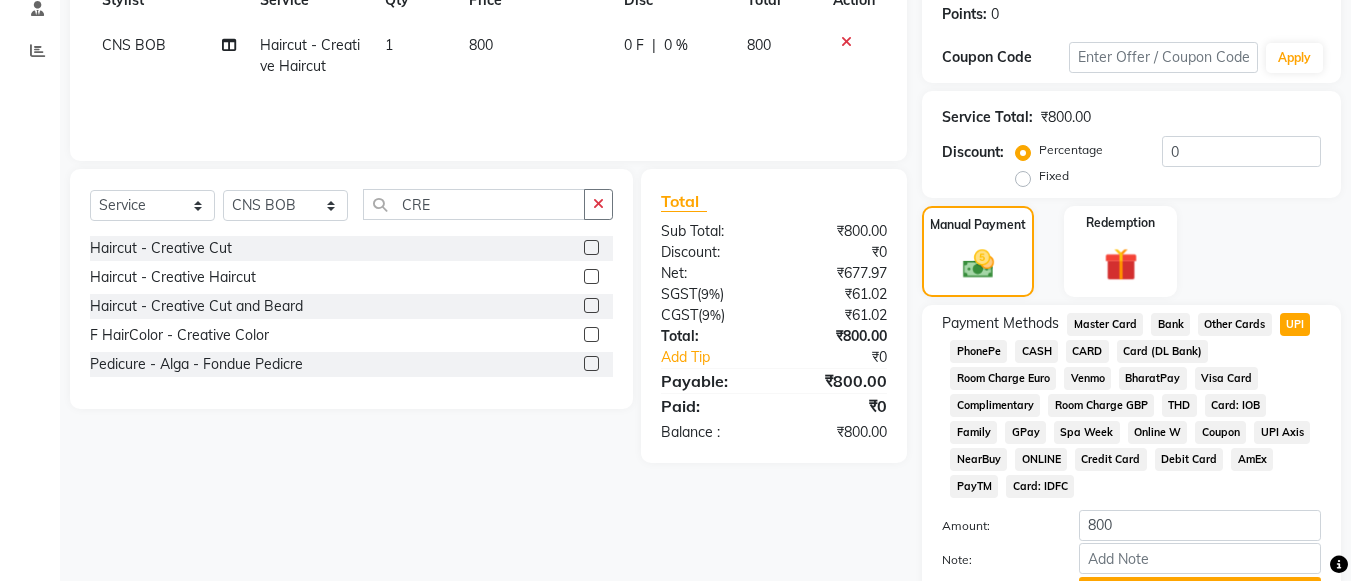 scroll, scrollTop: 413, scrollLeft: 0, axis: vertical 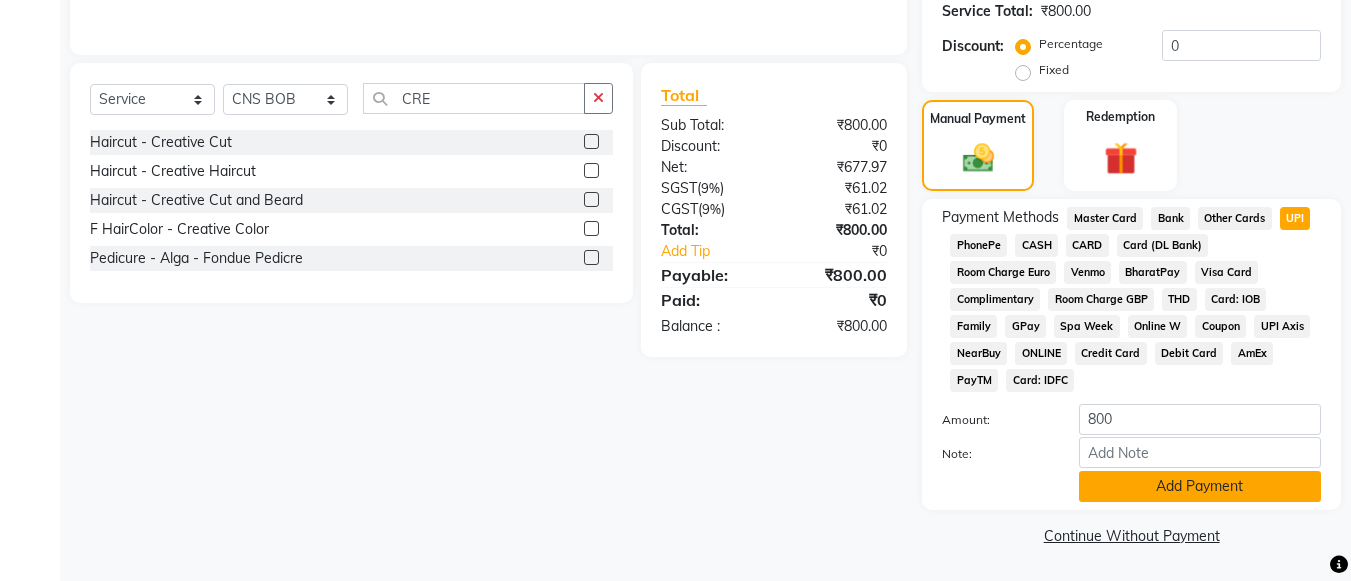 click on "Add Payment" 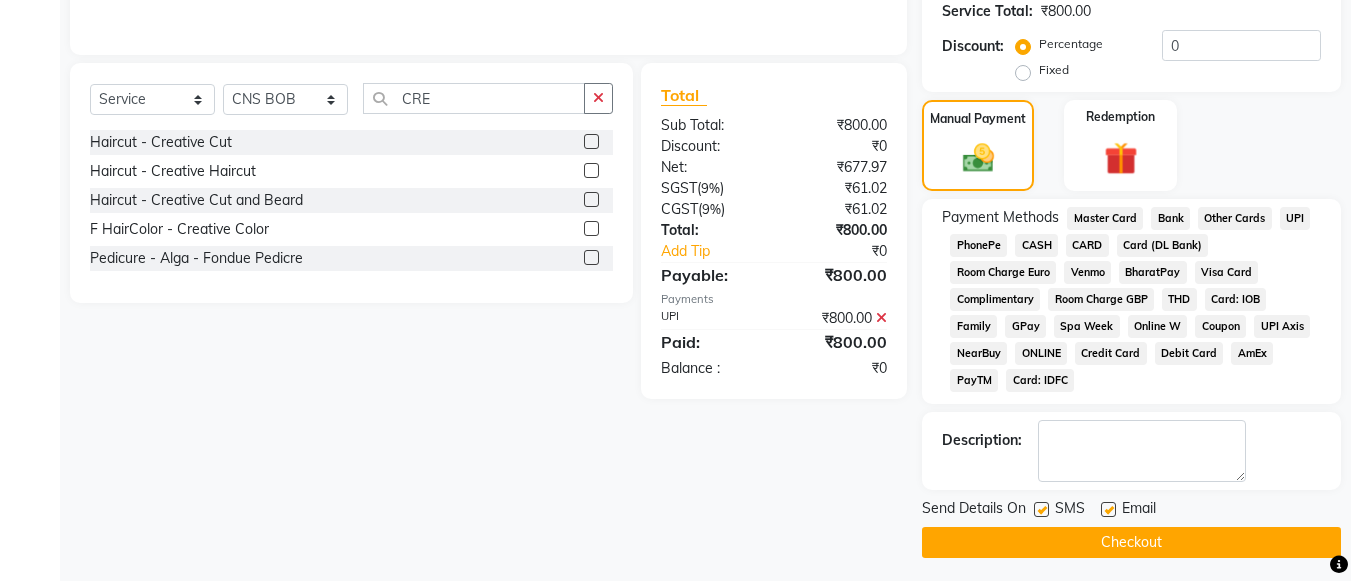 click on "Checkout" 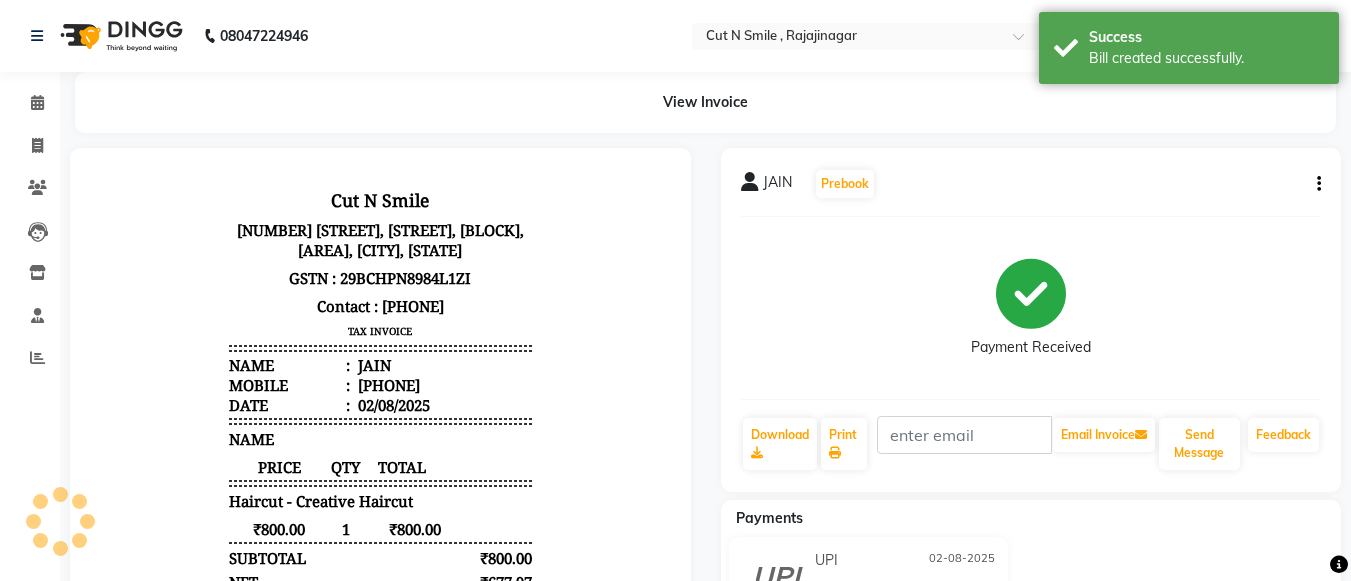 scroll, scrollTop: 0, scrollLeft: 0, axis: both 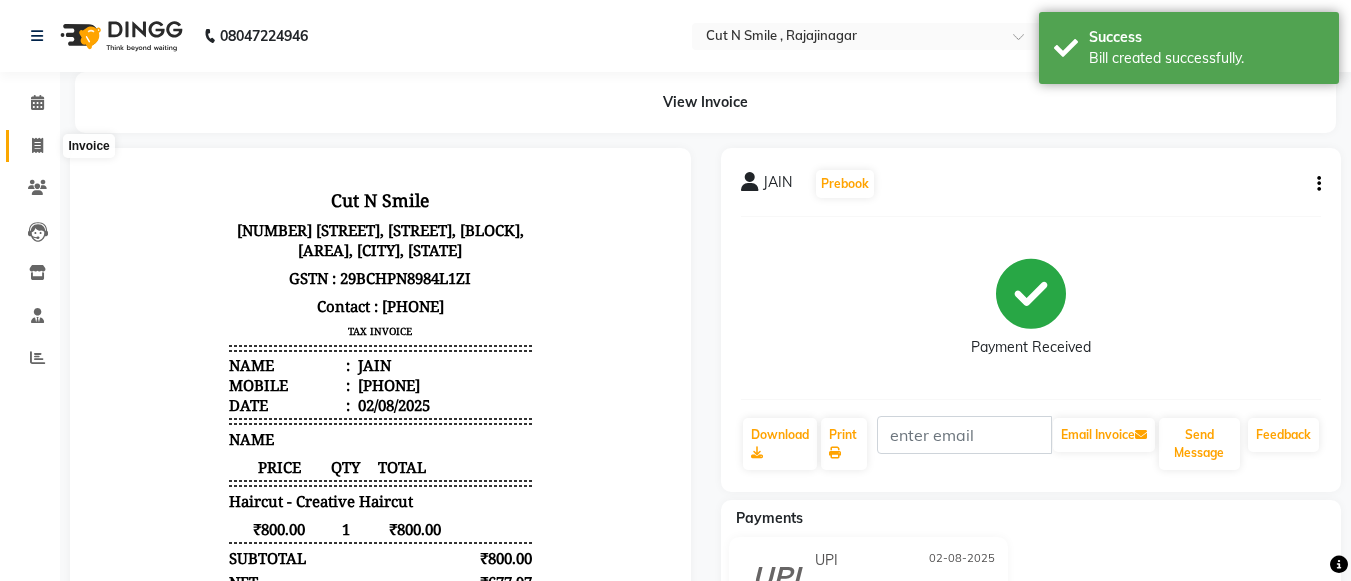 click 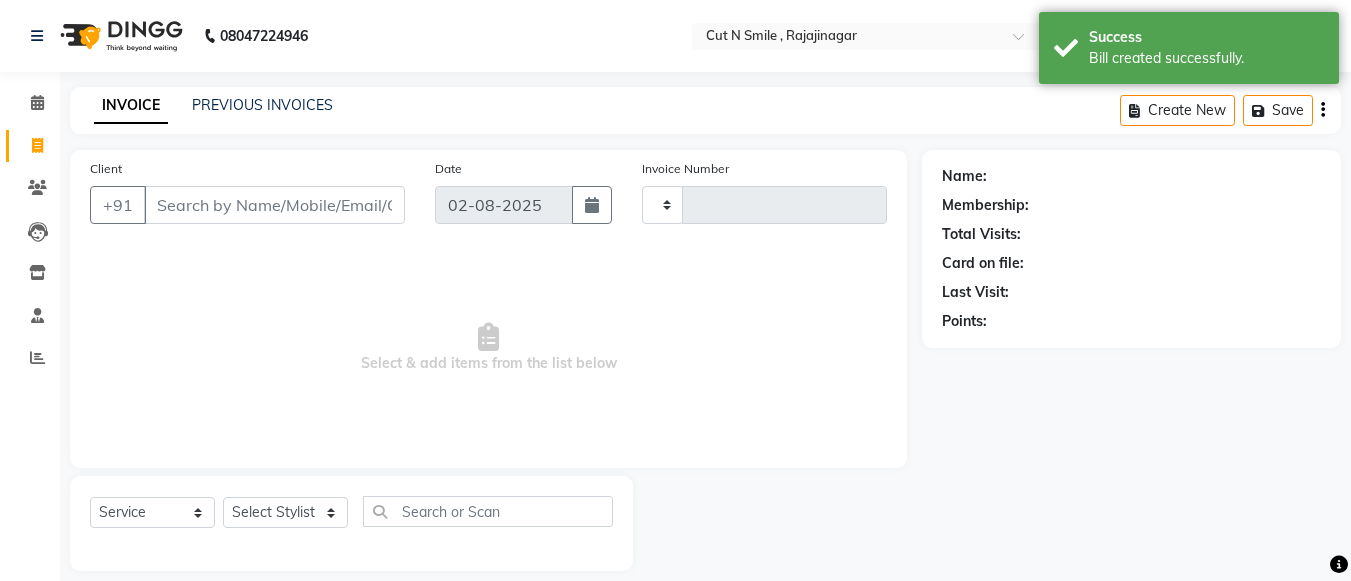 scroll, scrollTop: 20, scrollLeft: 0, axis: vertical 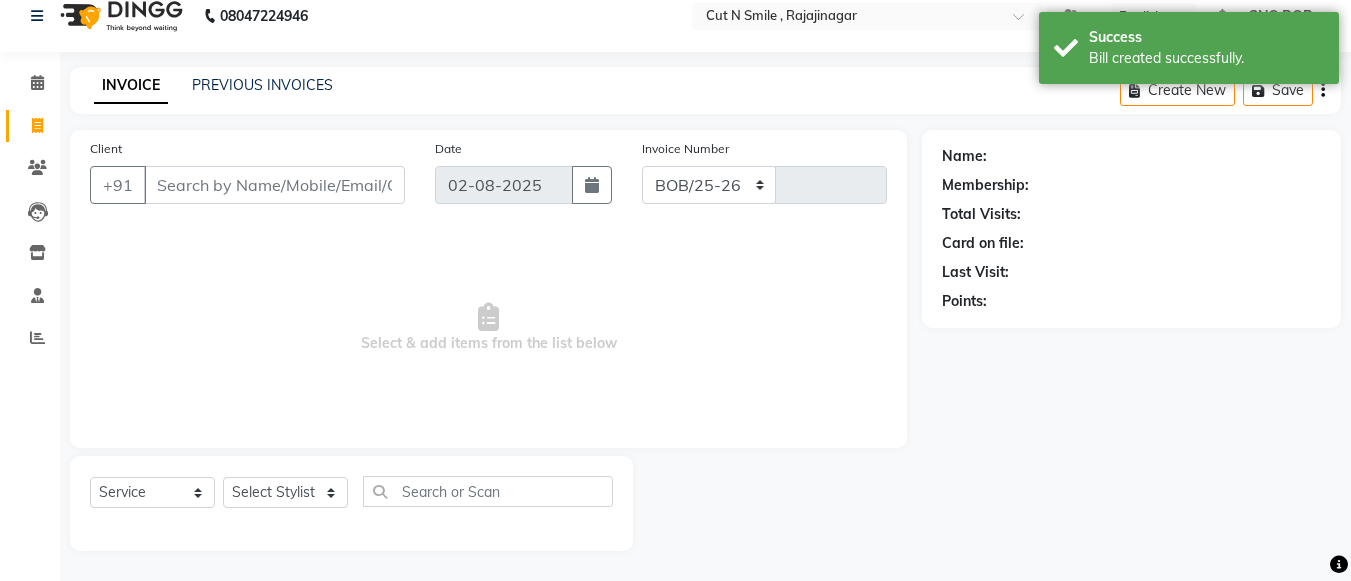 select on "7187" 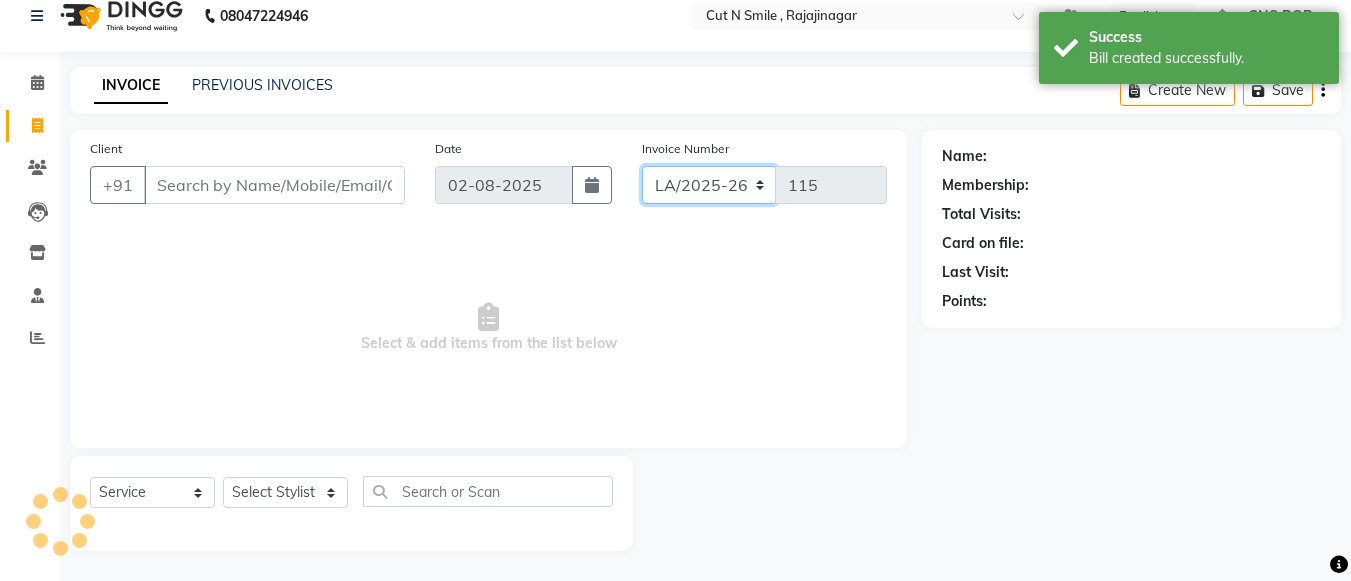 drag, startPoint x: 718, startPoint y: 186, endPoint x: 717, endPoint y: 214, distance: 28.01785 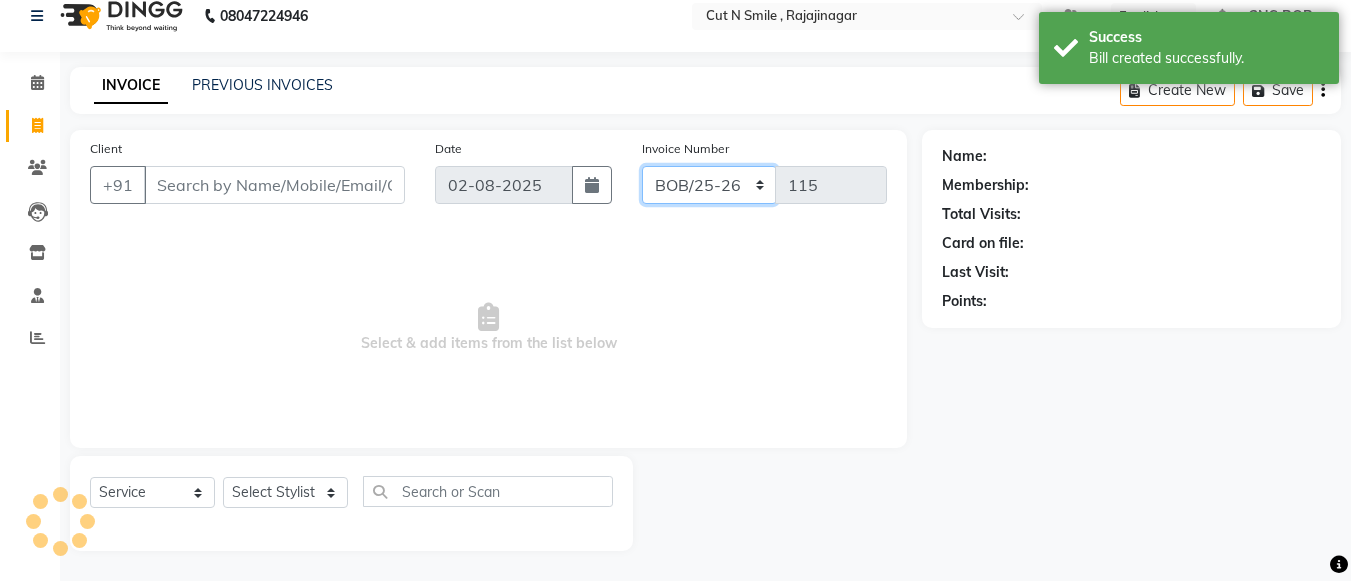 click on "BOB/25-26 LA/2025-26 SH/25 CH/25 SA/25" 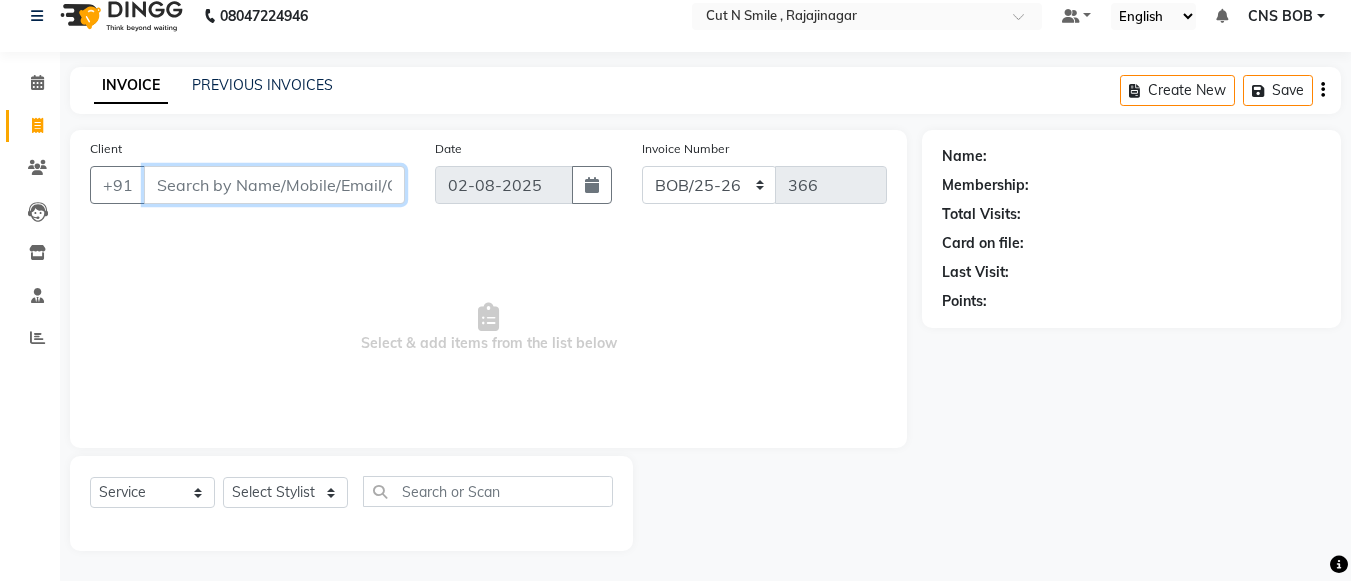 click on "Client" at bounding box center [274, 185] 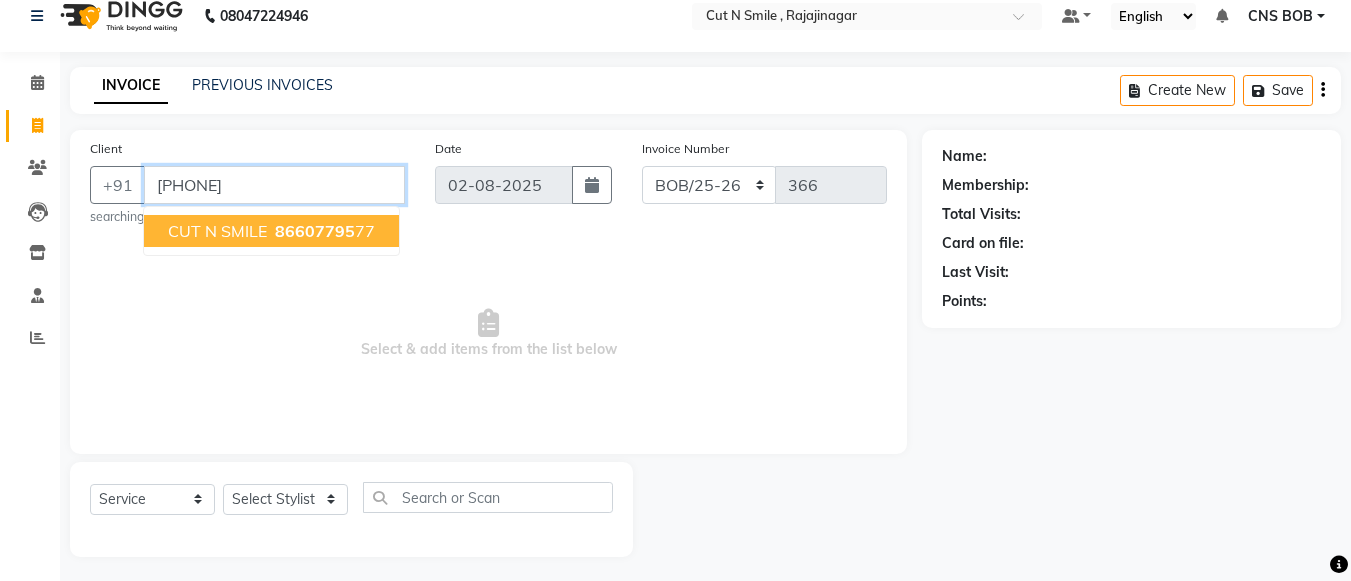 type on "[PHONE]" 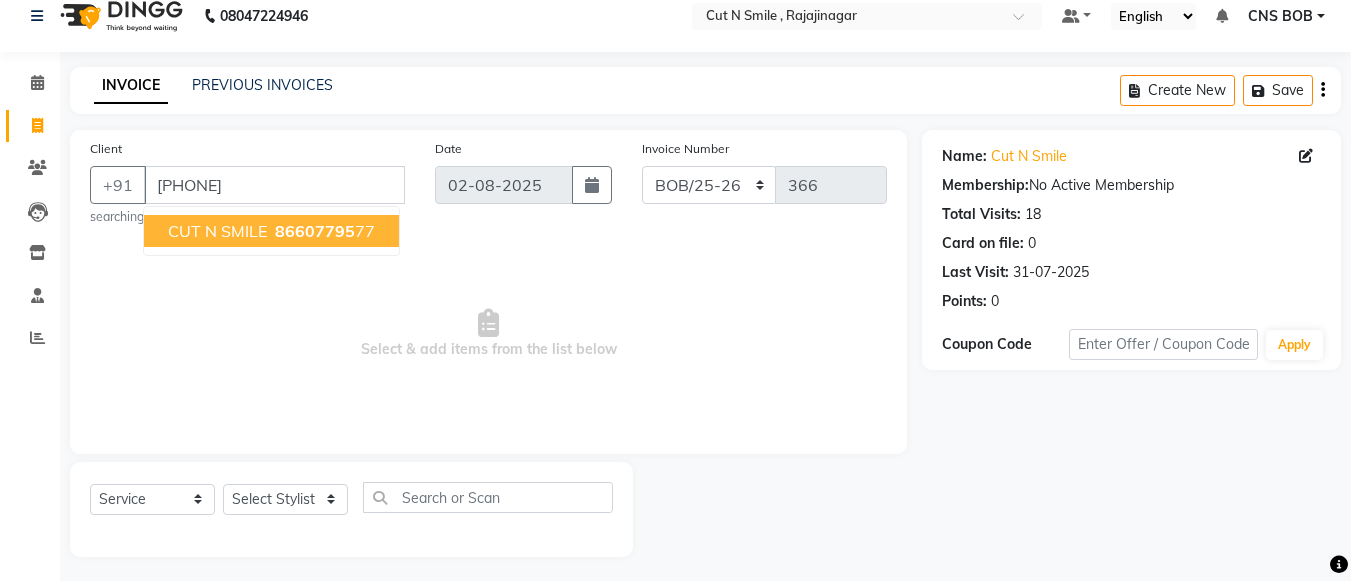 click on "CUT N SMILE" at bounding box center [217, 231] 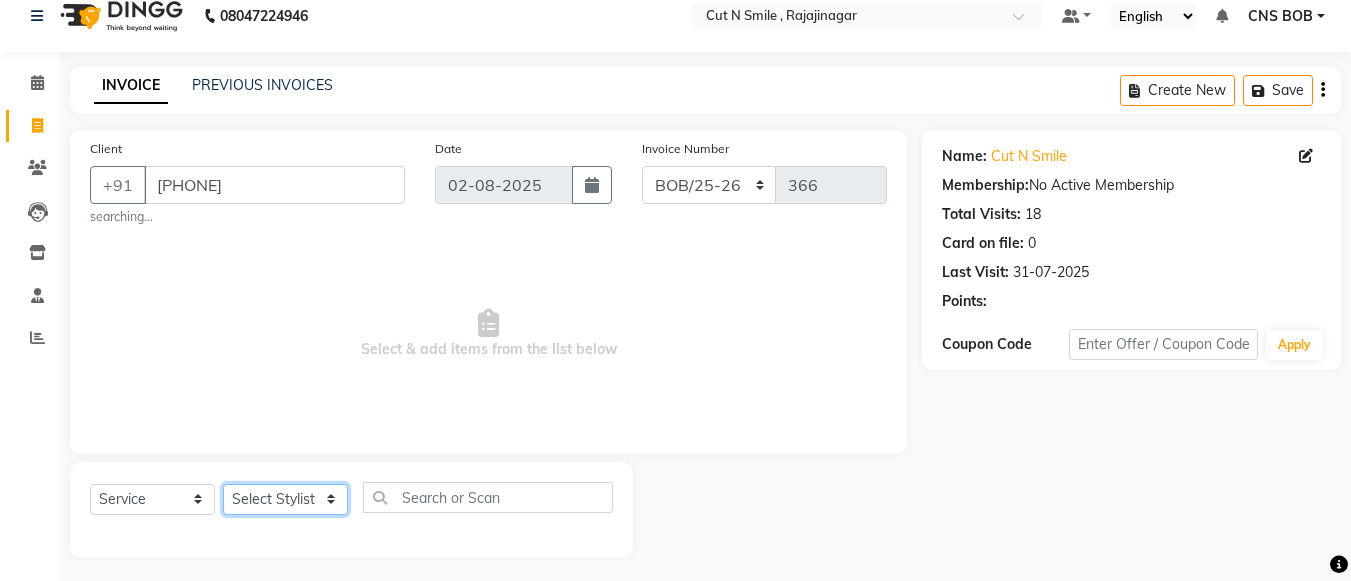 click on "Select Stylist Ali ML Ammu 3R Ankith VN Ash Mohammed 3R Atheek 3R Binitha 3R Bipana 4R CNS BOB  Cut N Smile 17M  Cut N Smile 3R Cut n Smile 4R Cut N Smile 9M Cut N Smile ML Cut N Smile V Fazil Ali 4R Govind VN Hema 4R Jayashree VN Karan VN Love 4R Mani Singh 3R Manu 4R  Muskaan VN Nadeem 4R N D M 4R NDM Alam 4R Noushad VN Pavan 4R Priya BOB Priyanka 3R Rahul 3R Ravi 3R Riya BOB Rohith 4R Roobina 3R Roopa 4R Rubina BOB Sahil Ahmed 3R Sahil Bhatti 4R Sameer 3R Sanajana BOB  Sanjana BOB Sarita VN Shaan 4R Shahid 4R Shakir VN Shanavaaz BOB Shiney 3R Shivu Raj 4R Srijana BOB Sunil Laddi 4R Sunny VN Supriya BOB Sushmitha 4R Vakeel 3R Varas 4R Varas BOB Vishwa VN" 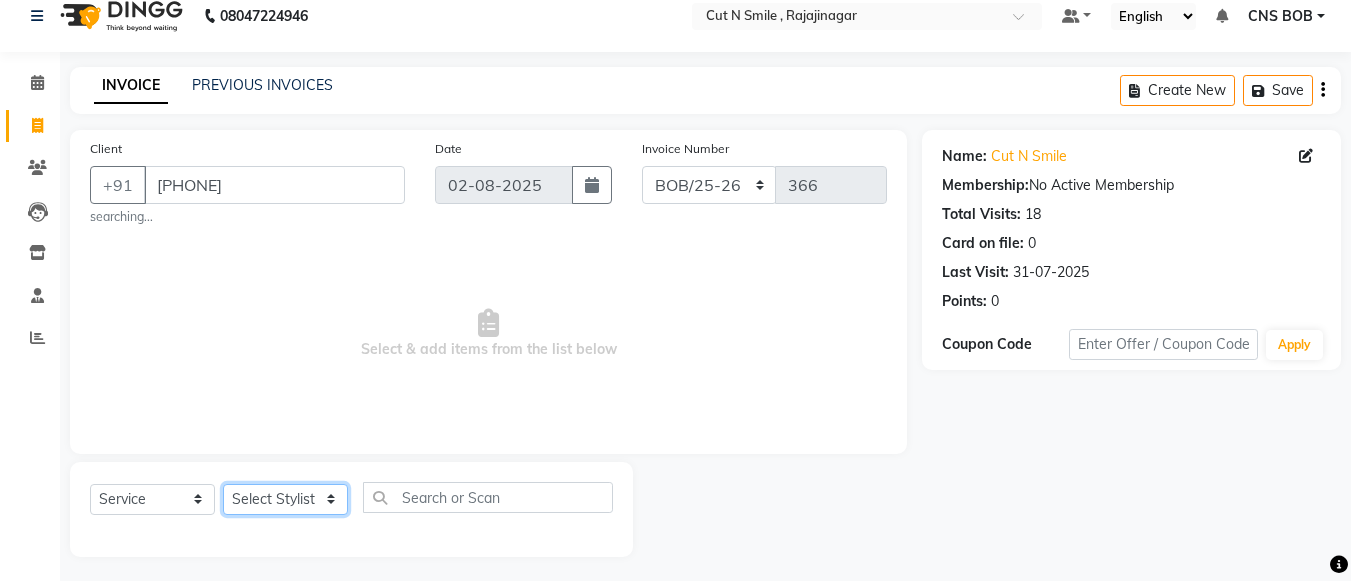 select on "76423" 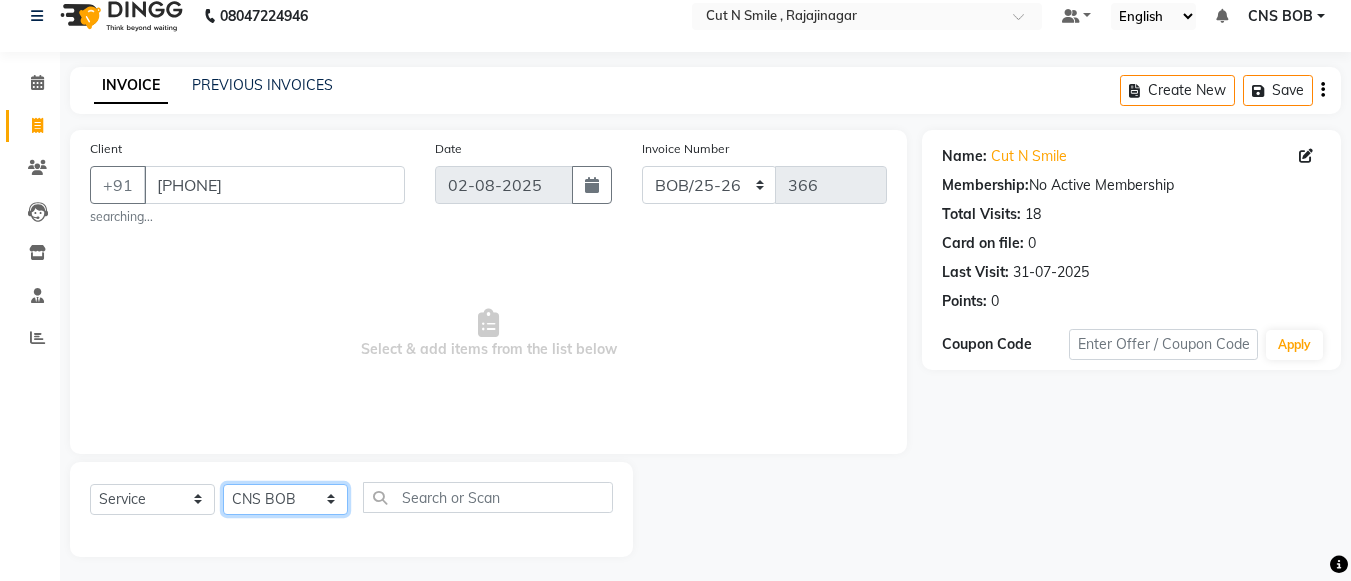 click on "Select Stylist Ali ML Ammu 3R Ankith VN Ash Mohammed 3R Atheek 3R Binitha 3R Bipana 4R CNS BOB  Cut N Smile 17M  Cut N Smile 3R Cut n Smile 4R Cut N Smile 9M Cut N Smile ML Cut N Smile V Fazil Ali 4R Govind VN Hema 4R Jayashree VN Karan VN Love 4R Mani Singh 3R Manu 4R  Muskaan VN Nadeem 4R N D M 4R NDM Alam 4R Noushad VN Pavan 4R Priya BOB Priyanka 3R Rahul 3R Ravi 3R Riya BOB Rohith 4R Roobina 3R Roopa 4R Rubina BOB Sahil Ahmed 3R Sahil Bhatti 4R Sameer 3R Sanajana BOB  Sanjana BOB Sarita VN Shaan 4R Shahid 4R Shakir VN Shanavaaz BOB Shiney 3R Shivu Raj 4R Srijana BOB Sunil Laddi 4R Sunny VN Supriya BOB Sushmitha 4R Vakeel 3R Varas 4R Varas BOB Vishwa VN" 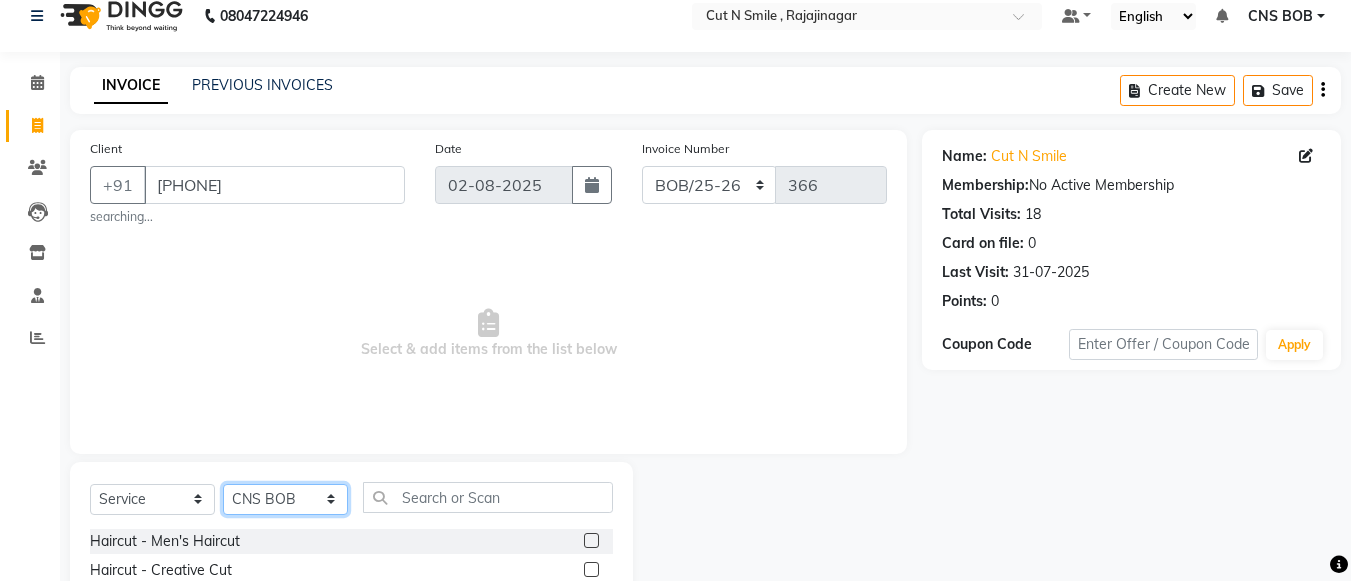 scroll, scrollTop: 226, scrollLeft: 0, axis: vertical 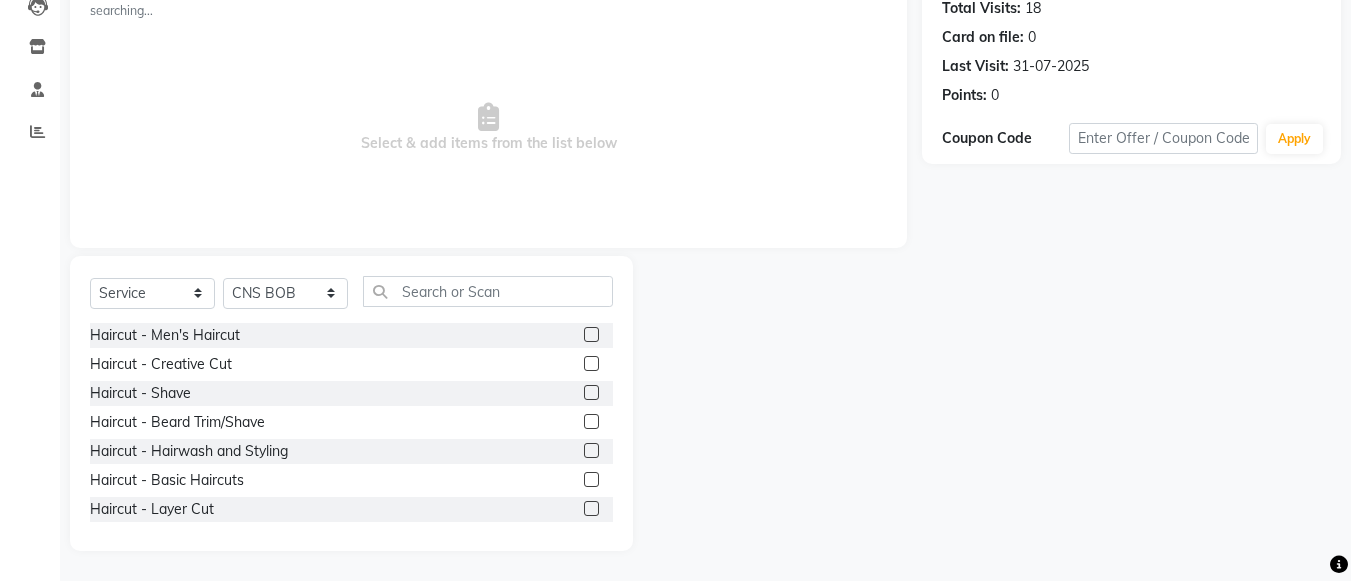 click 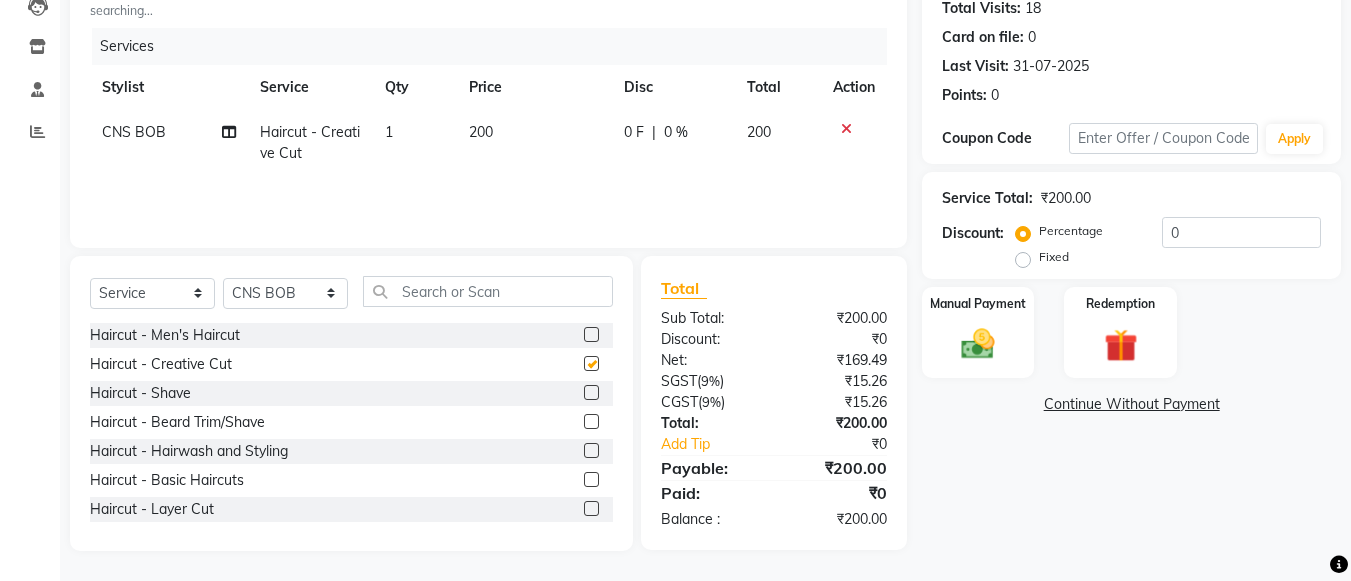 checkbox on "false" 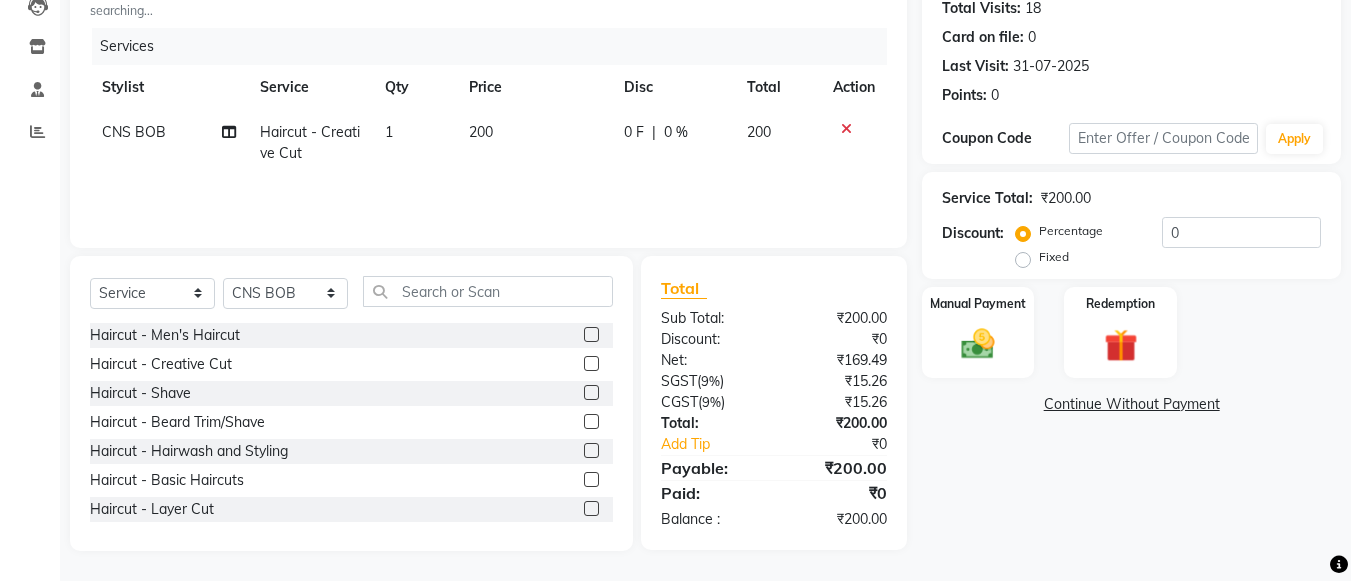 click 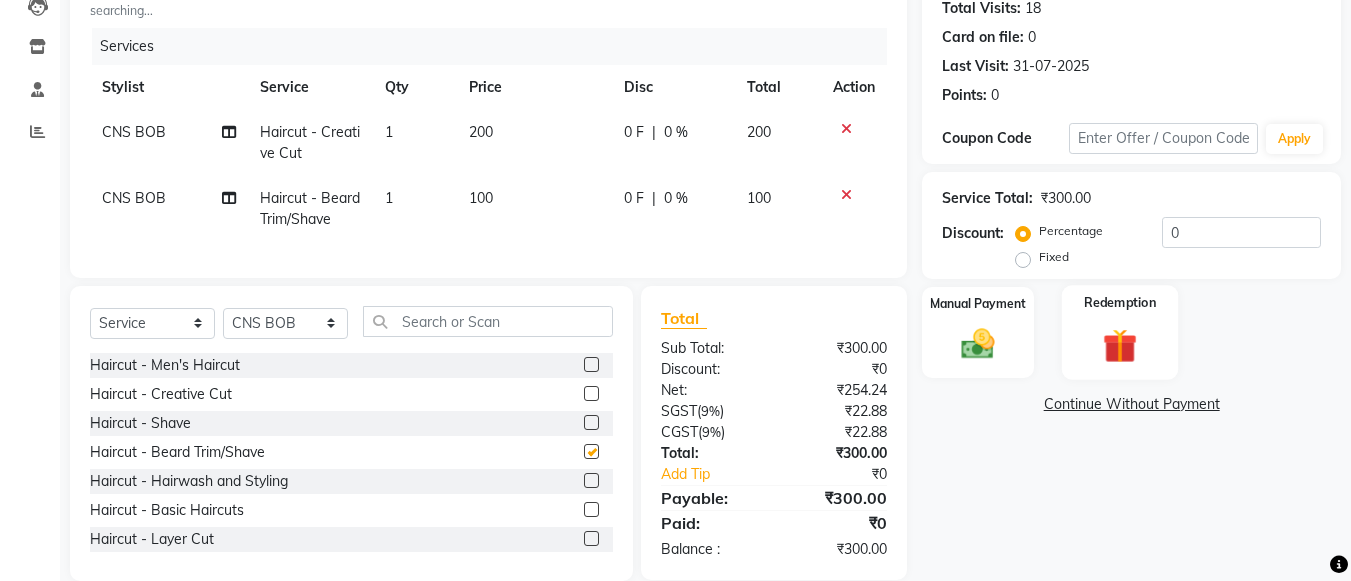 checkbox on "false" 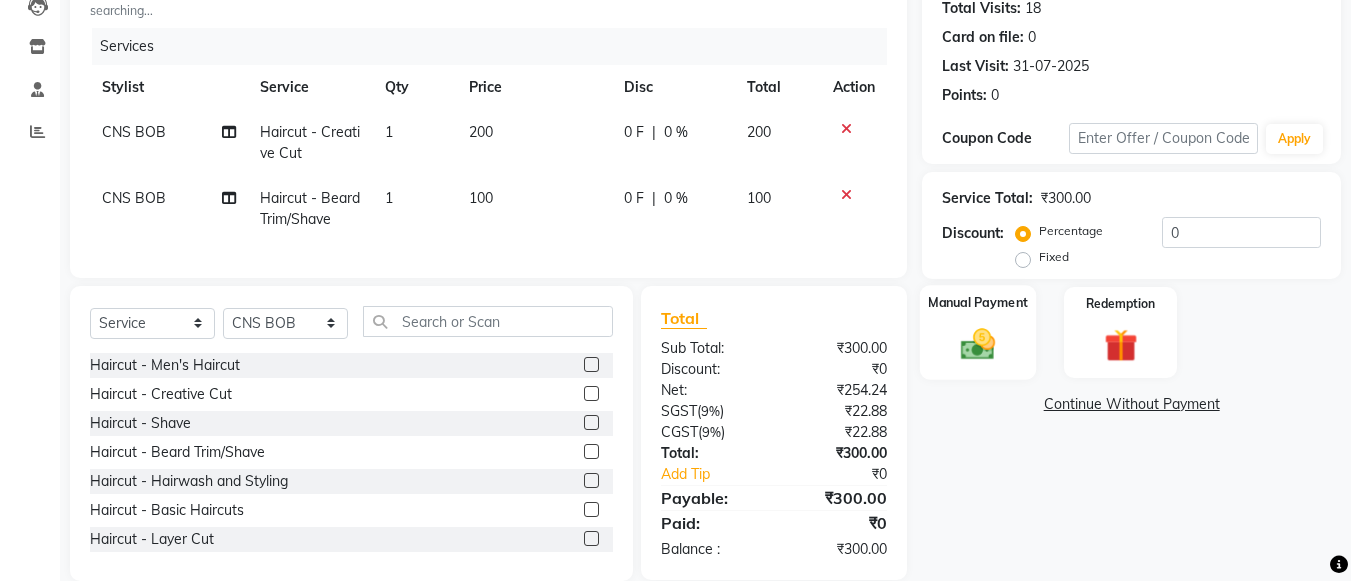 click on "Manual Payment" 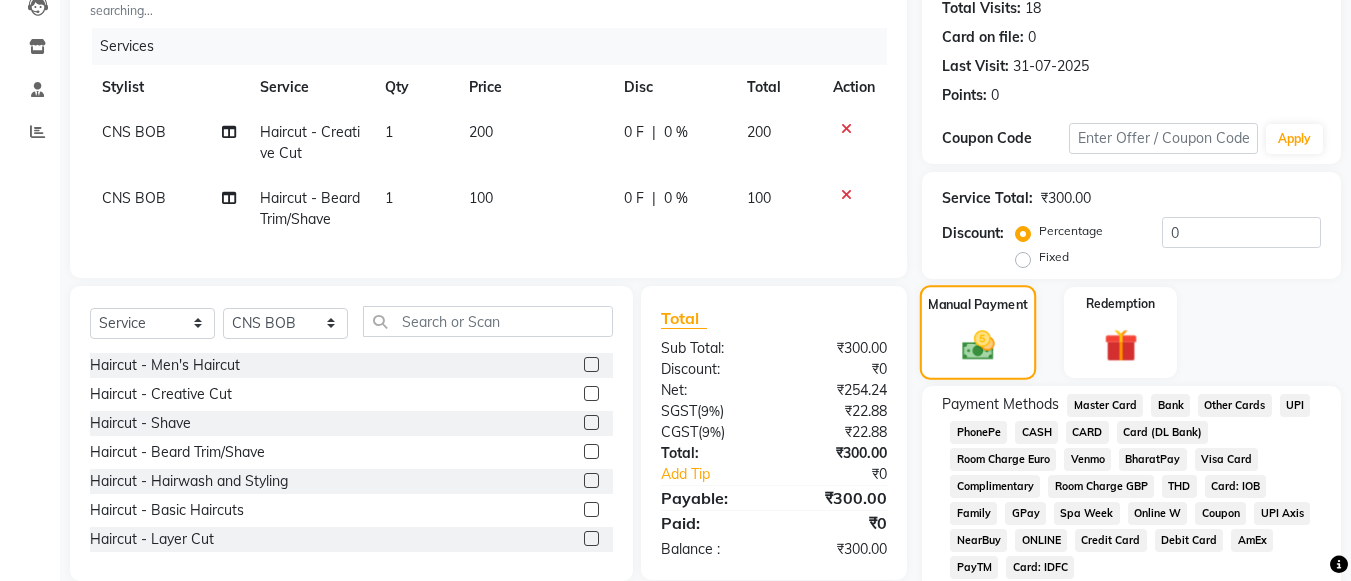 scroll, scrollTop: 307, scrollLeft: 0, axis: vertical 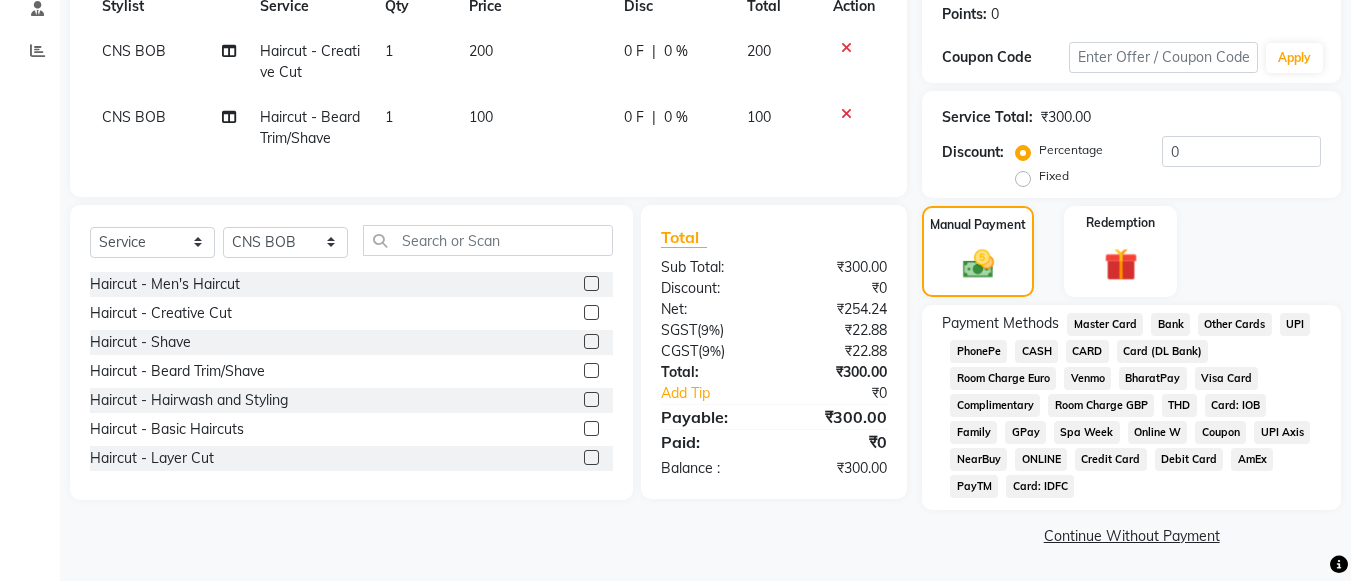 click on "UPI" 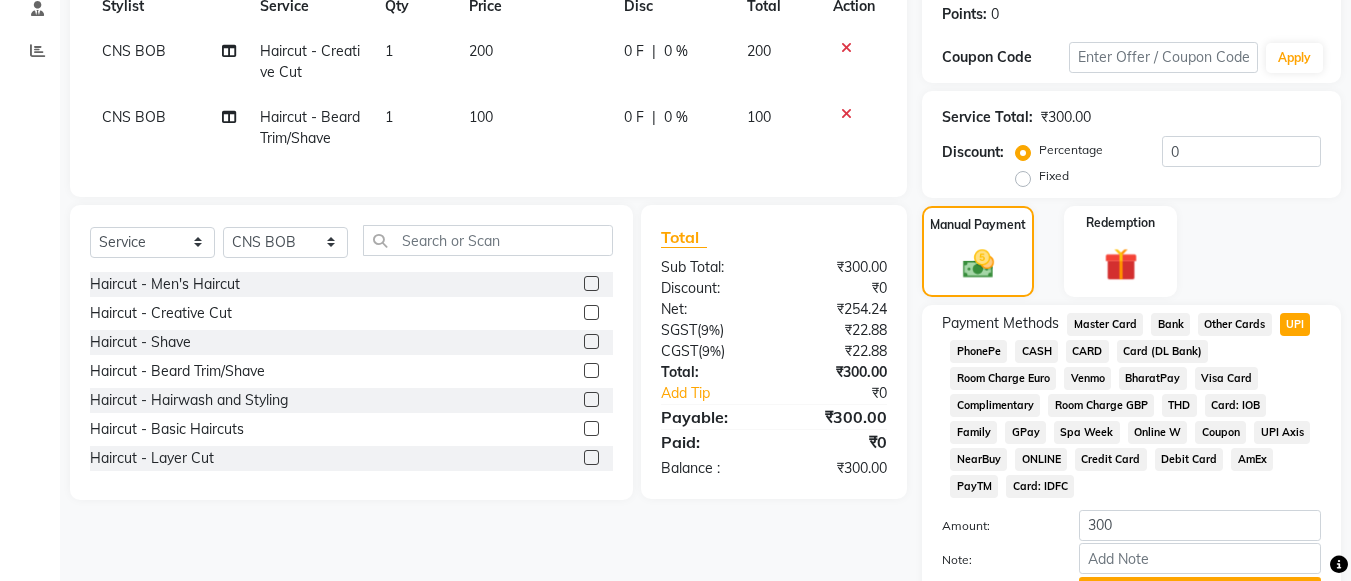 scroll, scrollTop: 413, scrollLeft: 0, axis: vertical 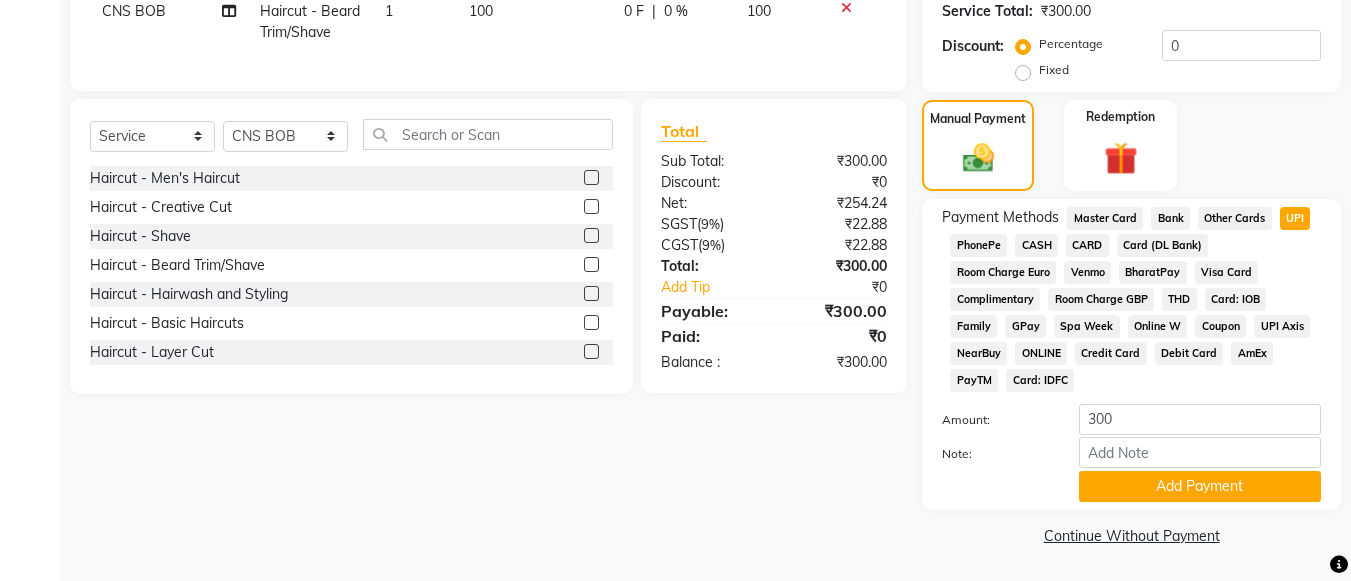 click on "Payment Methods Master Card Bank Other Cards UPI PhonePe CASH CARD Card (DL Bank) Room Charge Euro Venmo BharatPay Visa Card Complimentary Room Charge GBP THD Card: IOB Family GPay Spa Week Online W Coupon UPI Axis NearBuy ONLINE Credit Card Debit Card AmEx PayTM Card: IDFC Amount: [NUMBER] Note: Add Payment" 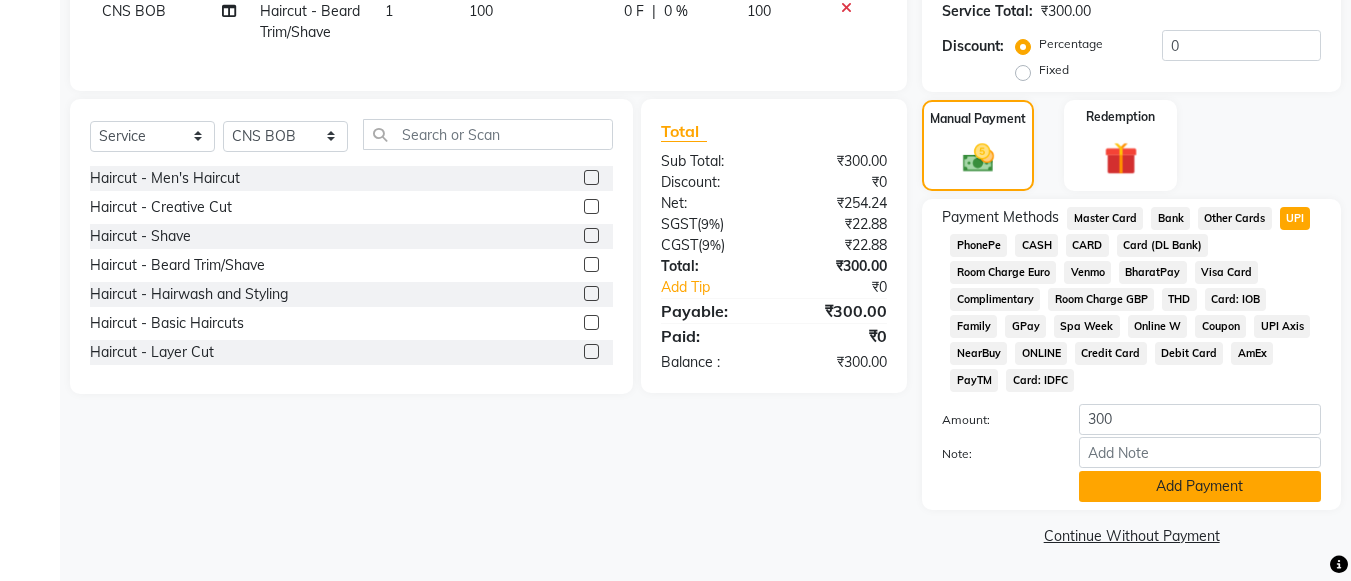 click on "Add Payment" 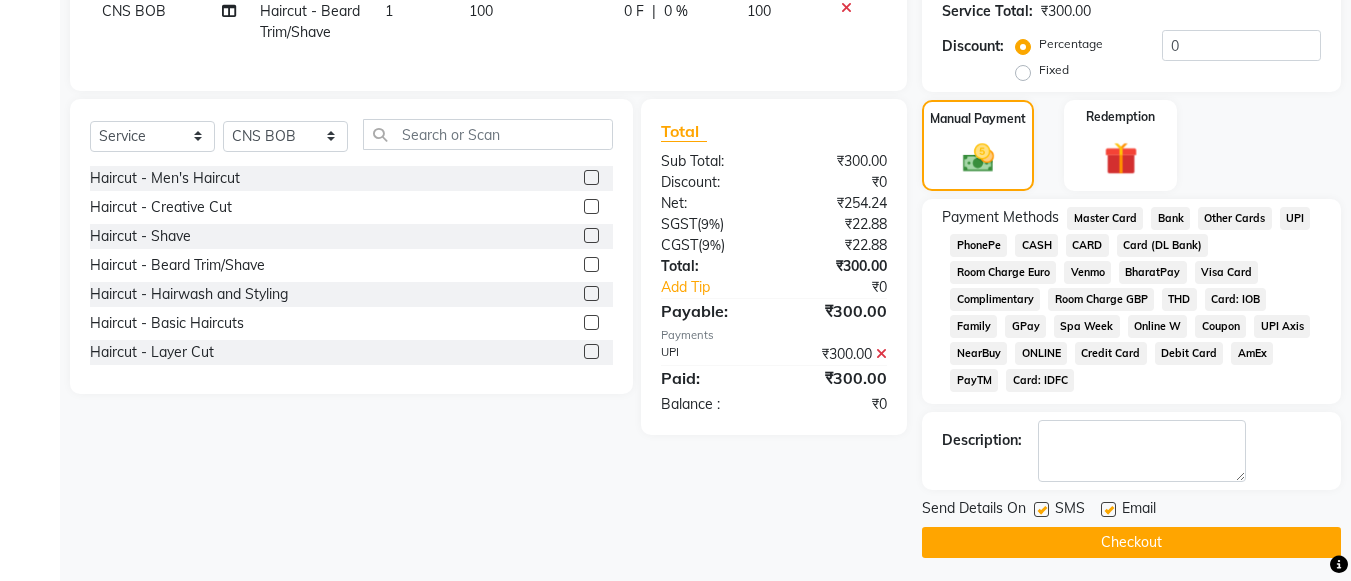 click on "Checkout" 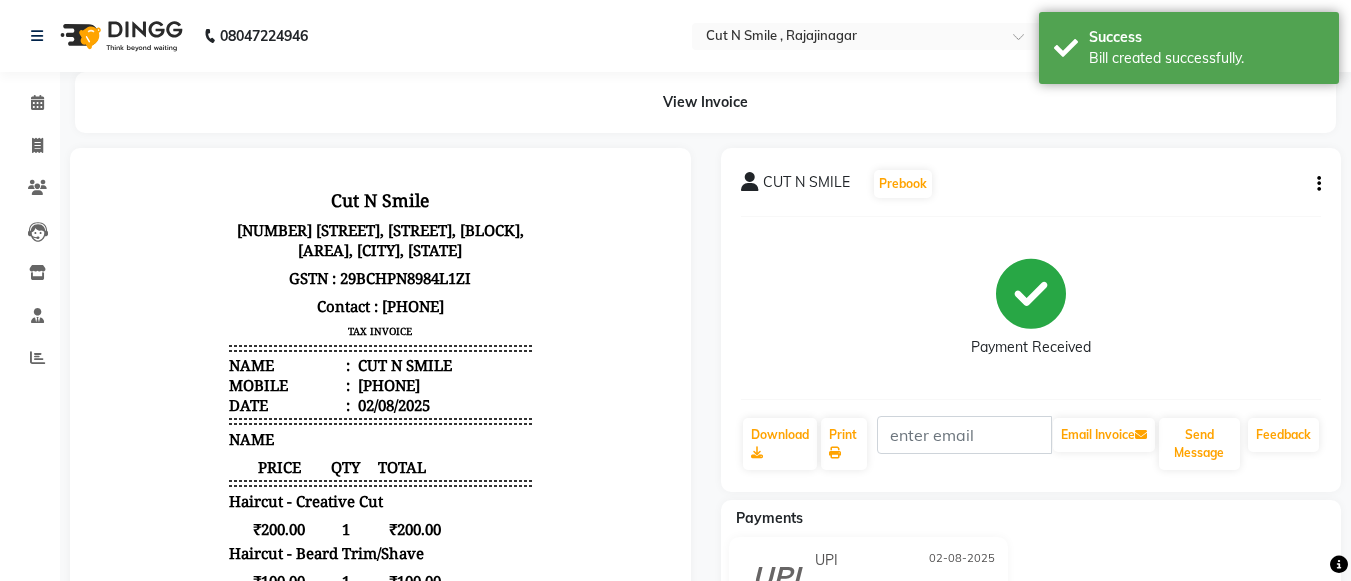 scroll, scrollTop: 0, scrollLeft: 0, axis: both 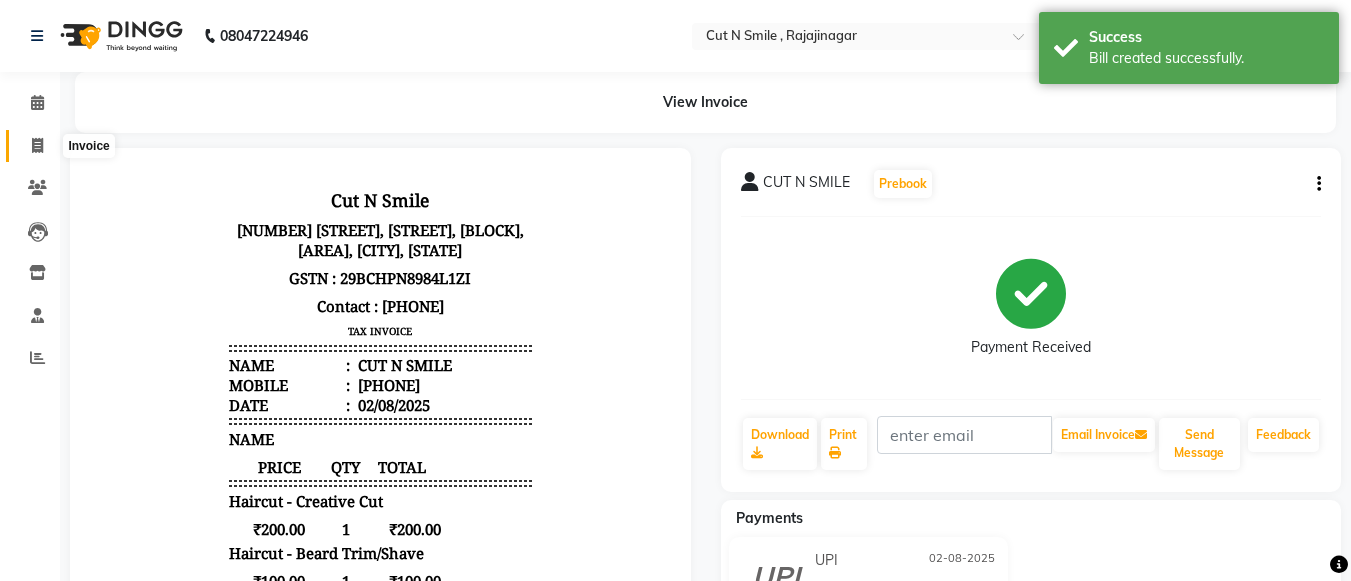 click 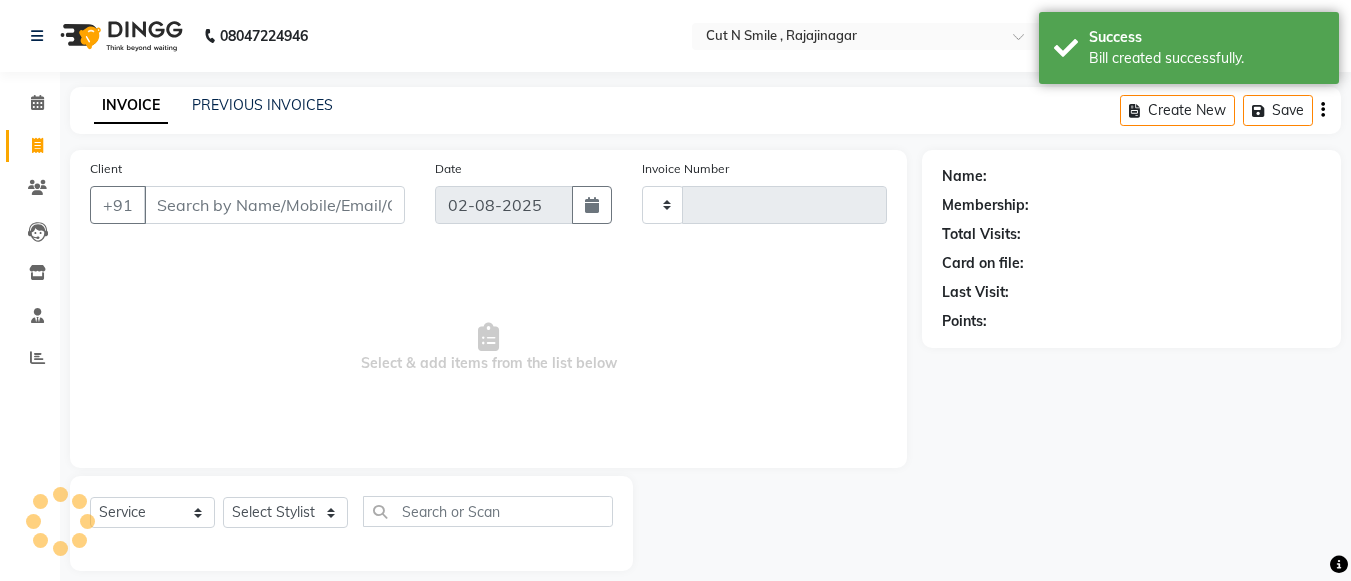 type on "115" 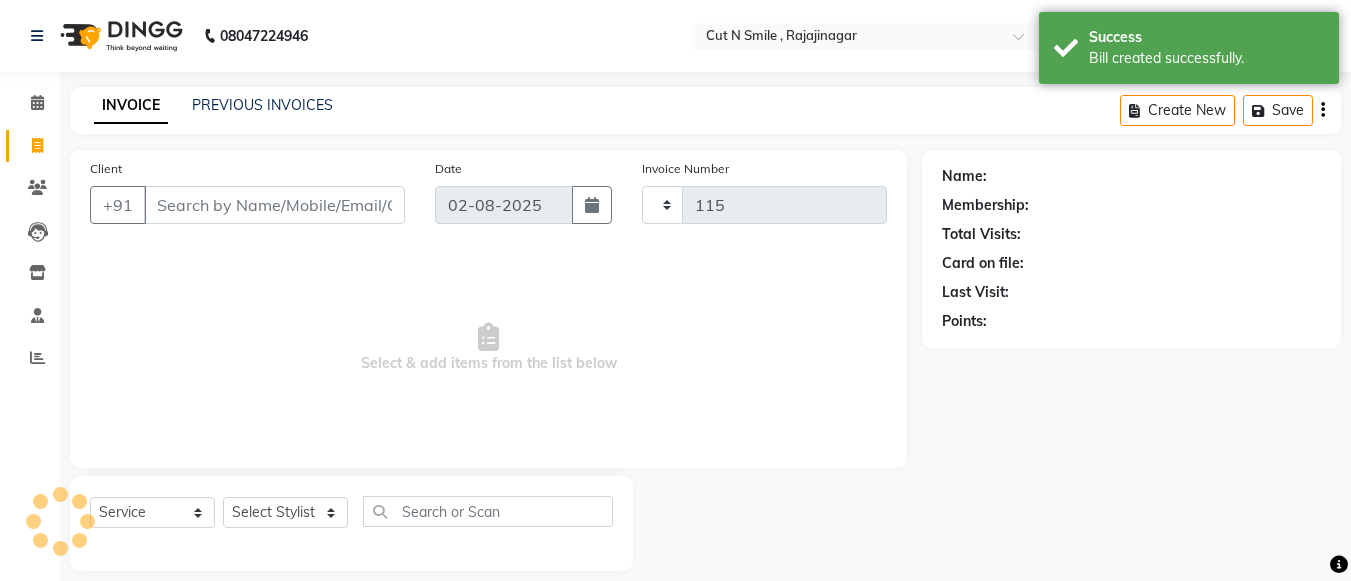 select on "7187" 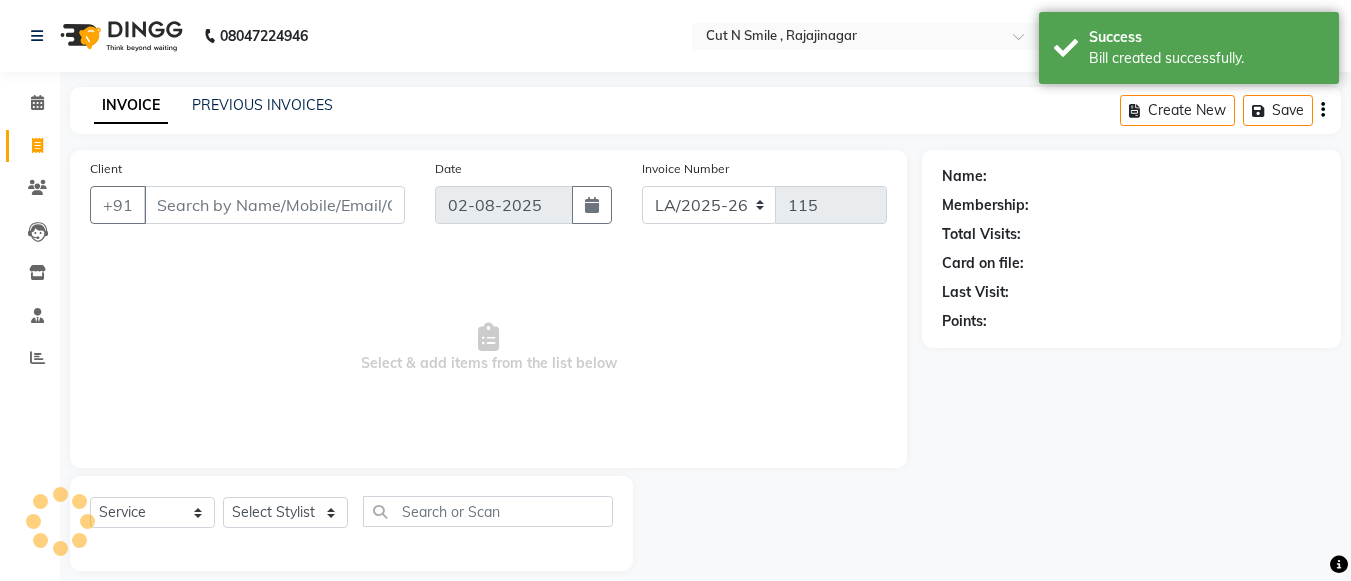 scroll, scrollTop: 20, scrollLeft: 0, axis: vertical 